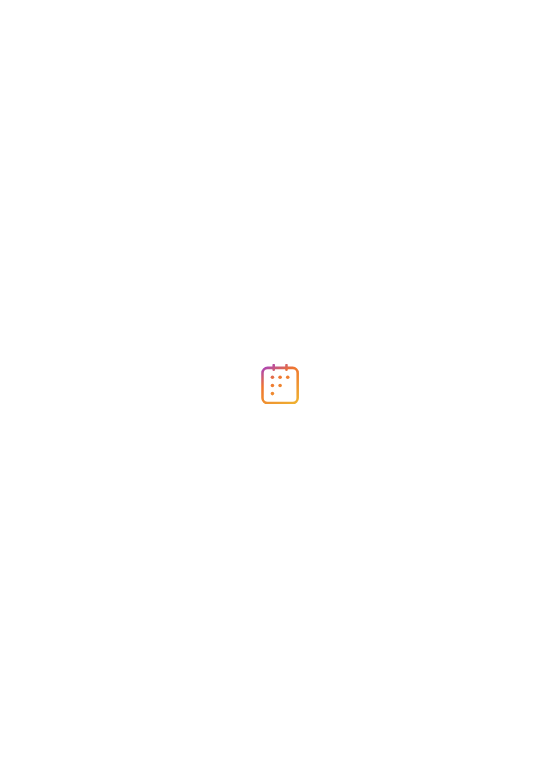 scroll, scrollTop: 0, scrollLeft: 0, axis: both 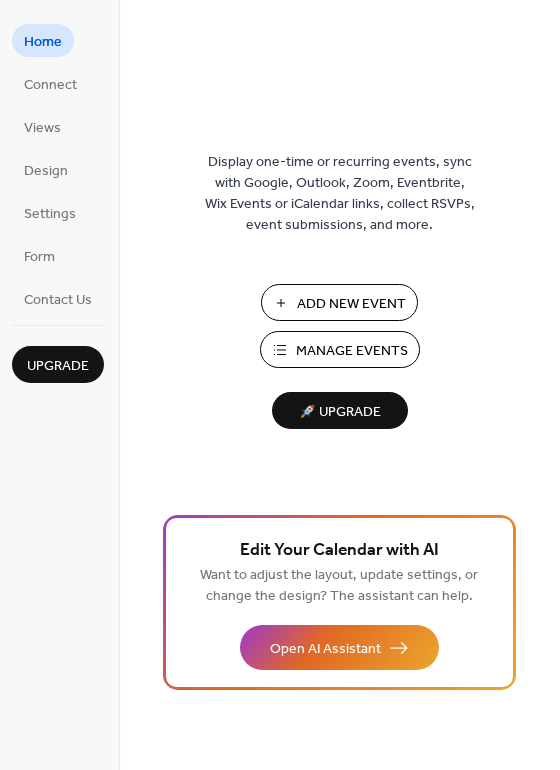 click on "Add New Event" at bounding box center [351, 304] 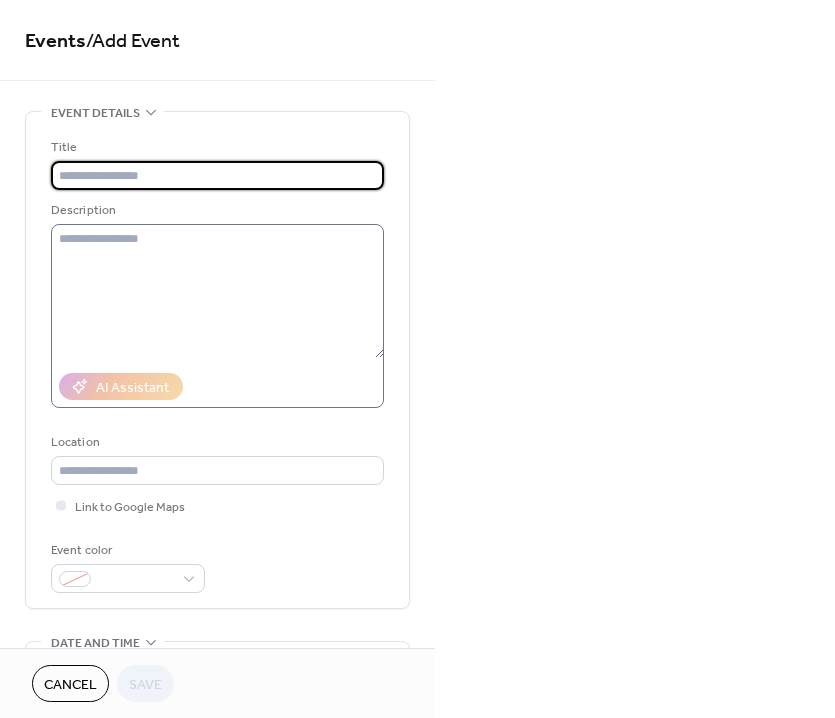 scroll, scrollTop: 0, scrollLeft: 0, axis: both 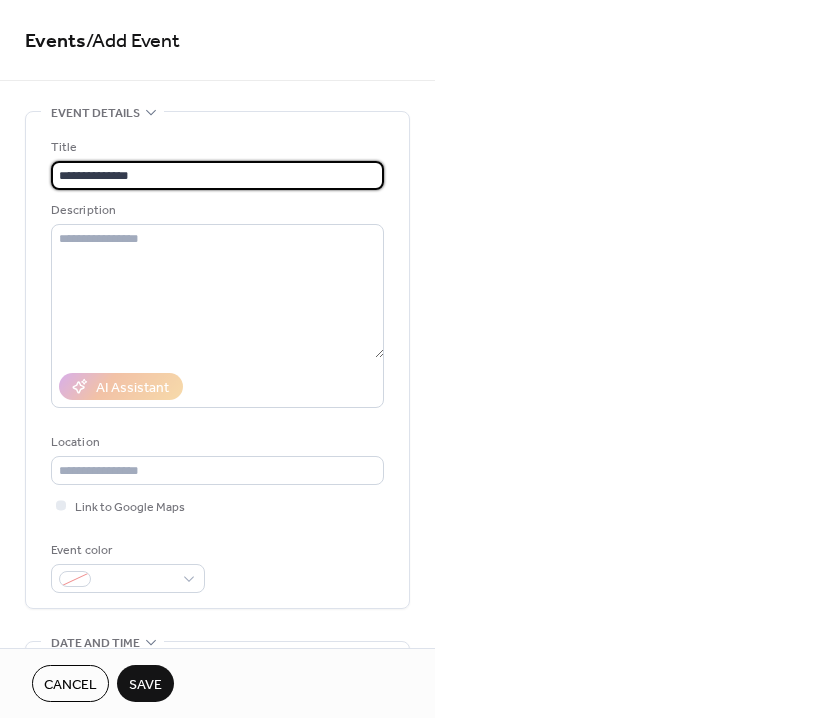 type on "**********" 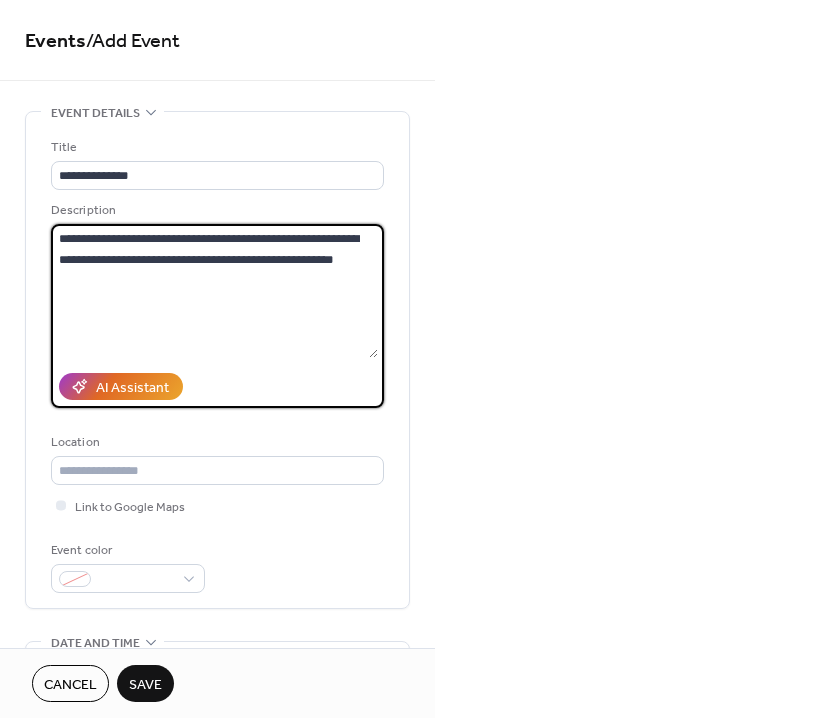 scroll, scrollTop: 298, scrollLeft: 0, axis: vertical 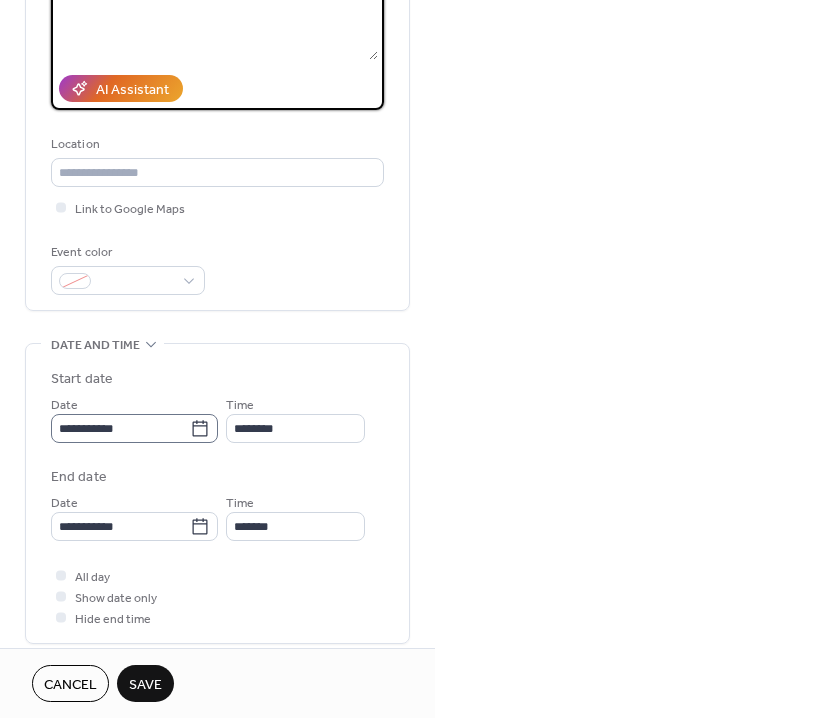 type on "**********" 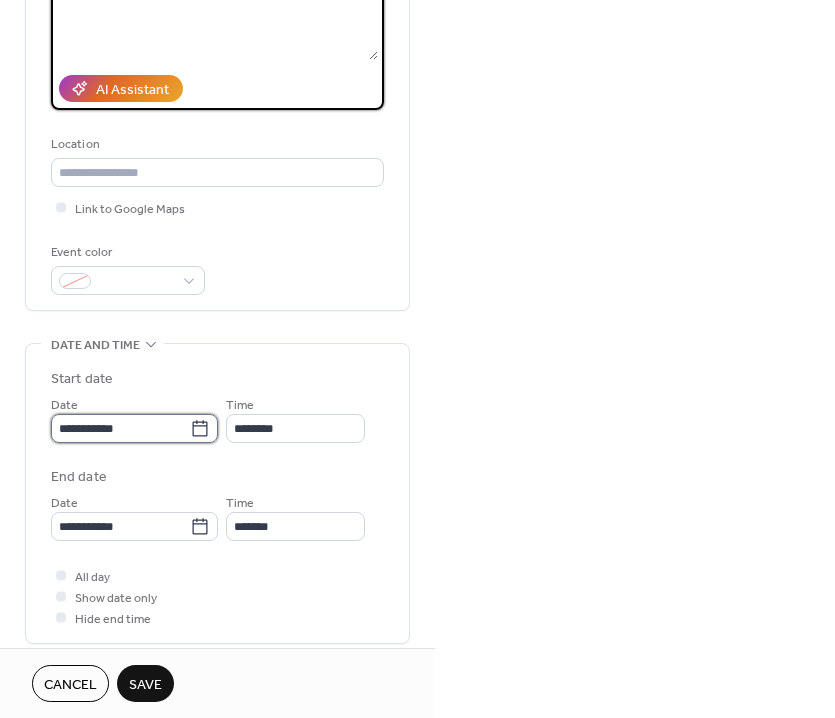click on "**********" at bounding box center (120, 428) 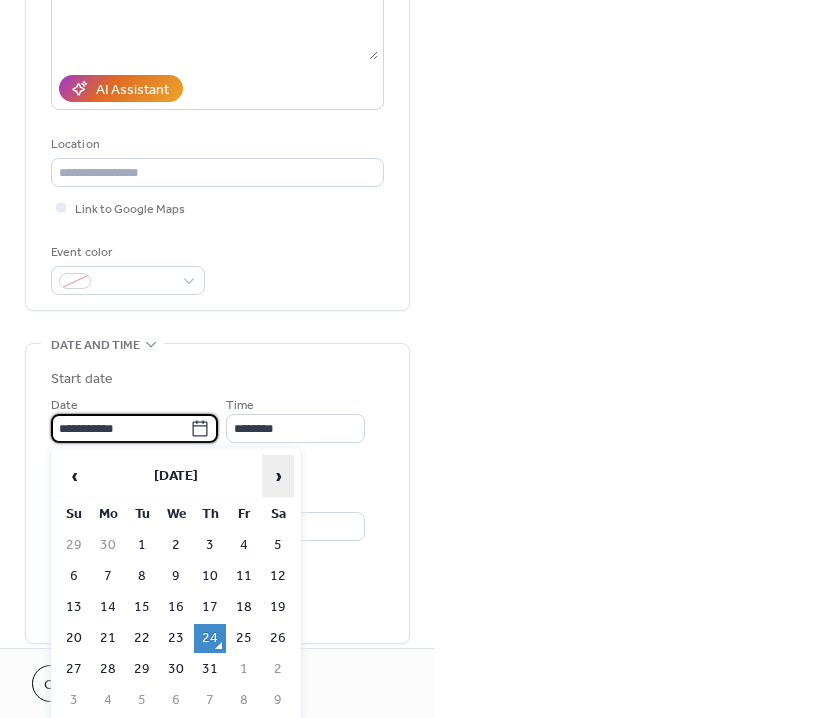 click on "›" at bounding box center [278, 476] 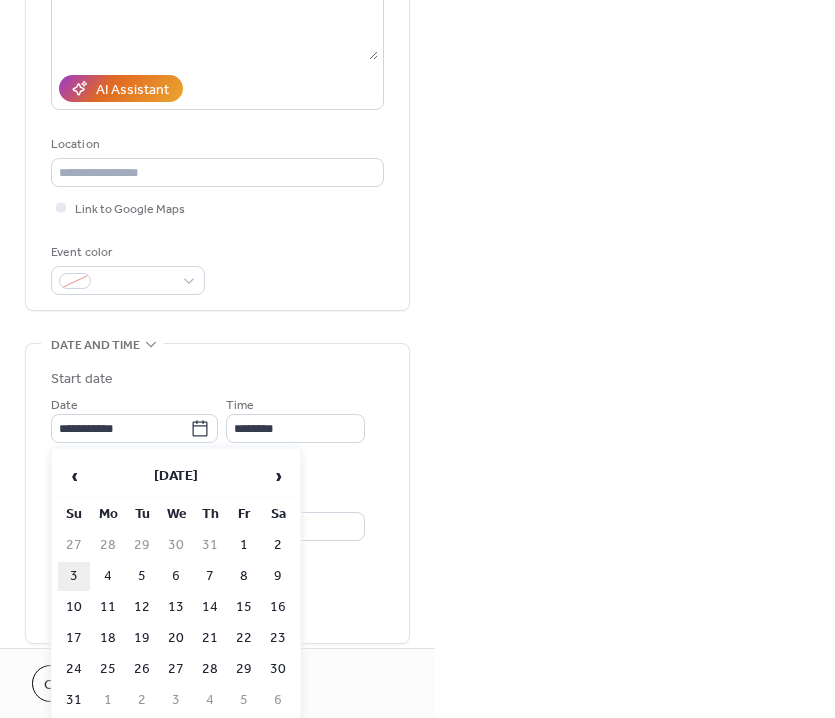 click on "3" at bounding box center [74, 576] 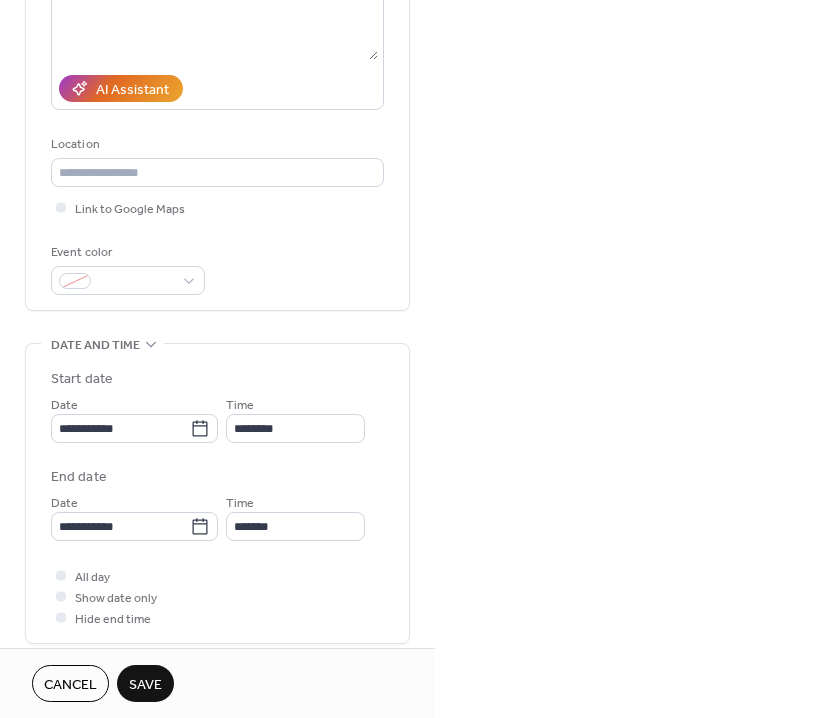 click on "**********" at bounding box center (217, 498) 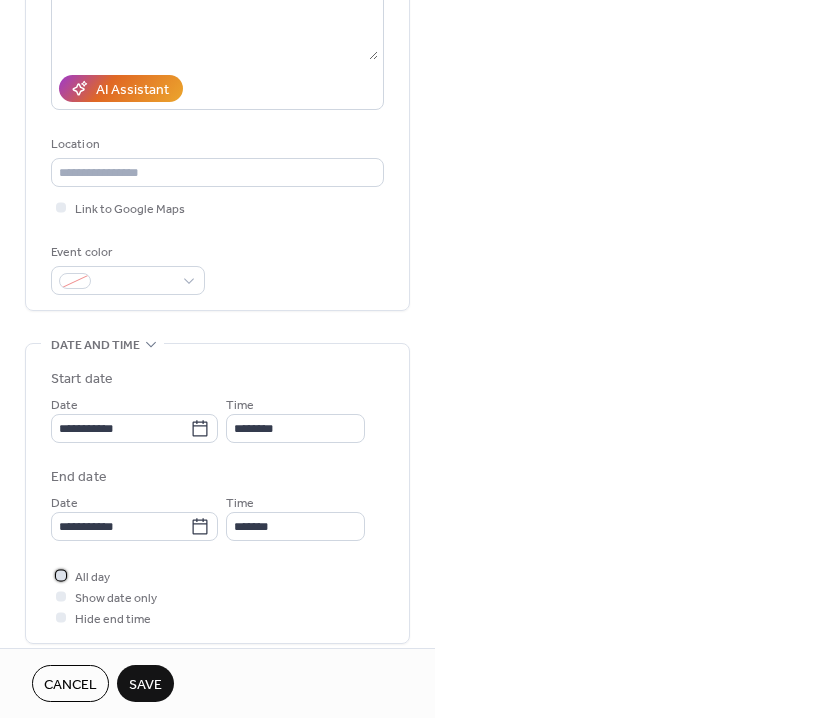 click on "All day" at bounding box center (92, 577) 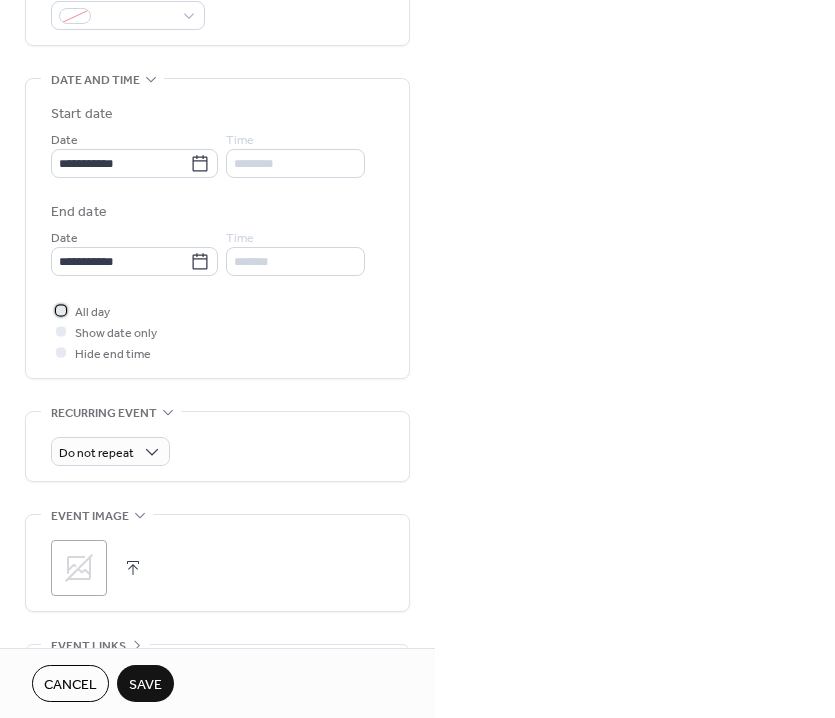 scroll, scrollTop: 769, scrollLeft: 0, axis: vertical 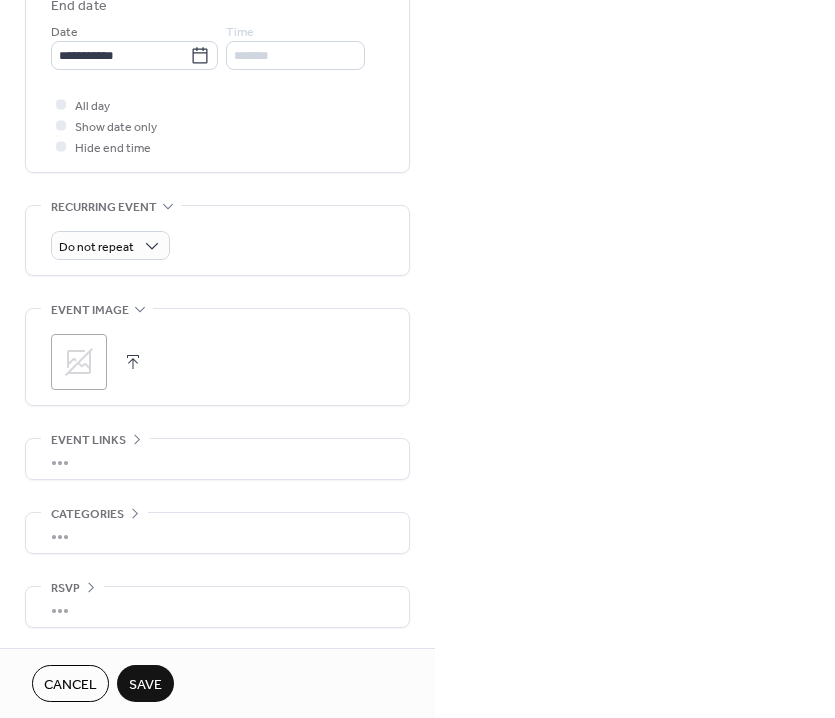 click on "Save" at bounding box center (145, 685) 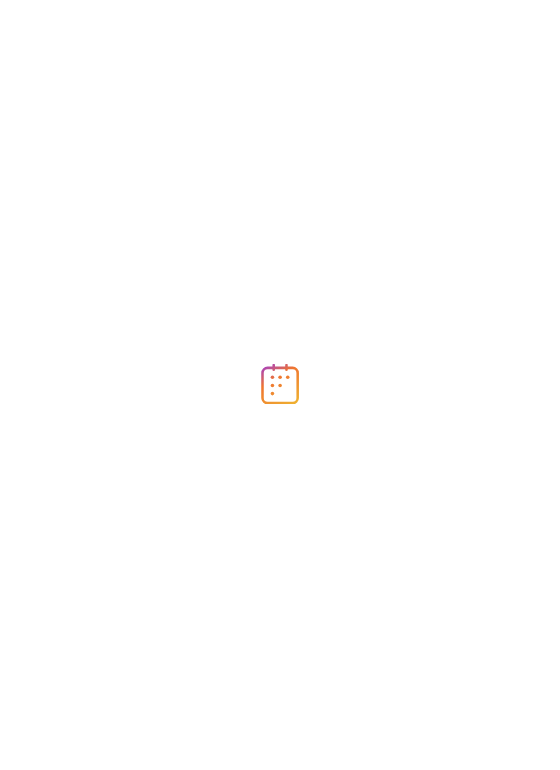scroll, scrollTop: 0, scrollLeft: 0, axis: both 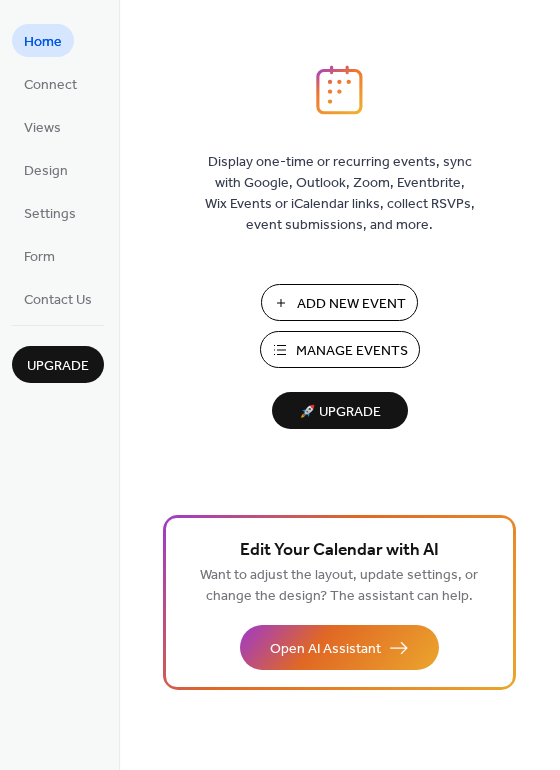 click on "Manage Events" at bounding box center [352, 351] 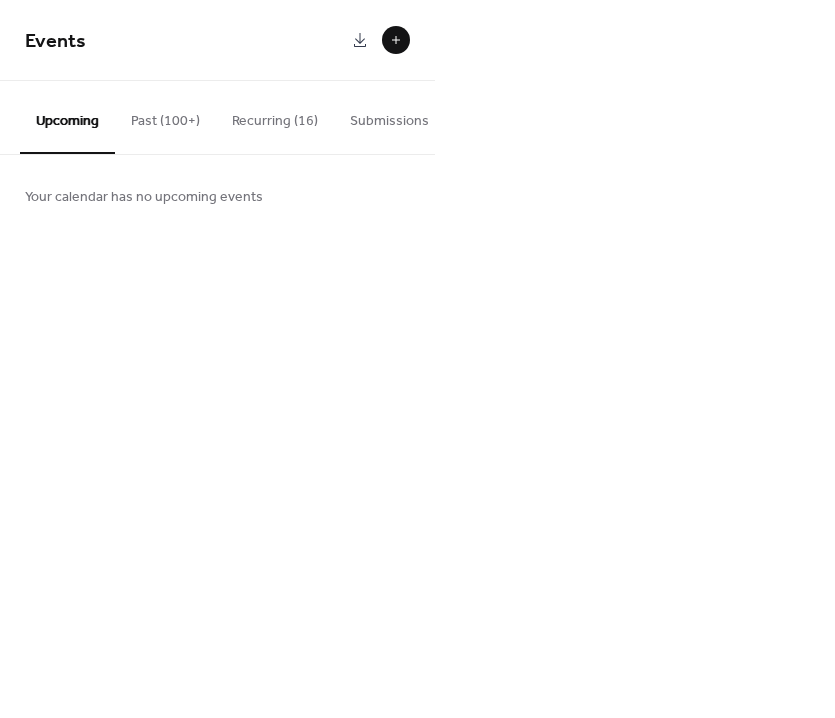 scroll, scrollTop: 0, scrollLeft: 0, axis: both 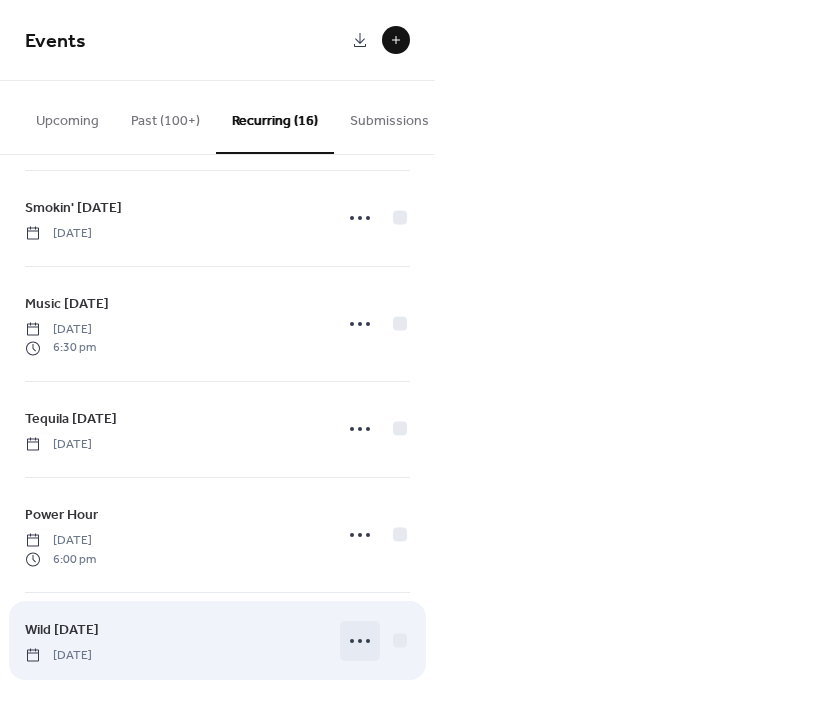 click 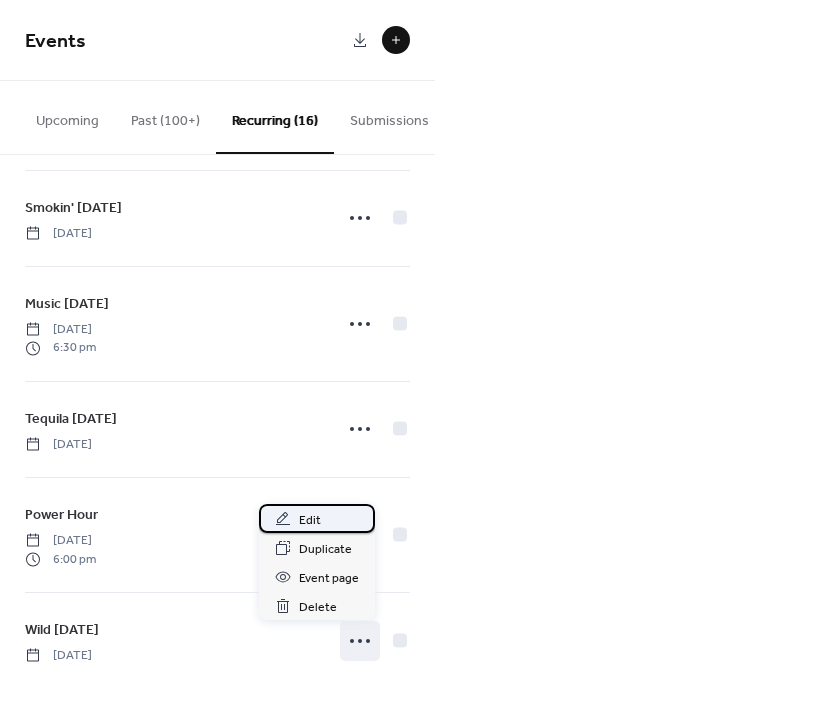 click on "Edit" at bounding box center (317, 518) 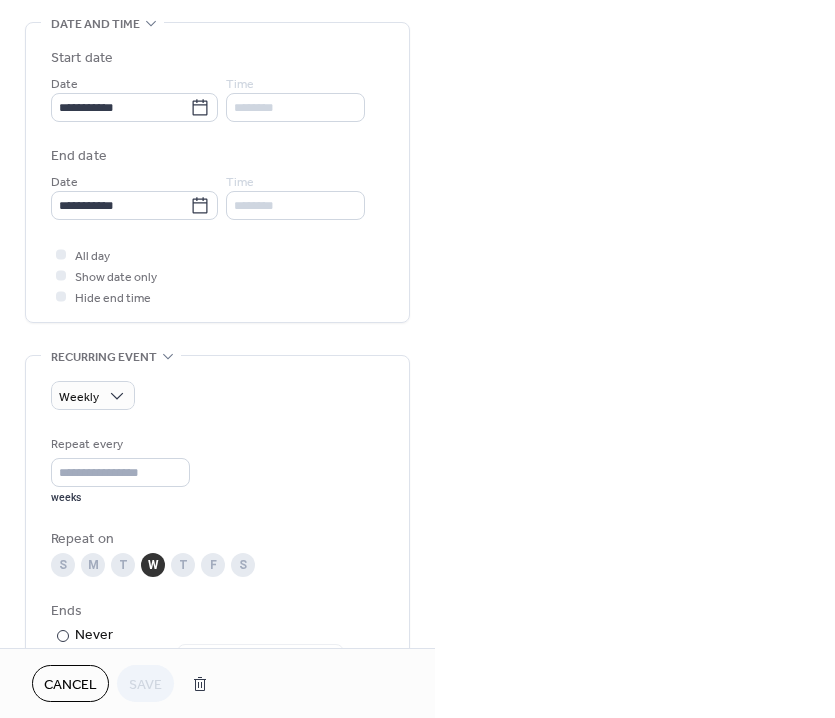 scroll, scrollTop: 677, scrollLeft: 0, axis: vertical 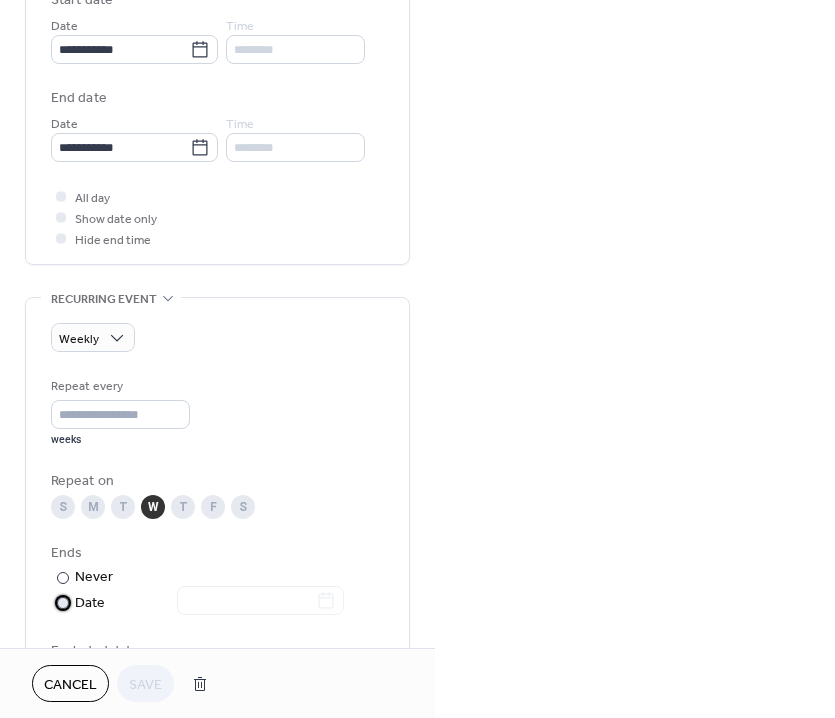 click on "Date" at bounding box center (209, 603) 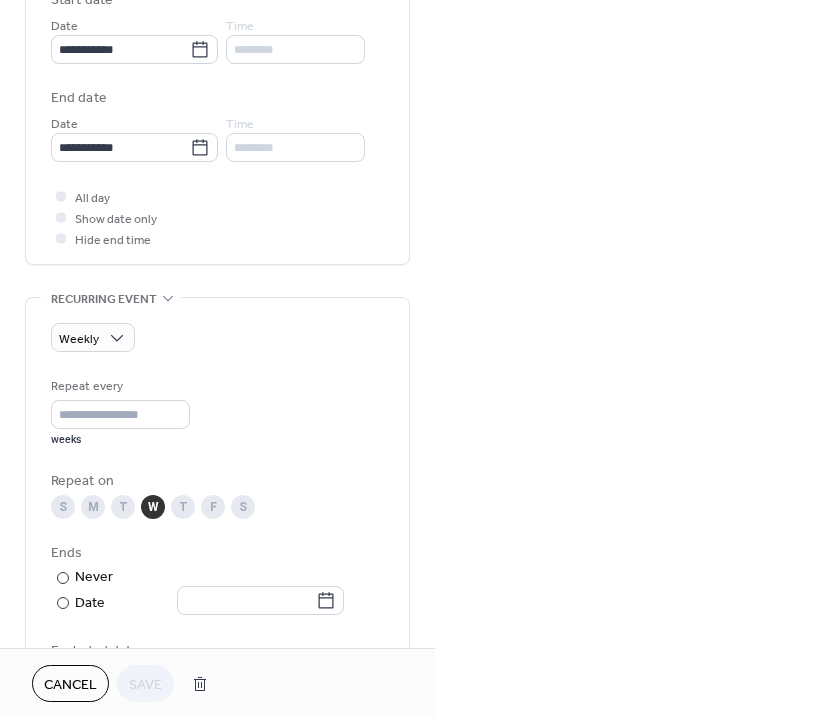 click on "Repeat every * weeks Repeat on S M T W T F S Ends ​ Never ​ Date Excluded dates   Pick date to exclude" at bounding box center [217, 533] 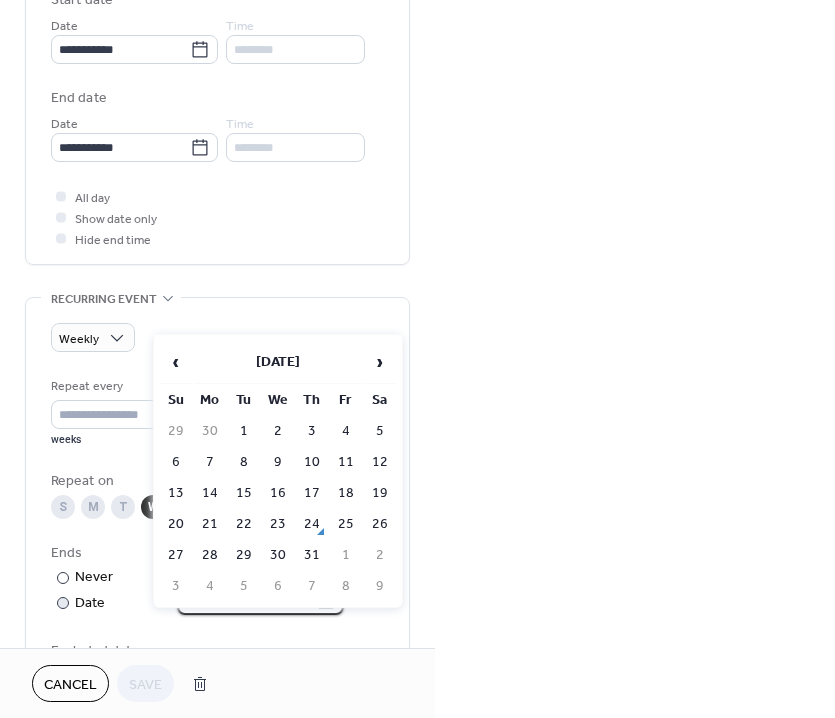 click at bounding box center [246, 600] 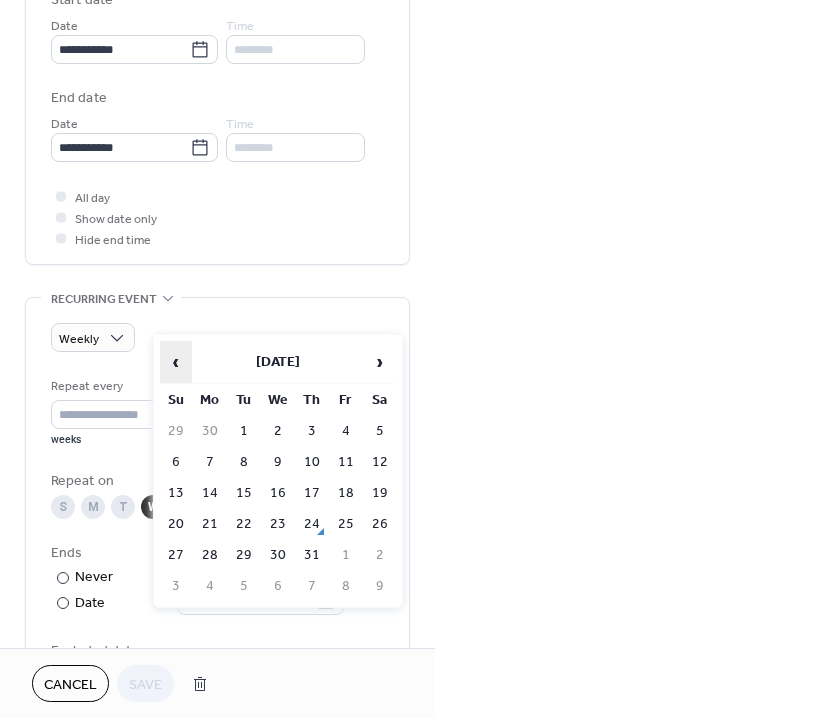 click on "‹" at bounding box center [176, 362] 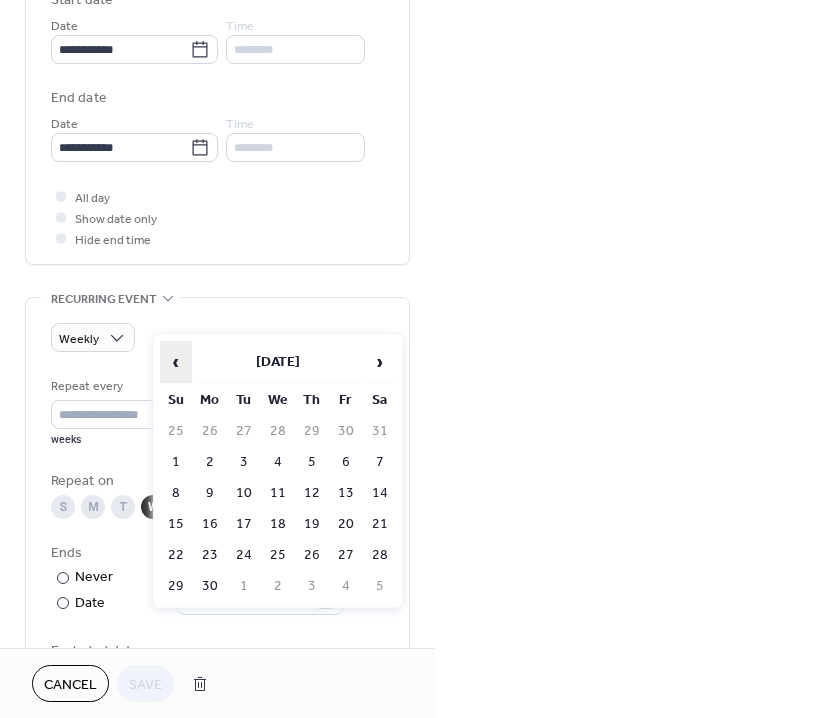 click on "‹" at bounding box center [176, 362] 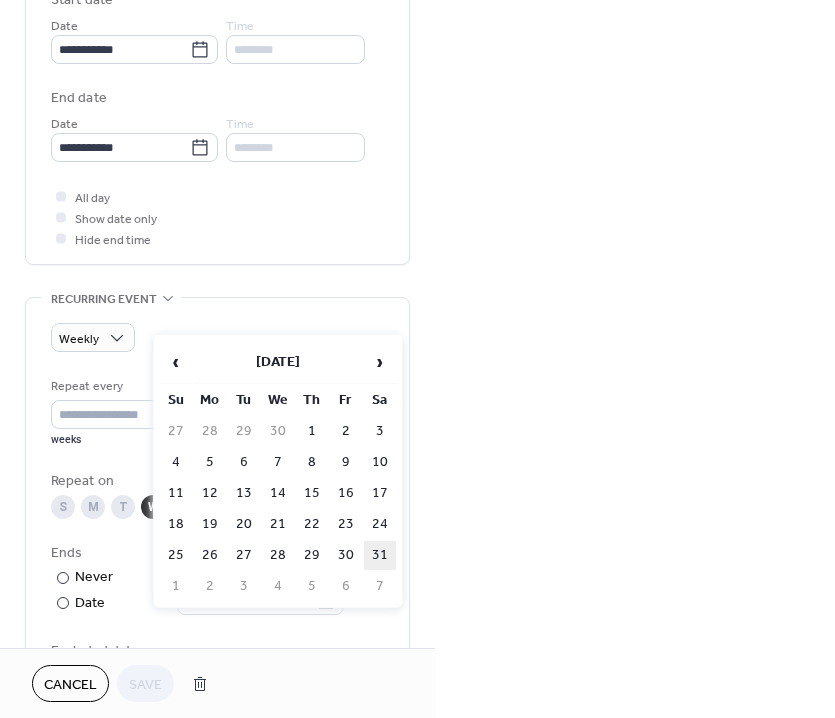 click on "31" at bounding box center [380, 555] 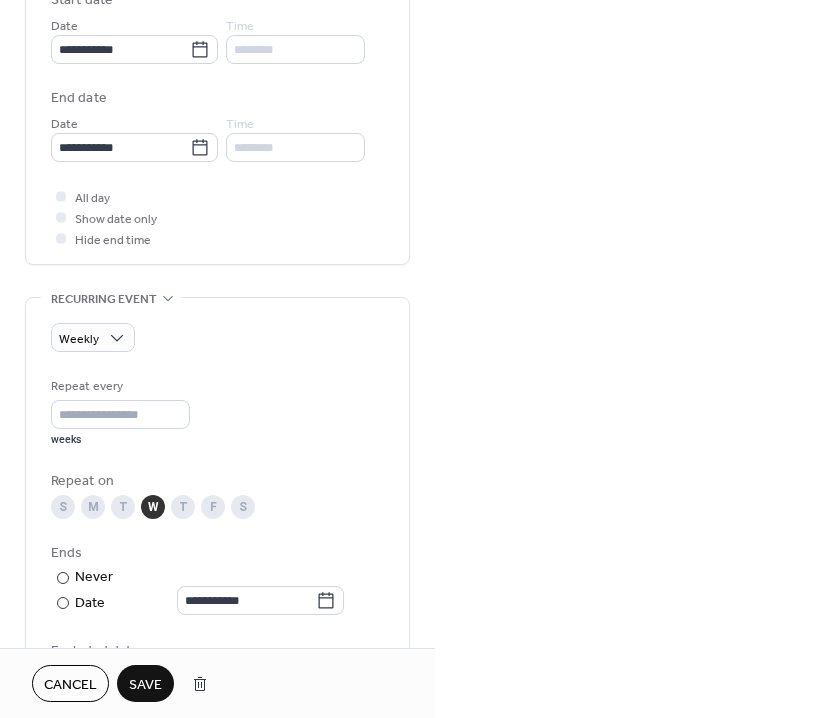 click on "Save" at bounding box center [145, 685] 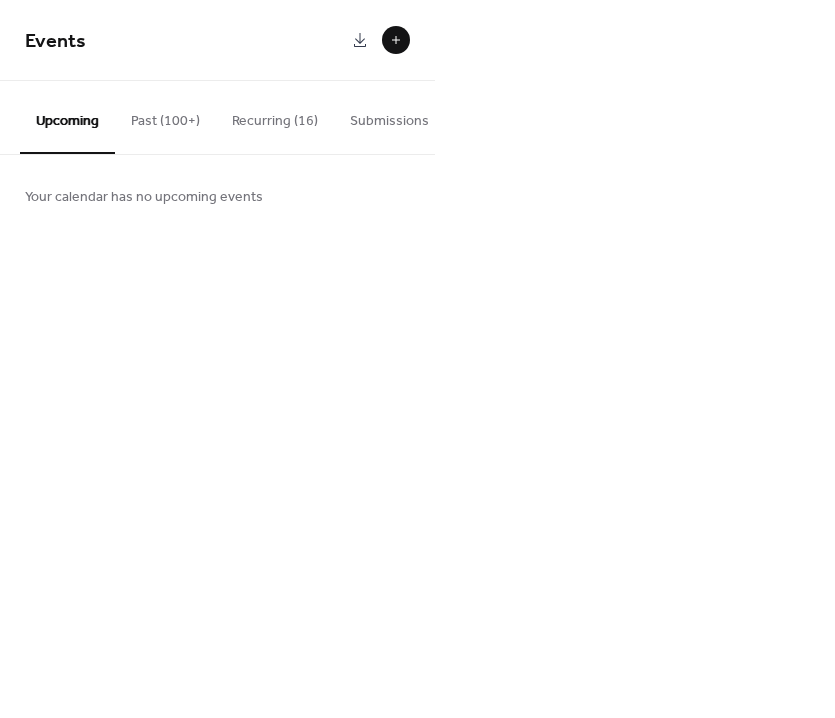 click on "Recurring (16)" at bounding box center (275, 116) 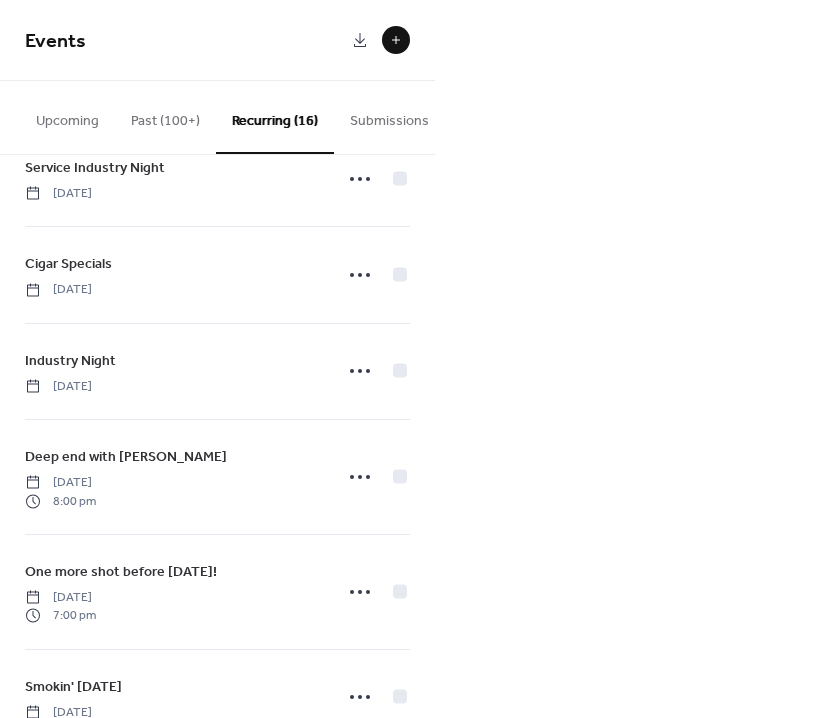 scroll, scrollTop: 1154, scrollLeft: 0, axis: vertical 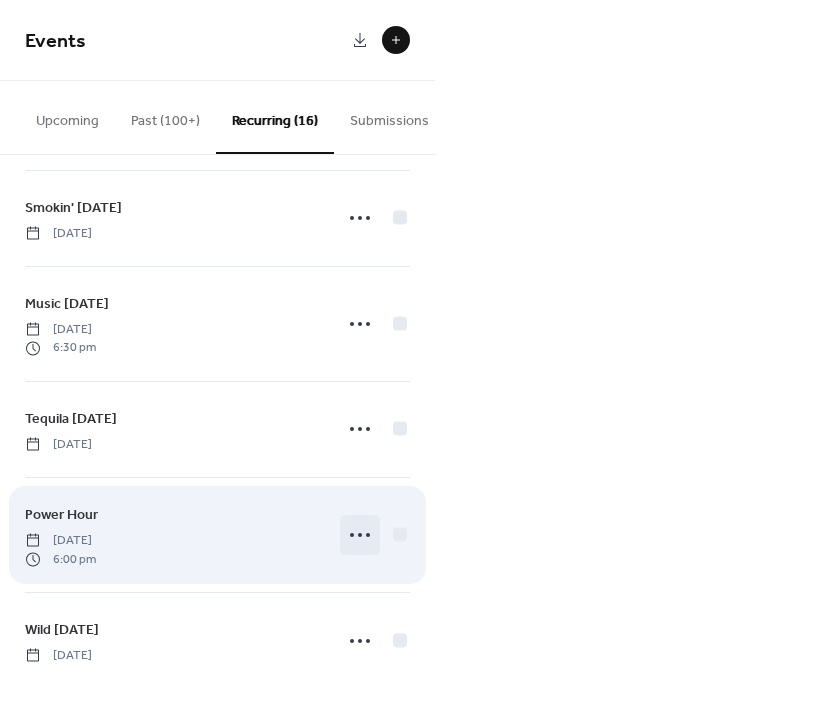 click 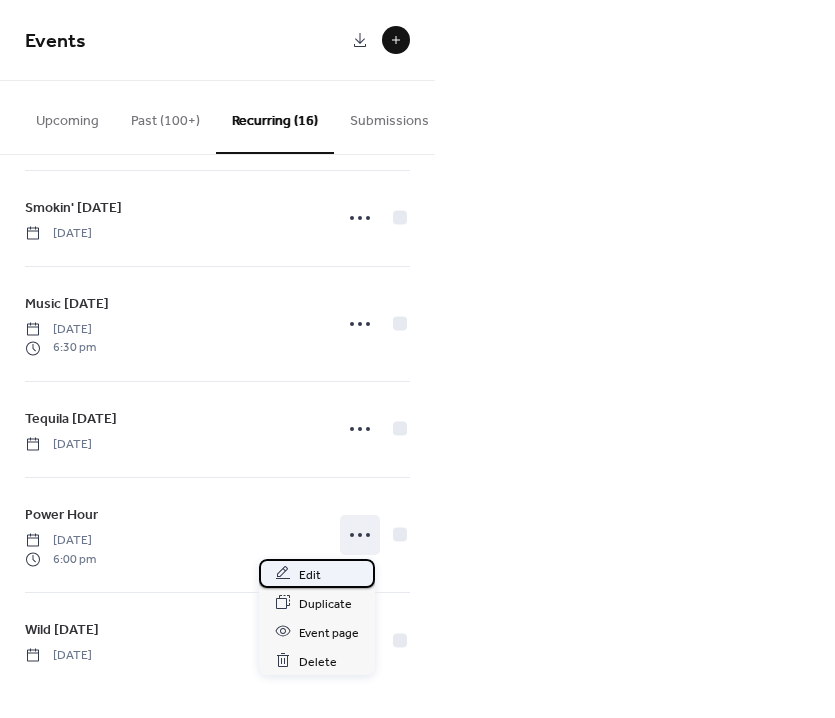 click on "Edit" at bounding box center (317, 573) 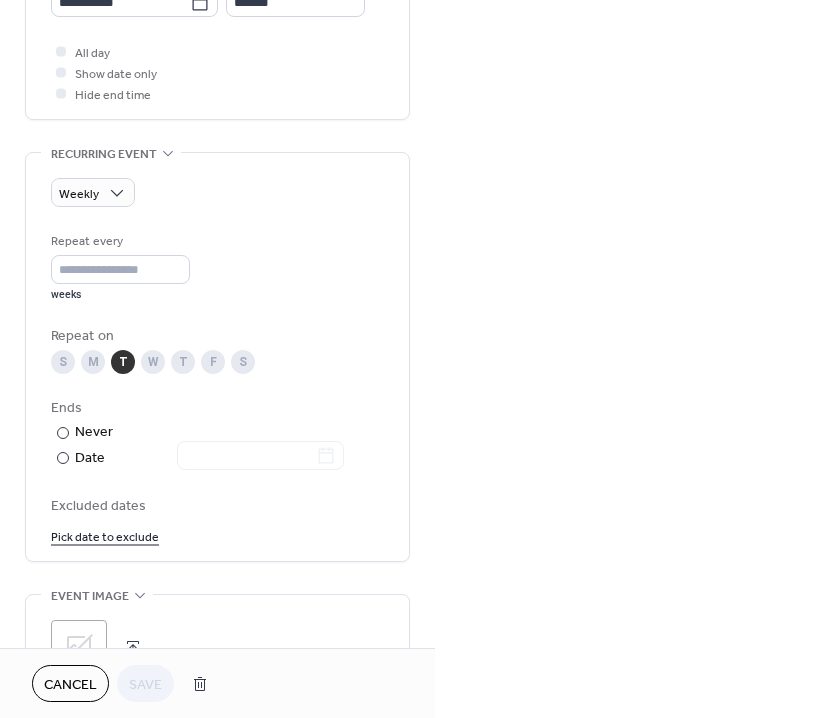 scroll, scrollTop: 863, scrollLeft: 0, axis: vertical 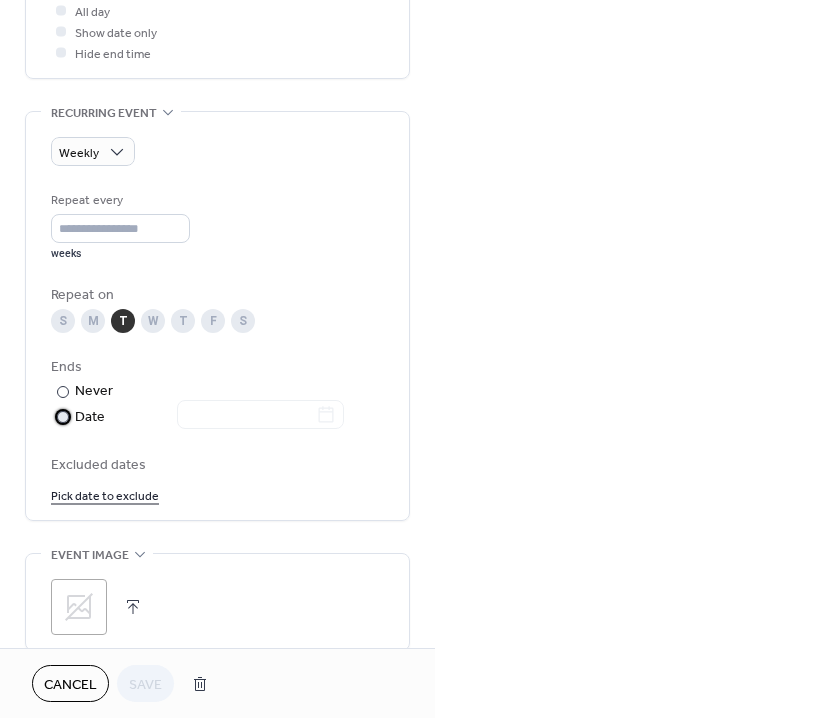 click on "Date" at bounding box center [209, 417] 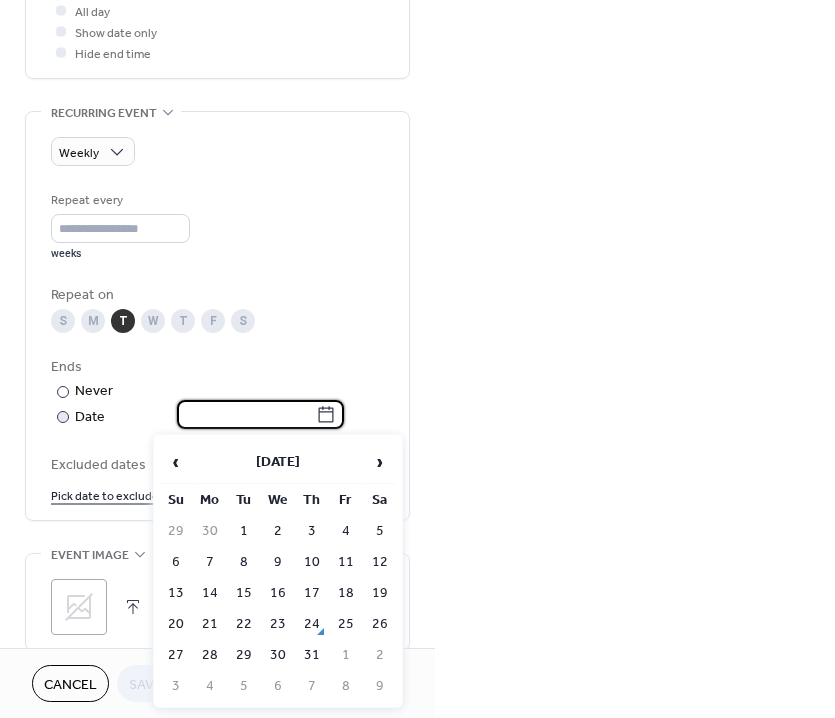 click at bounding box center [246, 414] 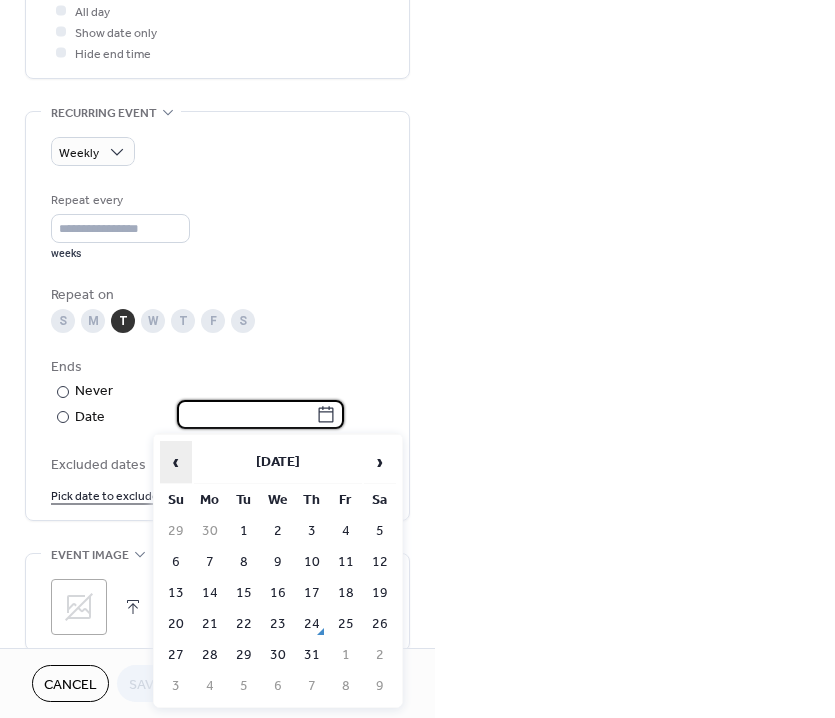 click on "‹" at bounding box center [176, 462] 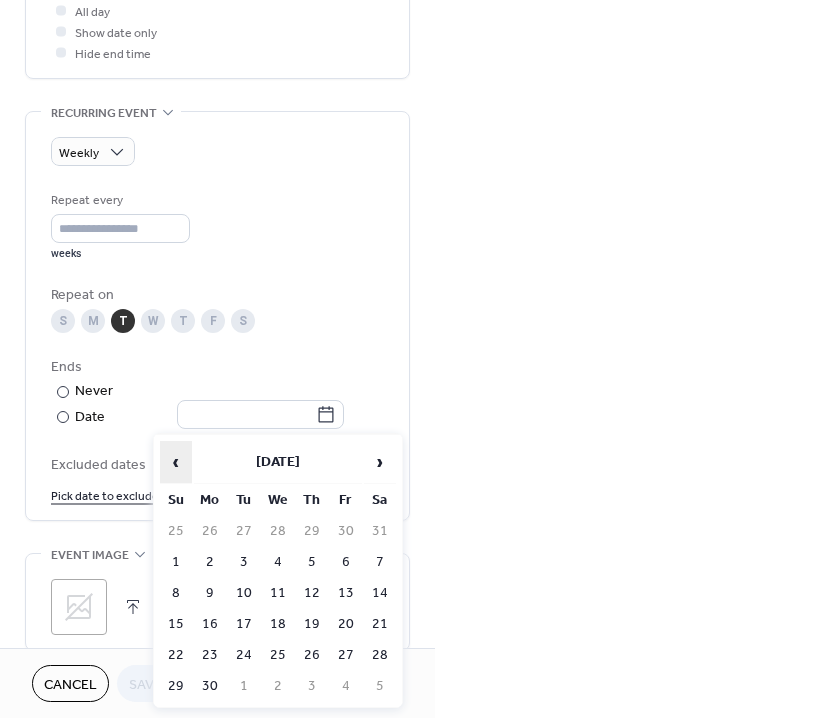 click on "‹" at bounding box center [176, 462] 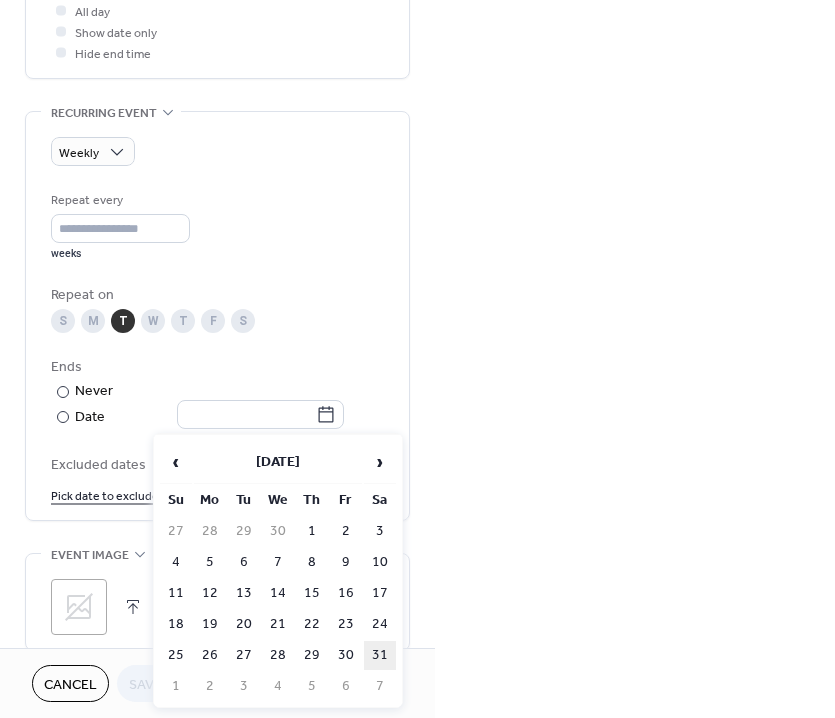 click on "31" at bounding box center [380, 655] 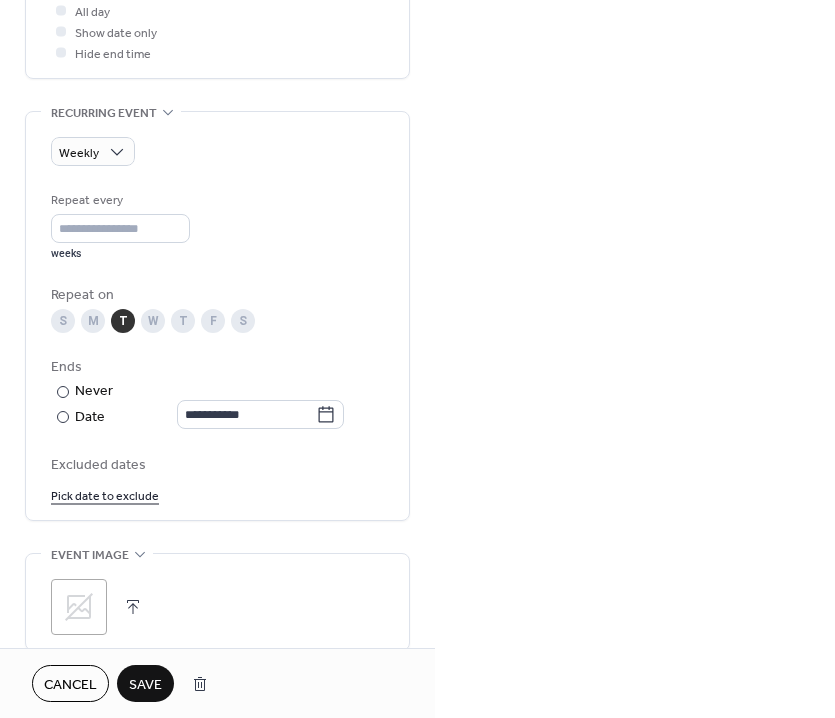 click on "Save" at bounding box center [145, 683] 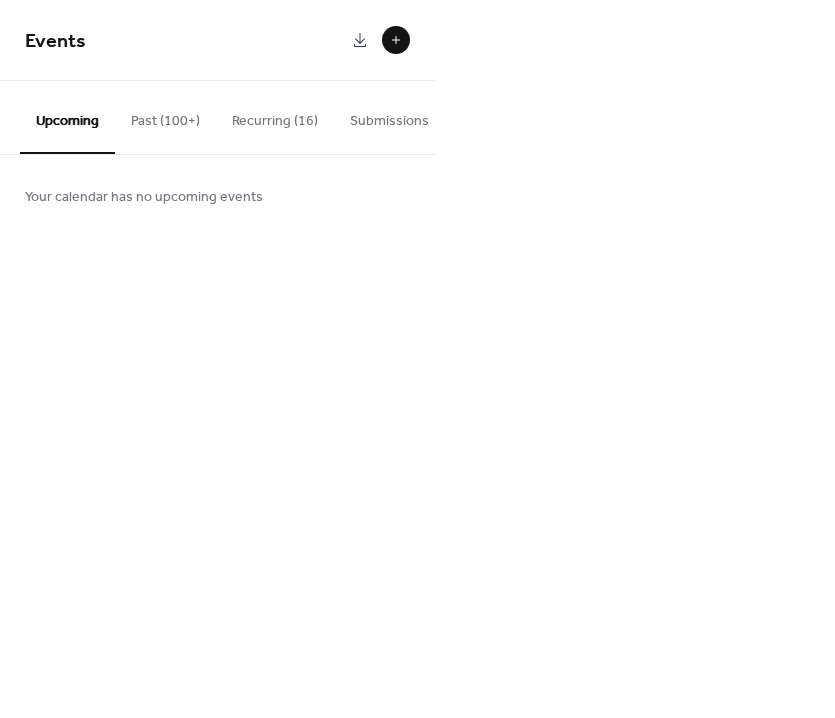 click on "Recurring (16)" at bounding box center [275, 116] 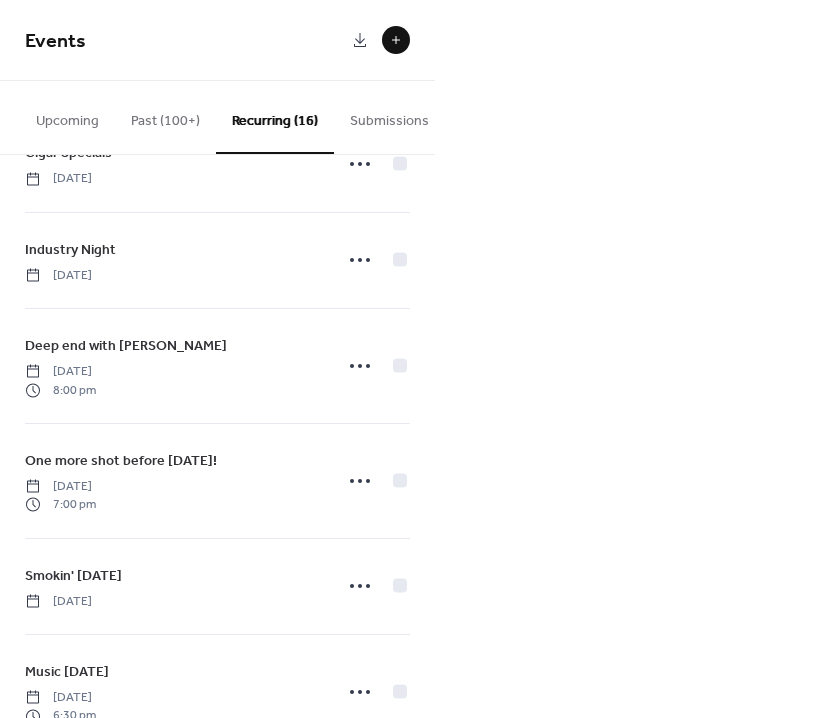 scroll, scrollTop: 1154, scrollLeft: 0, axis: vertical 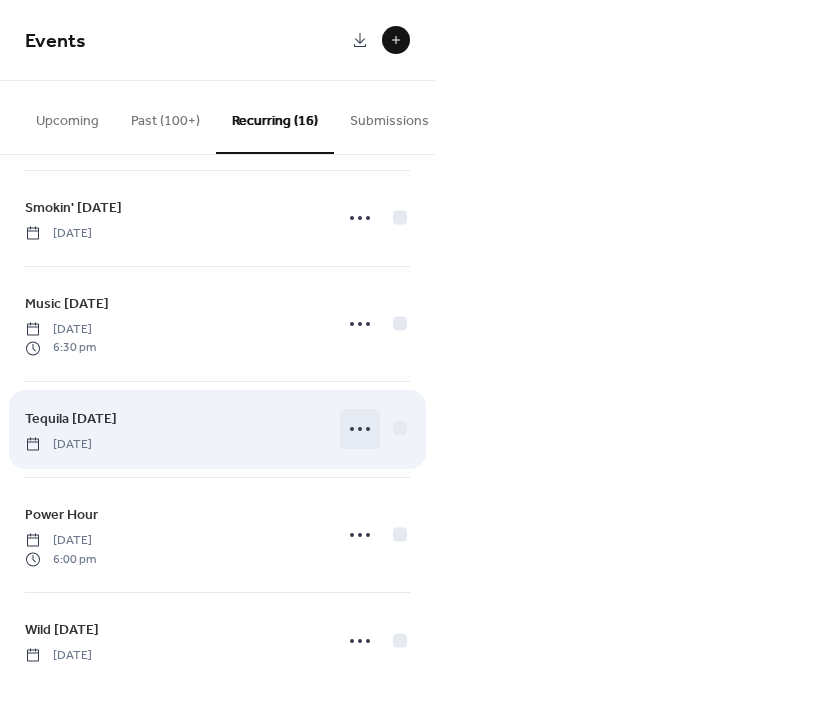 click 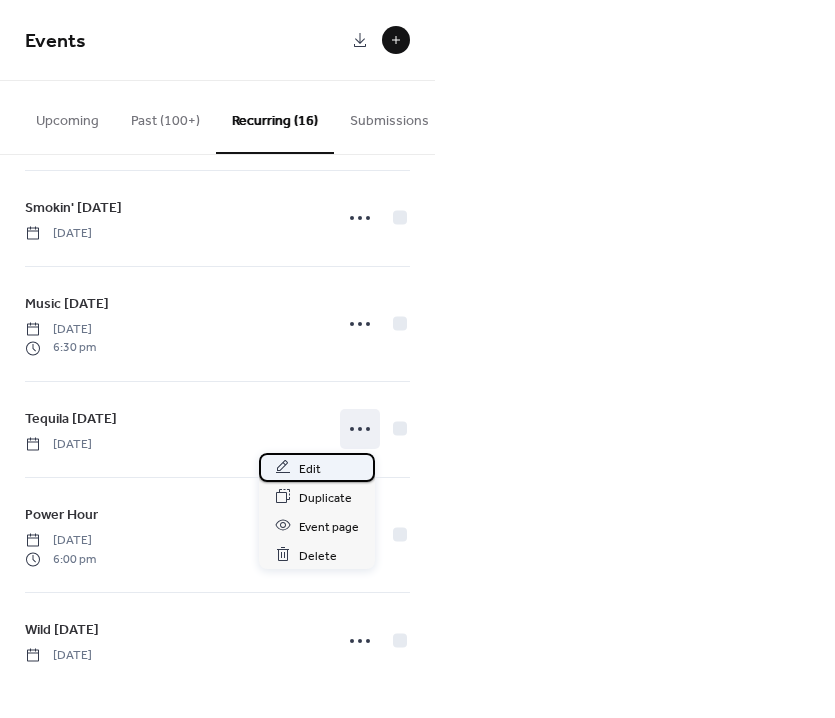 click on "Edit" at bounding box center [317, 467] 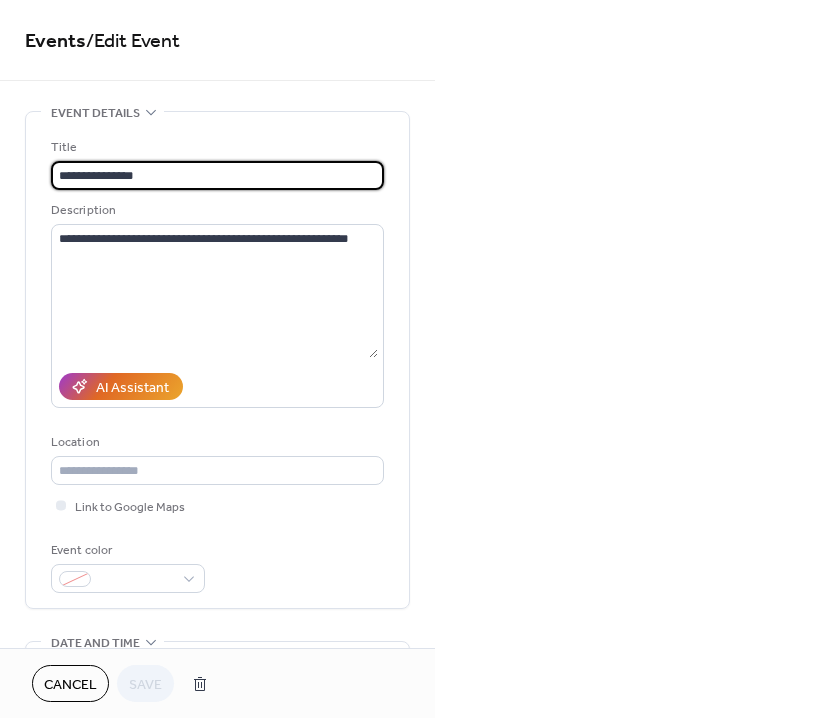 scroll, scrollTop: 275, scrollLeft: 0, axis: vertical 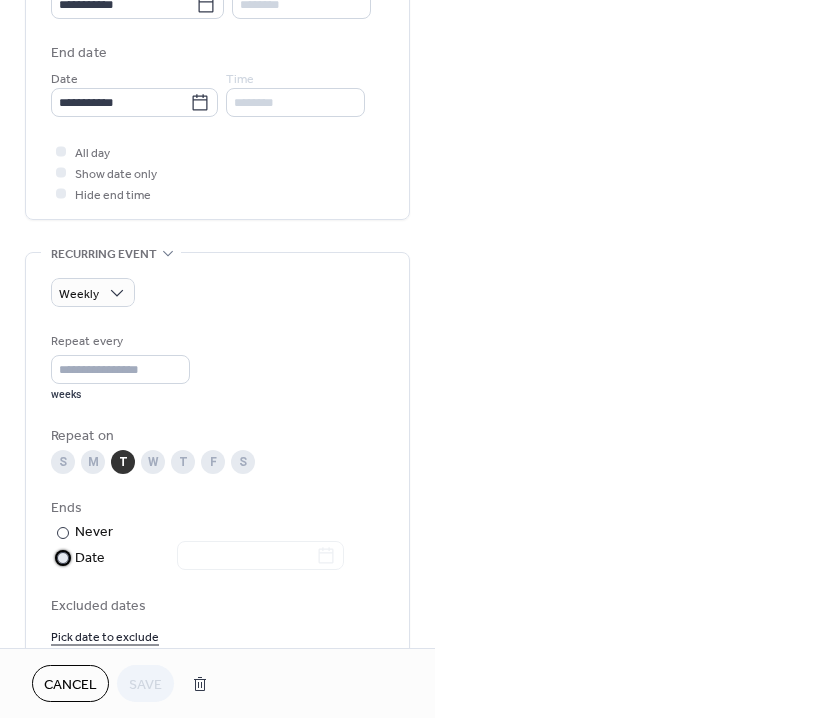 click on "Date" at bounding box center [209, 558] 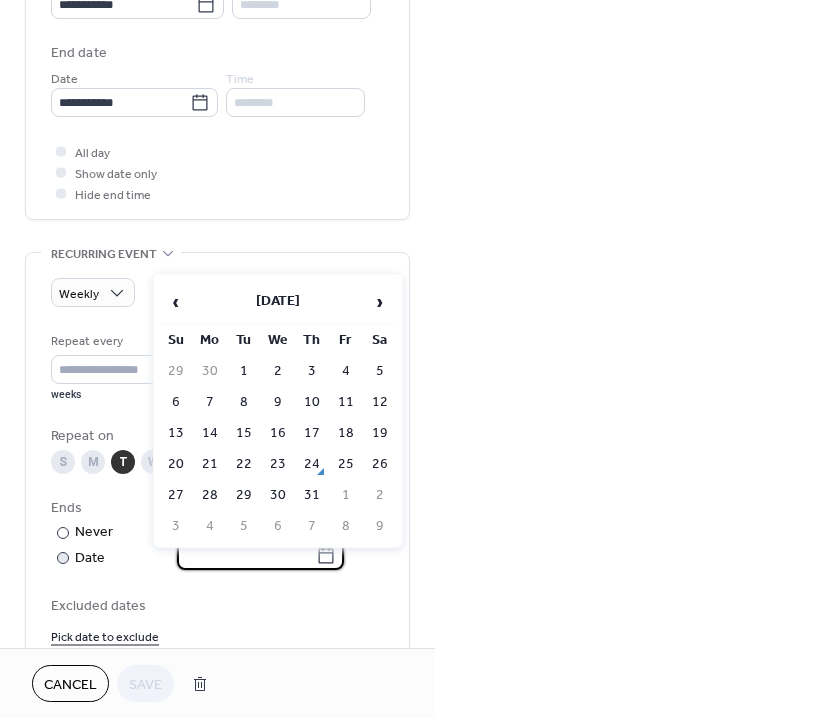 click at bounding box center [246, 555] 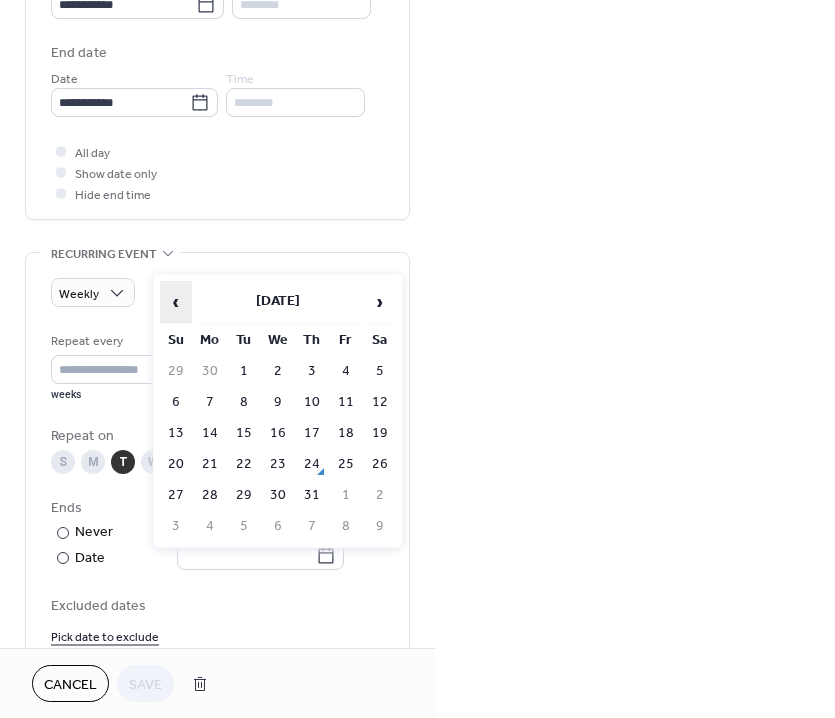 click on "‹" at bounding box center (176, 302) 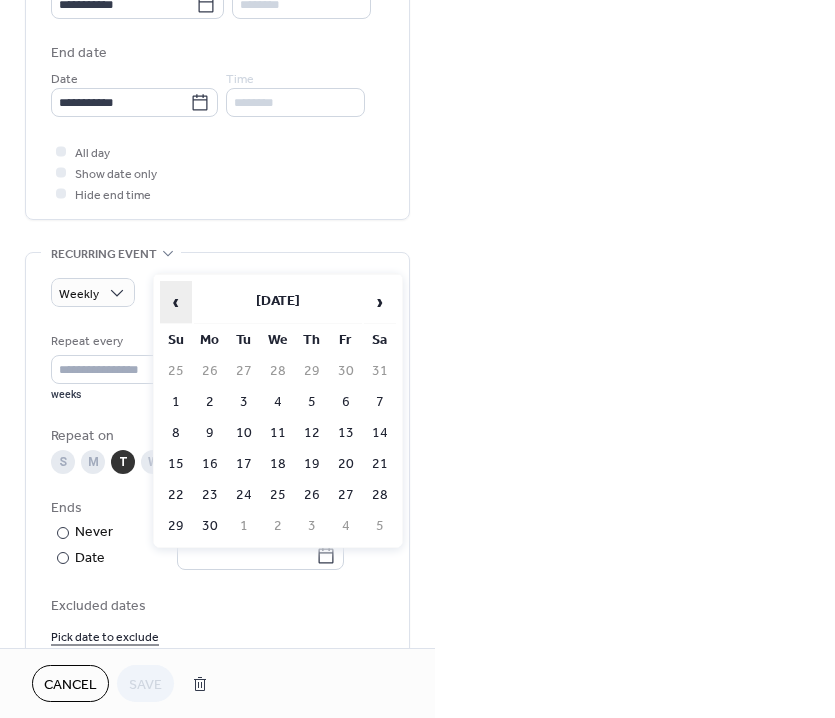 click on "‹" at bounding box center (176, 302) 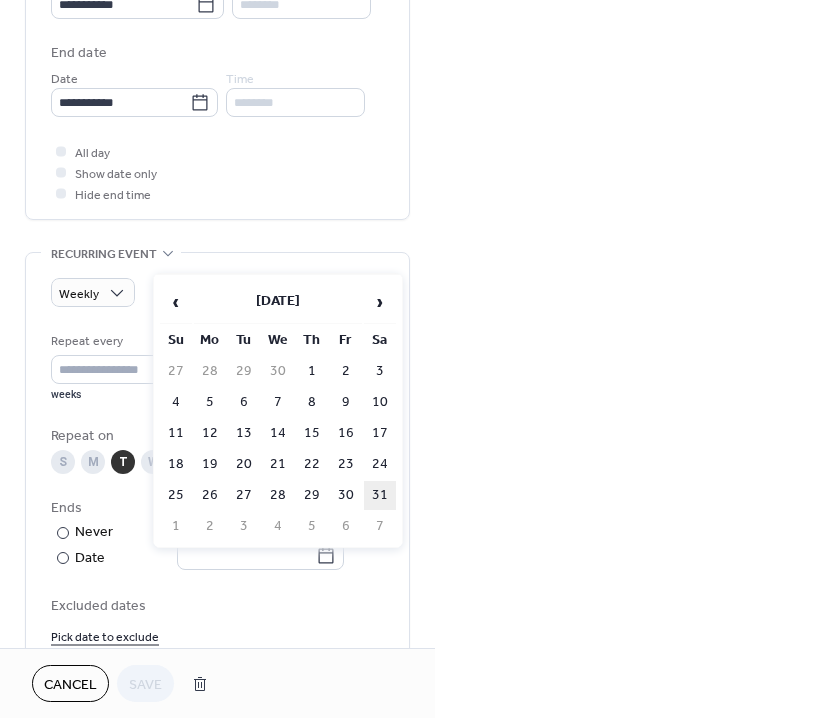 click on "31" at bounding box center [380, 495] 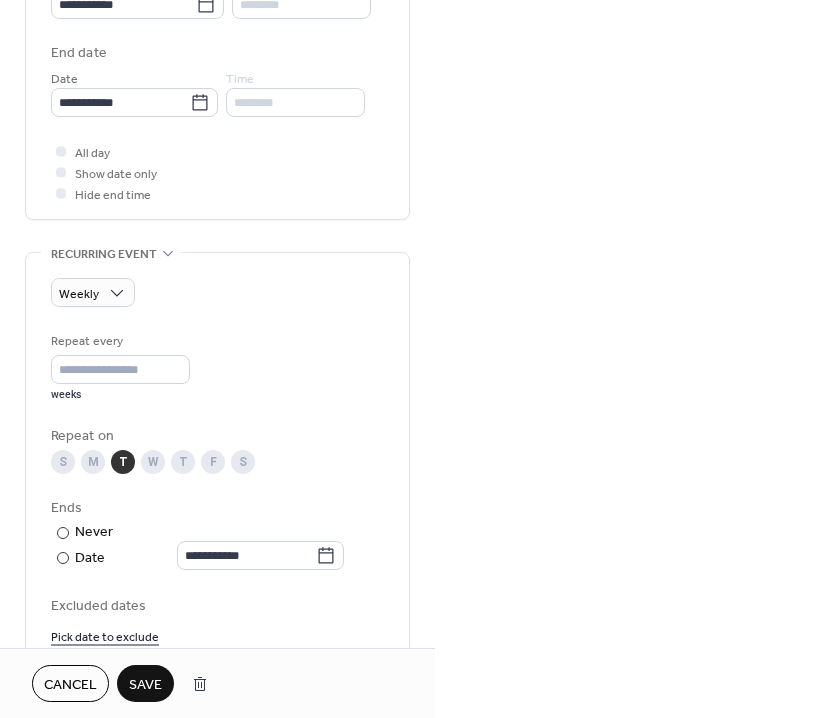 click on "Save" at bounding box center (145, 685) 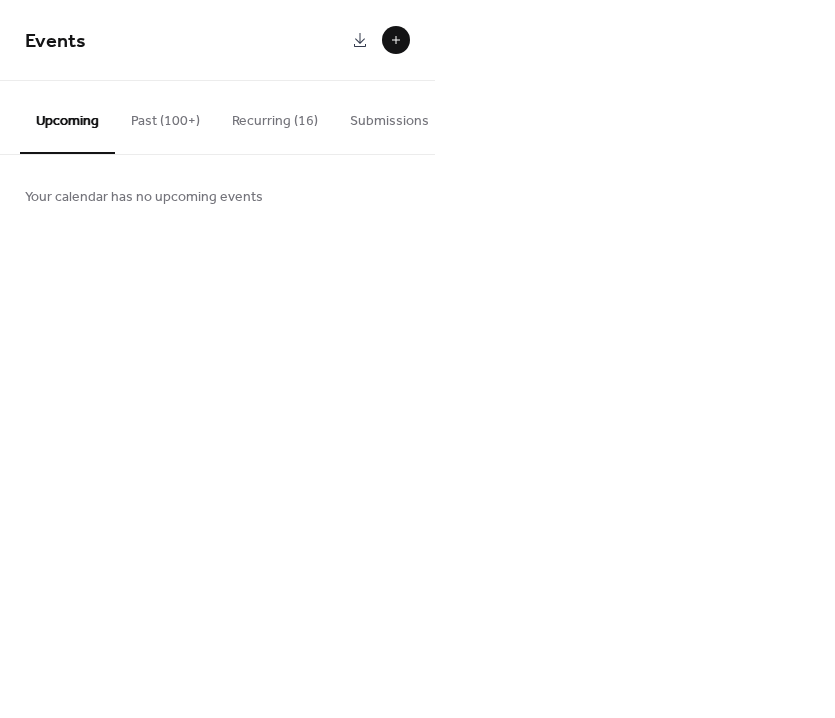 click on "Recurring (16)" at bounding box center (275, 116) 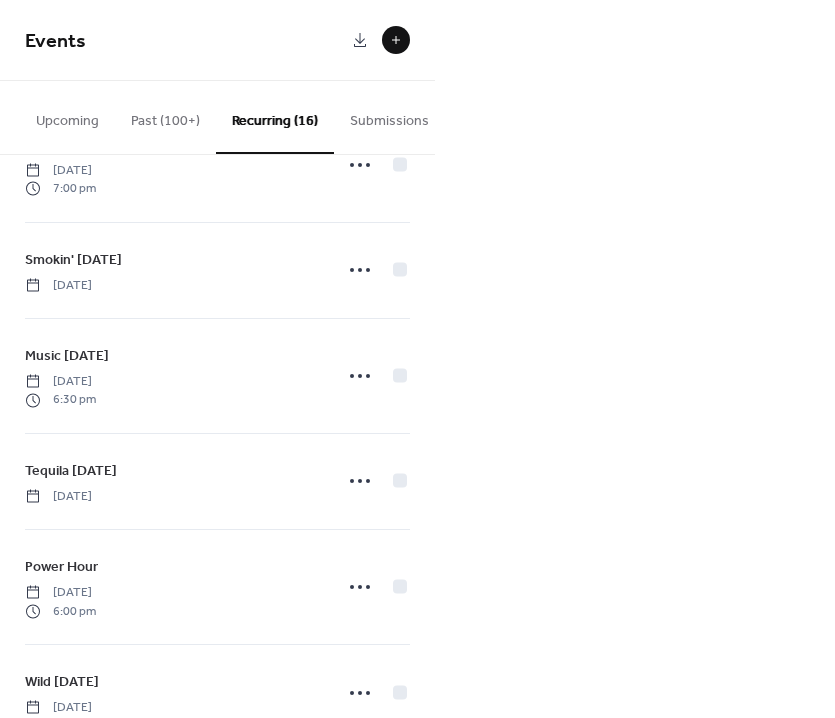 scroll, scrollTop: 1092, scrollLeft: 0, axis: vertical 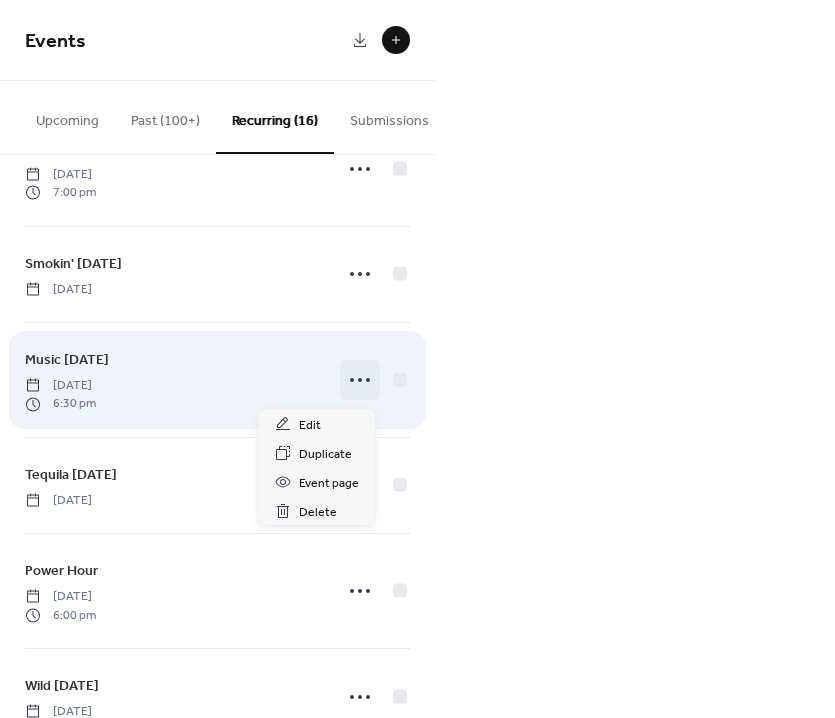 click 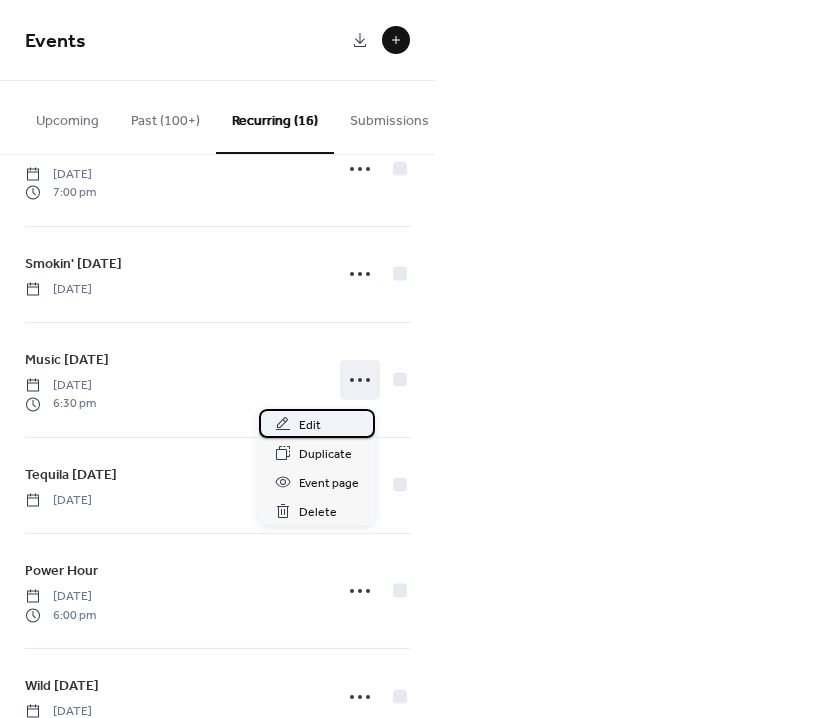 click on "Edit" at bounding box center (317, 423) 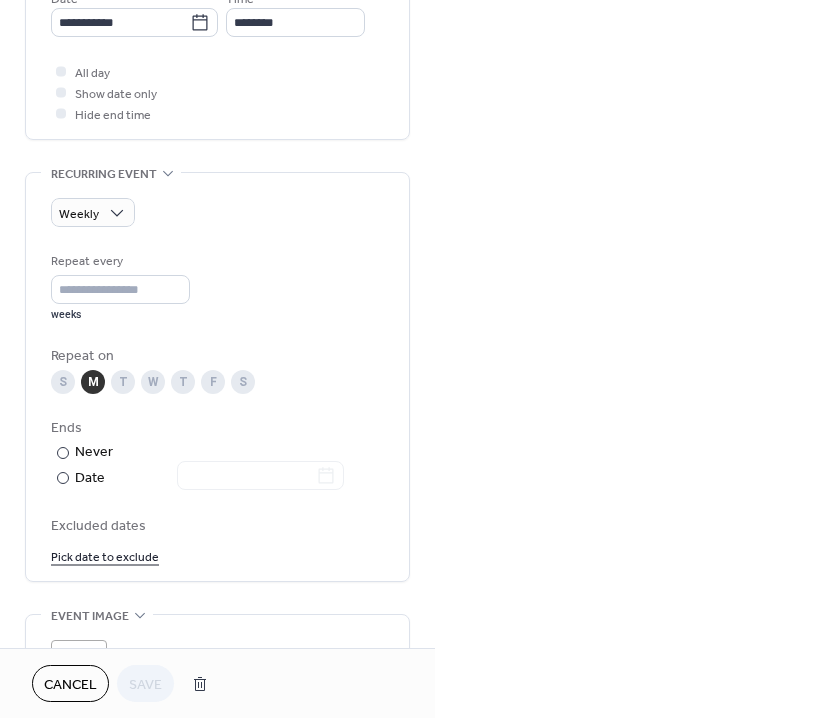 scroll, scrollTop: 874, scrollLeft: 0, axis: vertical 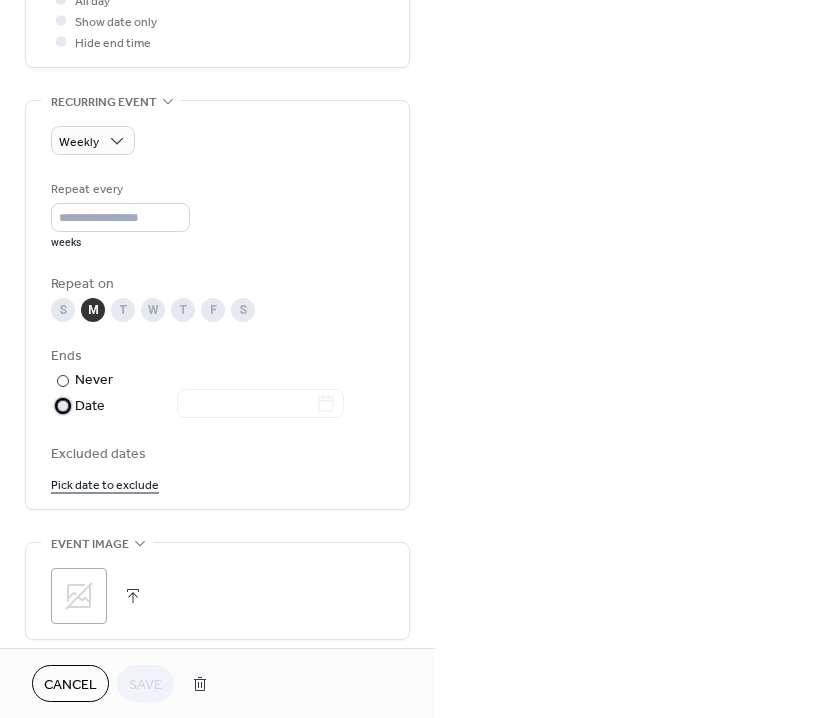click on "Date" at bounding box center (209, 406) 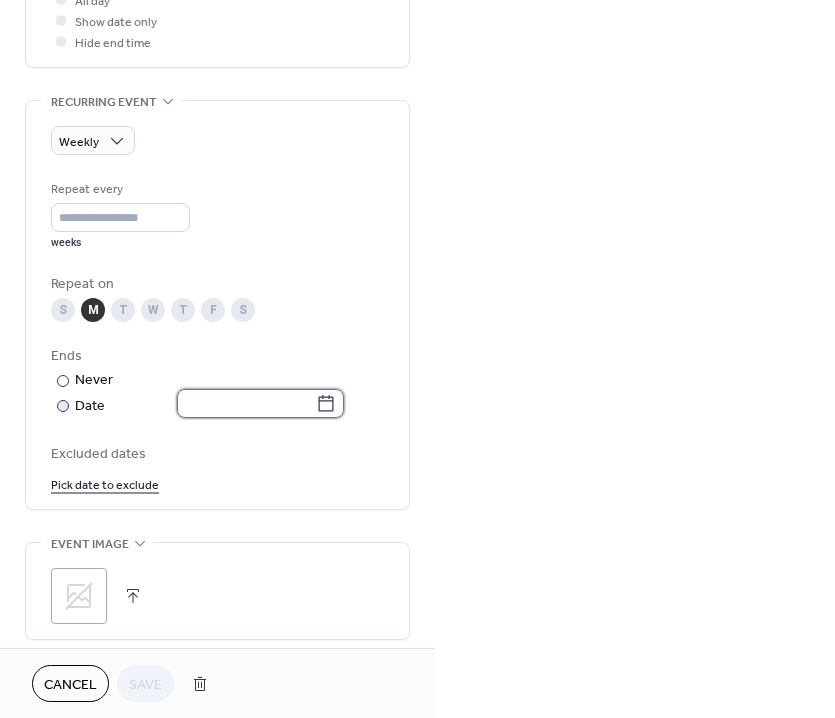 click at bounding box center (246, 403) 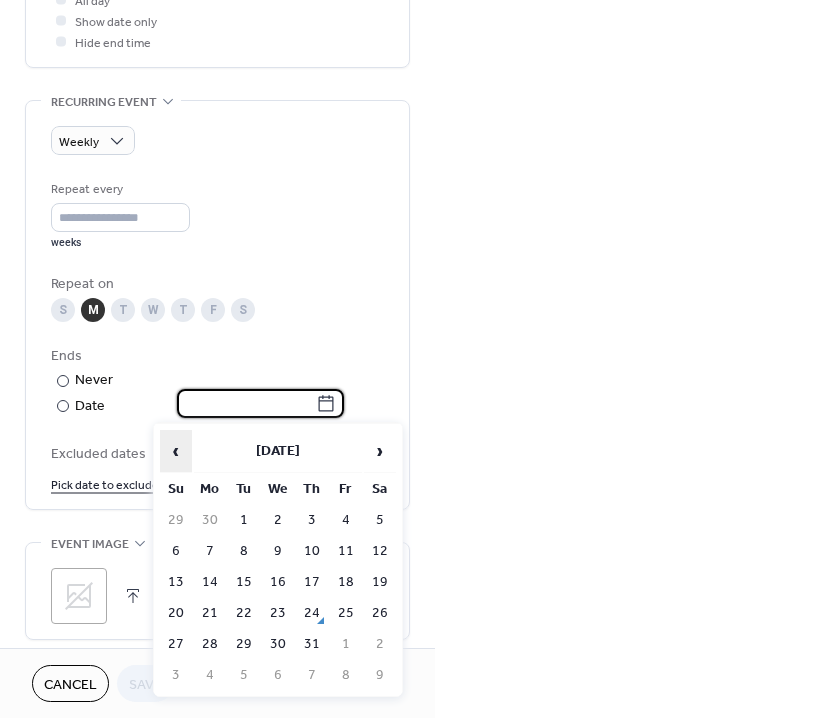 click on "‹" at bounding box center (176, 451) 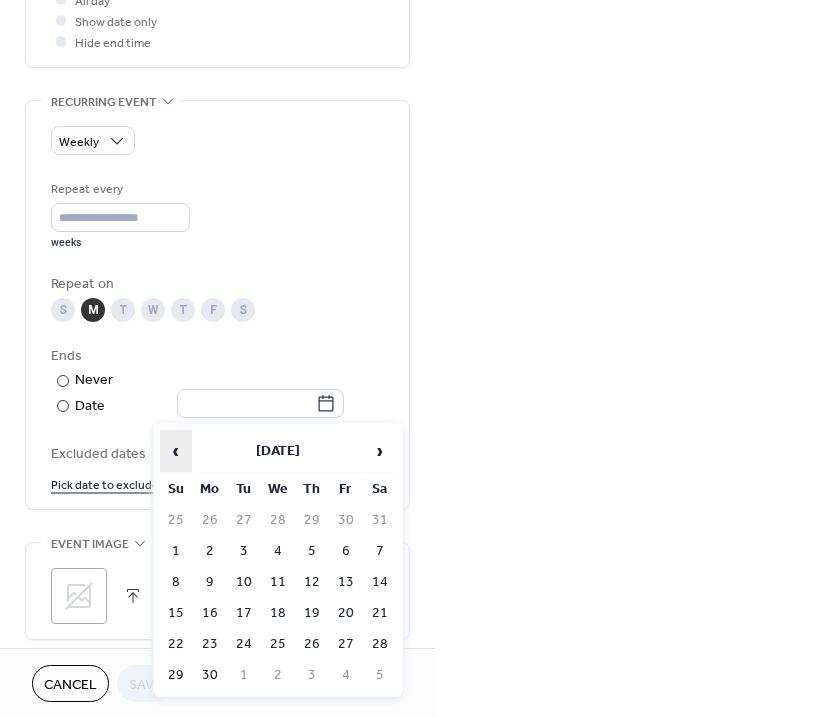 click on "‹" at bounding box center [176, 451] 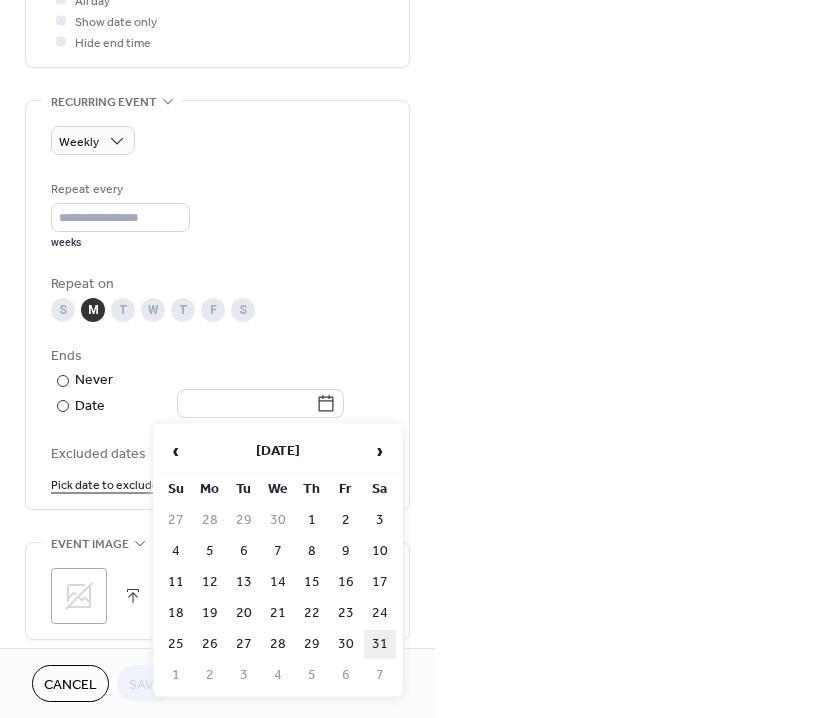 click on "31" at bounding box center [380, 644] 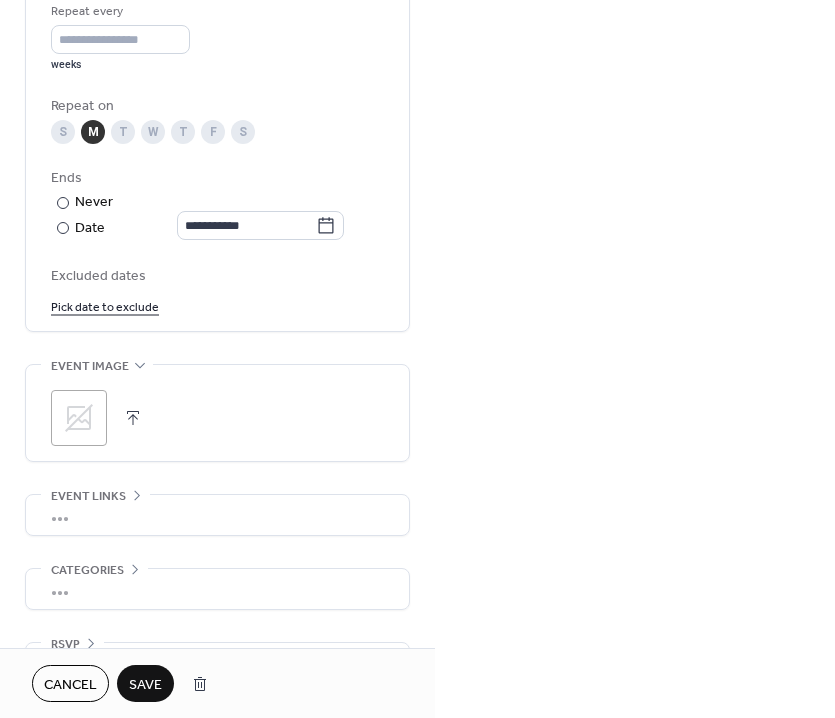 scroll, scrollTop: 1108, scrollLeft: 0, axis: vertical 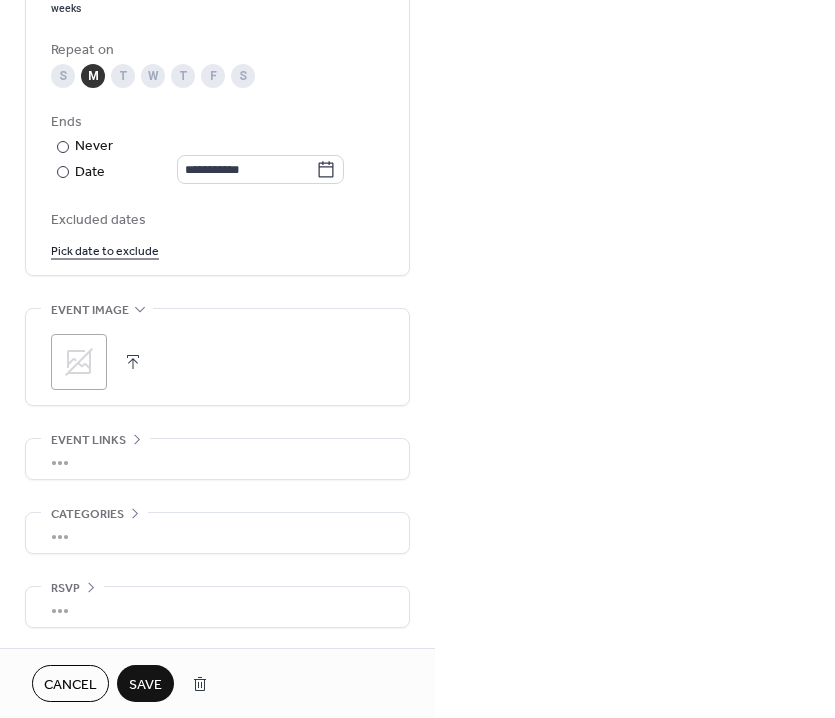 click on "Save" at bounding box center [145, 685] 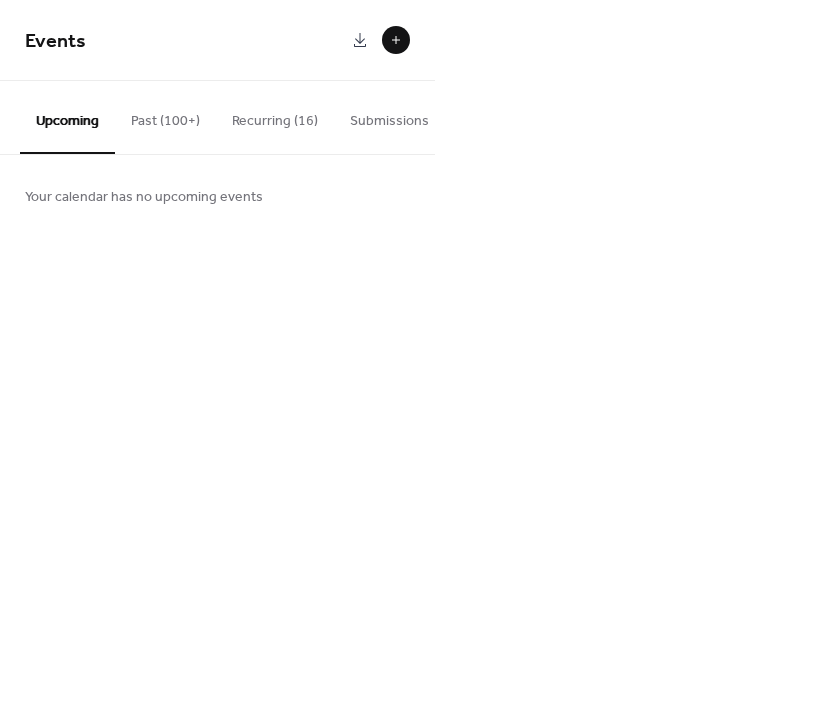 click on "Recurring (16)" at bounding box center [275, 116] 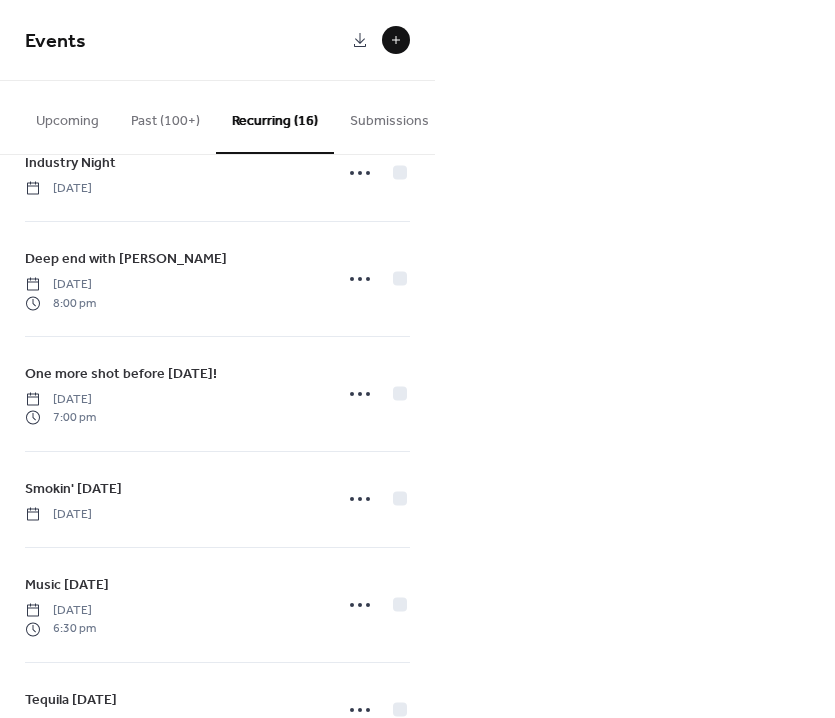 scroll, scrollTop: 863, scrollLeft: 0, axis: vertical 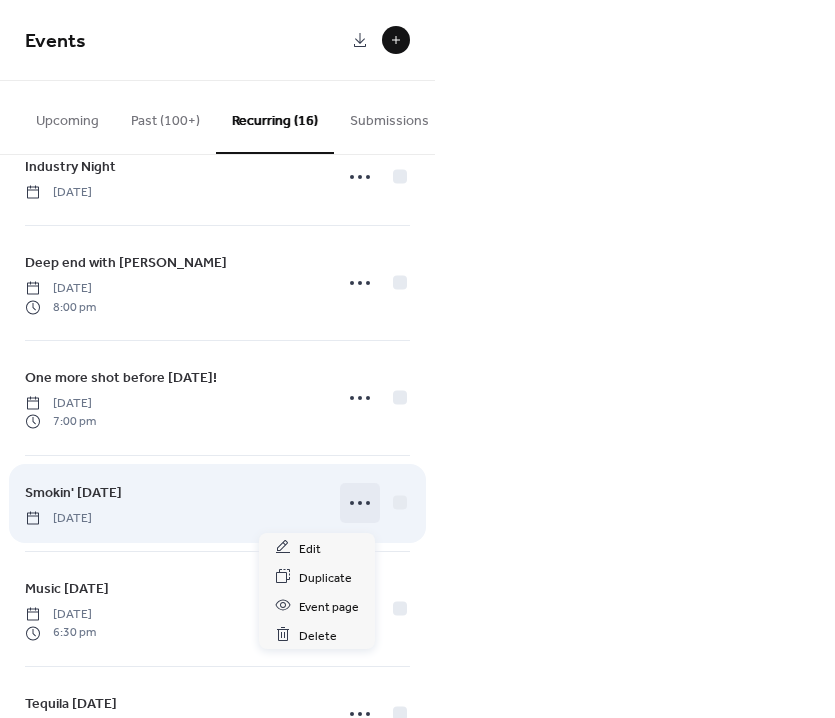 click 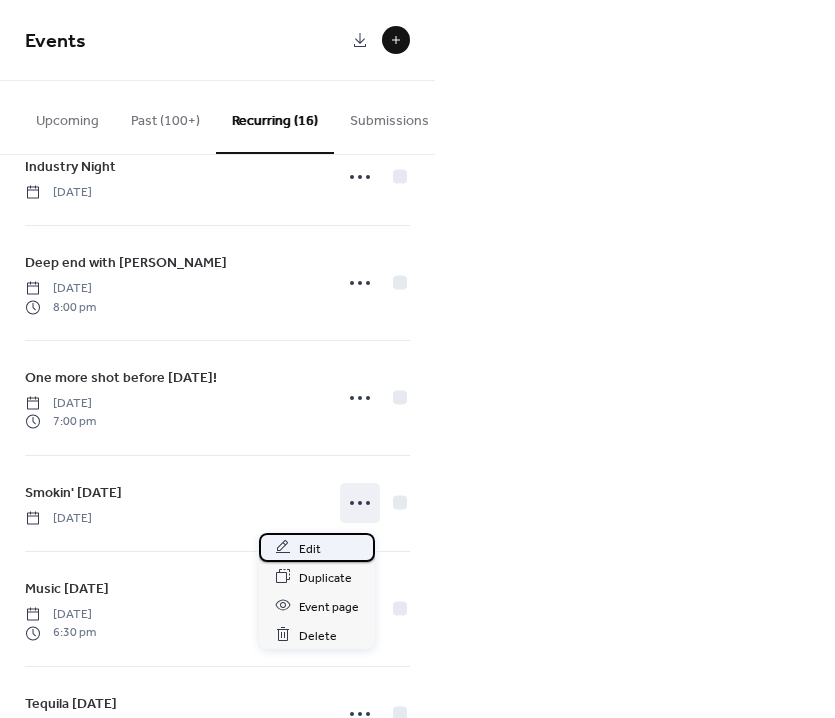 click on "Edit" at bounding box center (317, 547) 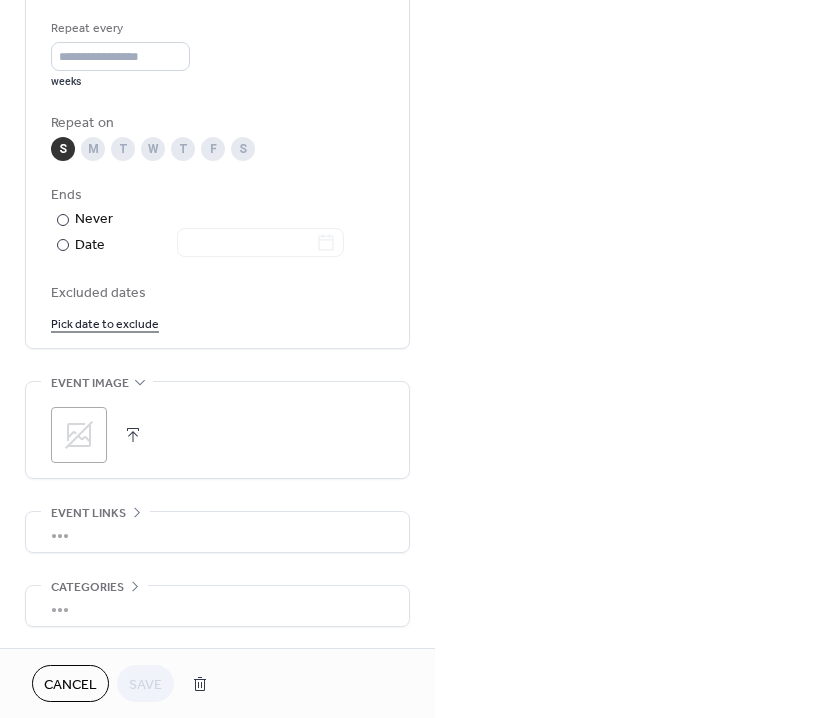 scroll, scrollTop: 1108, scrollLeft: 0, axis: vertical 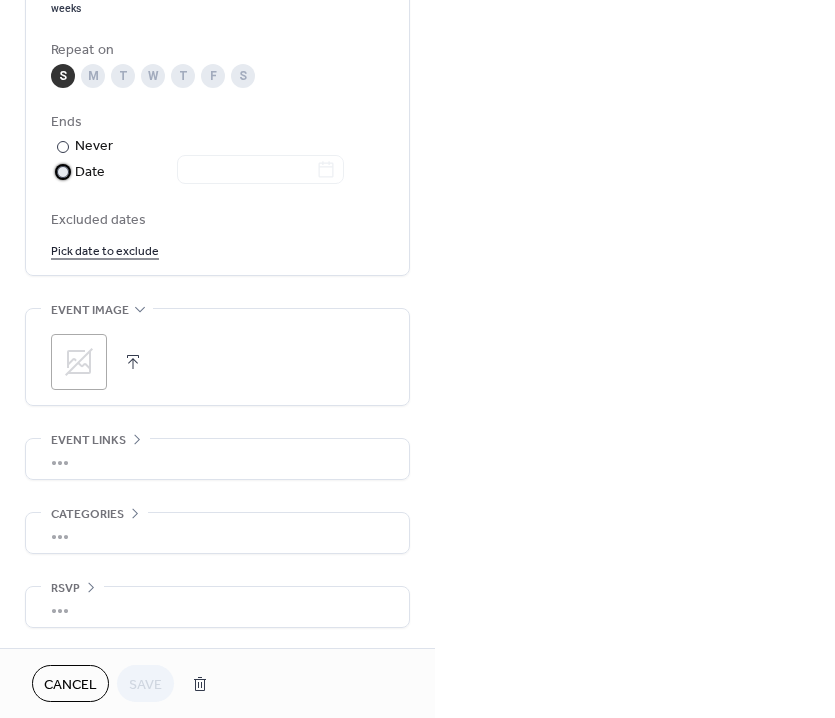 click on "Date" at bounding box center (209, 172) 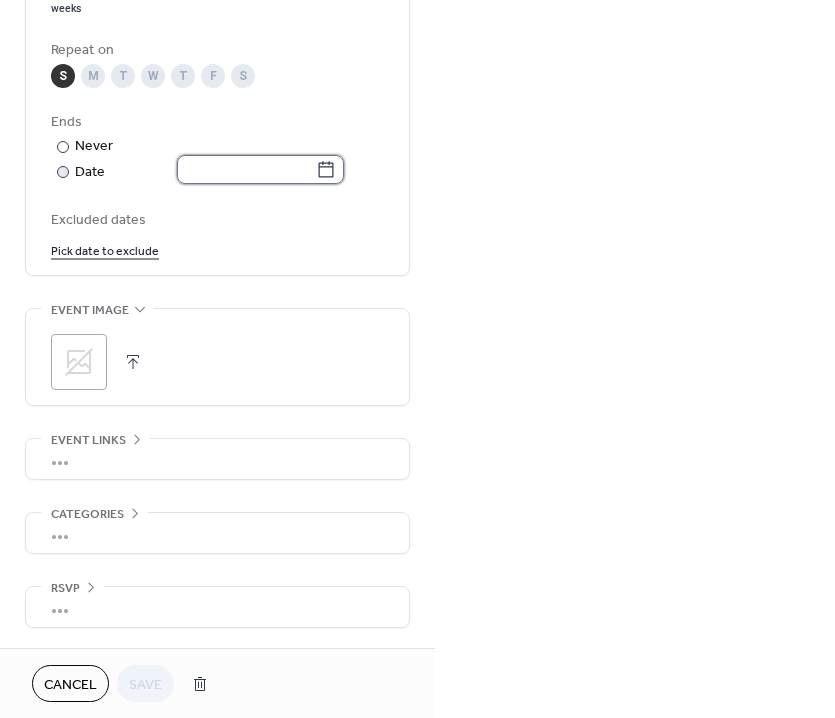 click 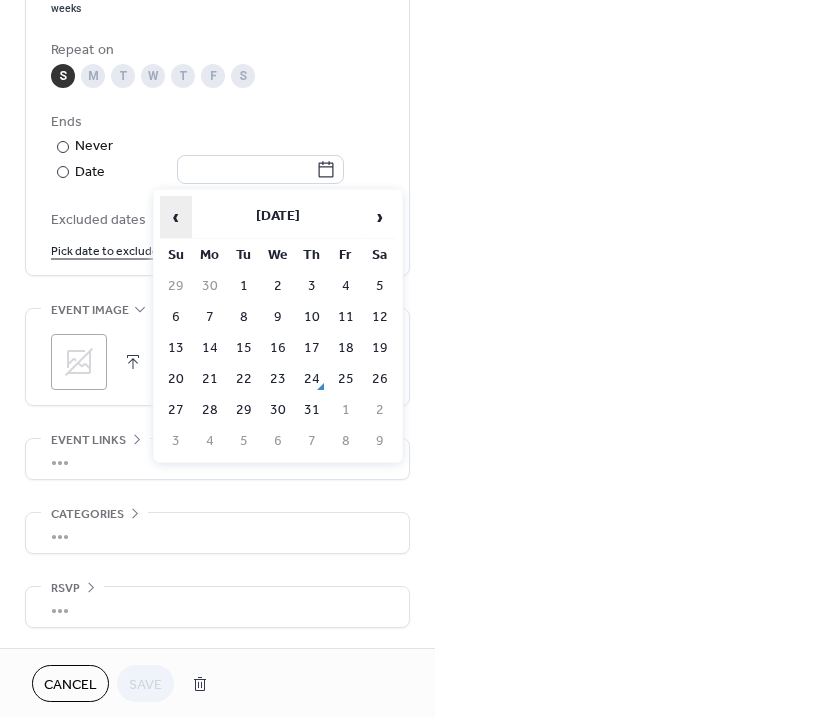 click on "‹" at bounding box center [176, 217] 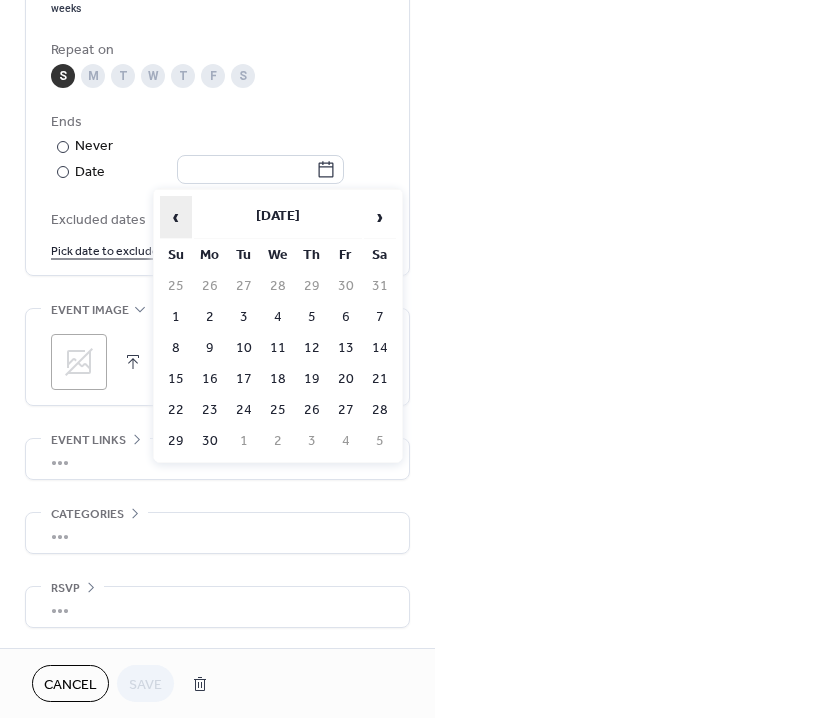 click on "‹" at bounding box center [176, 217] 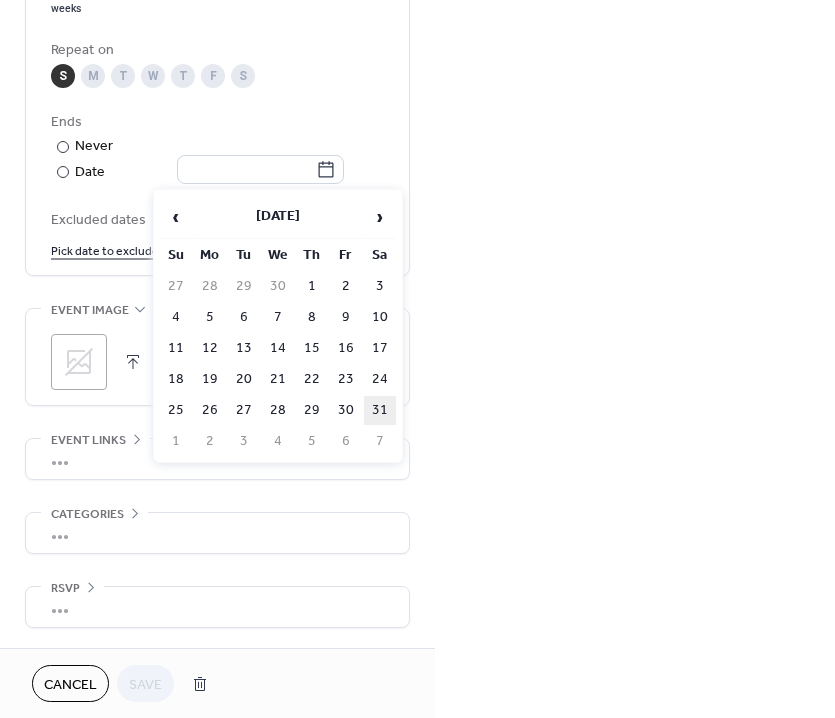 click on "31" at bounding box center [380, 410] 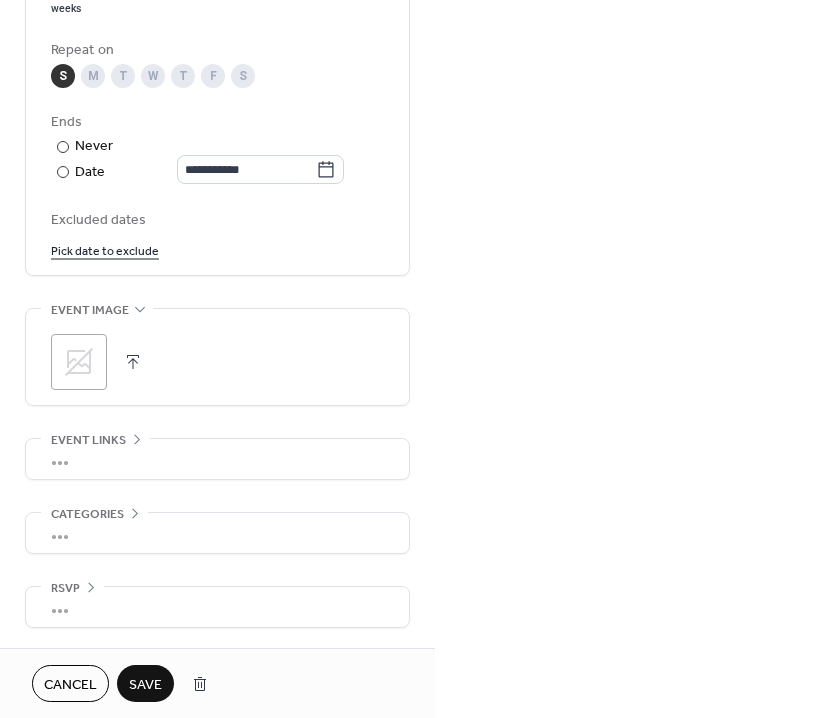 click on "Save" at bounding box center [145, 685] 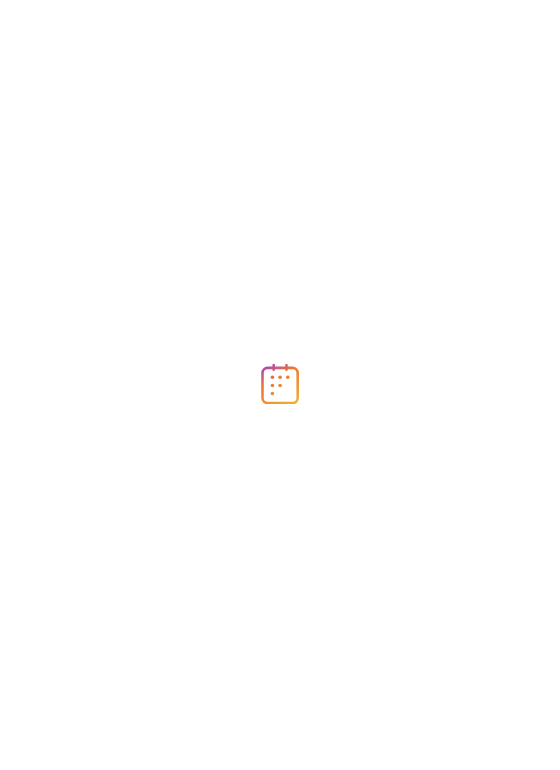 scroll, scrollTop: 0, scrollLeft: 0, axis: both 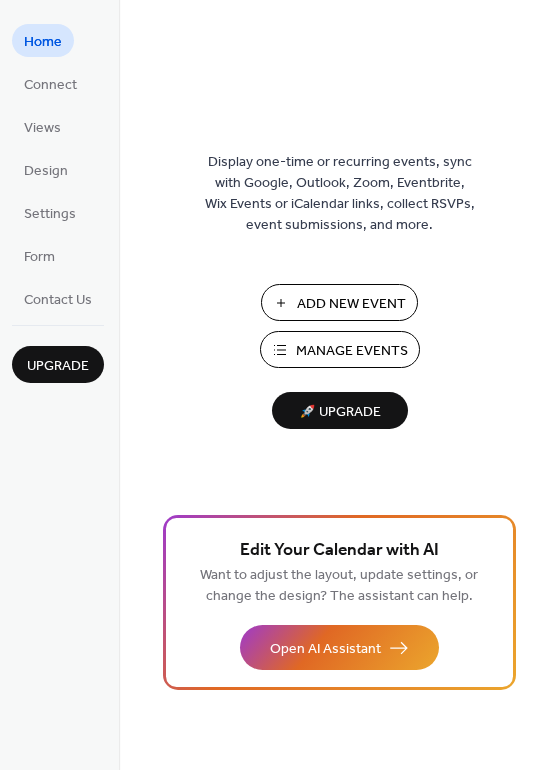 click on "Manage Events" at bounding box center [340, 349] 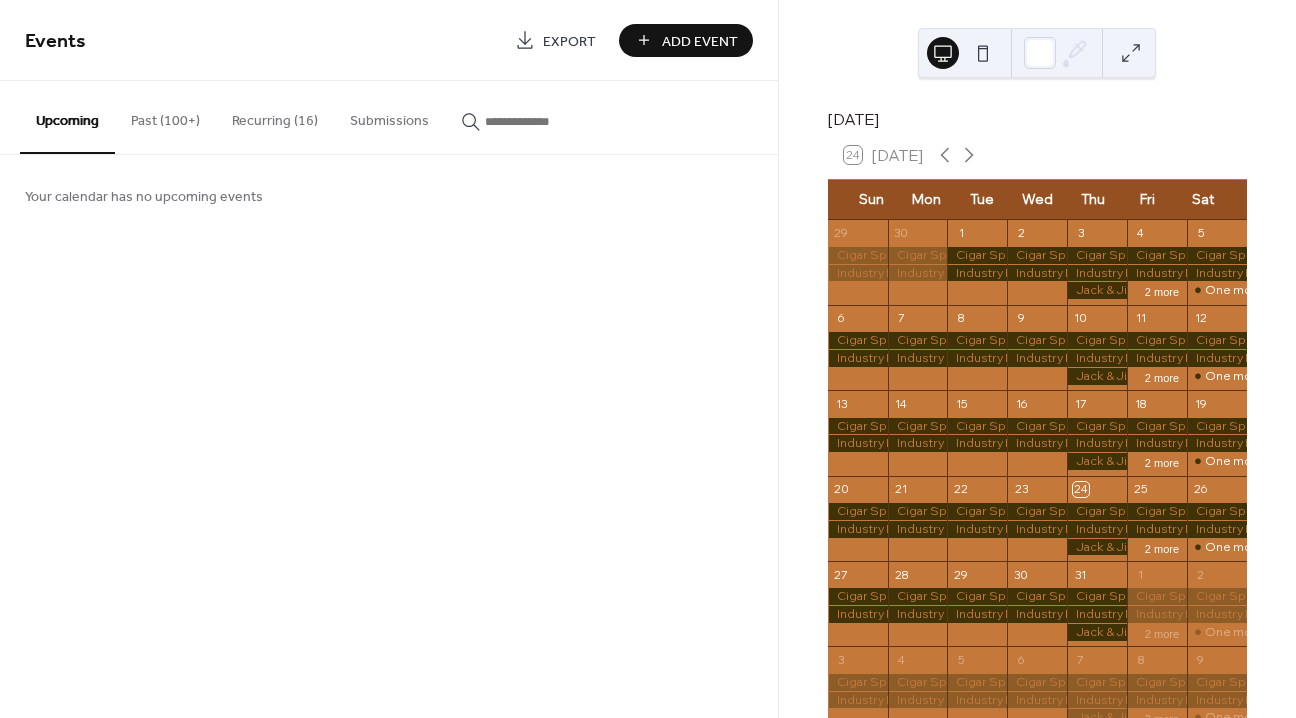 scroll, scrollTop: 0, scrollLeft: 0, axis: both 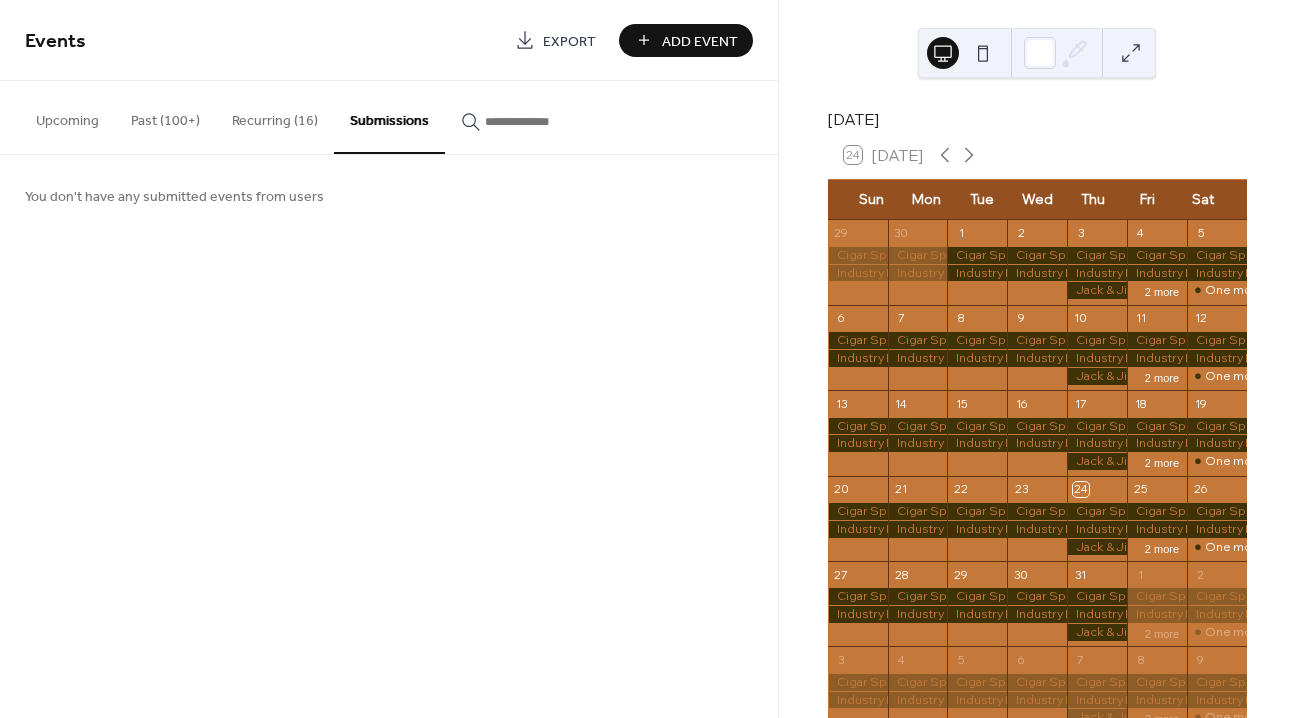 click on "Recurring (16)" at bounding box center [275, 116] 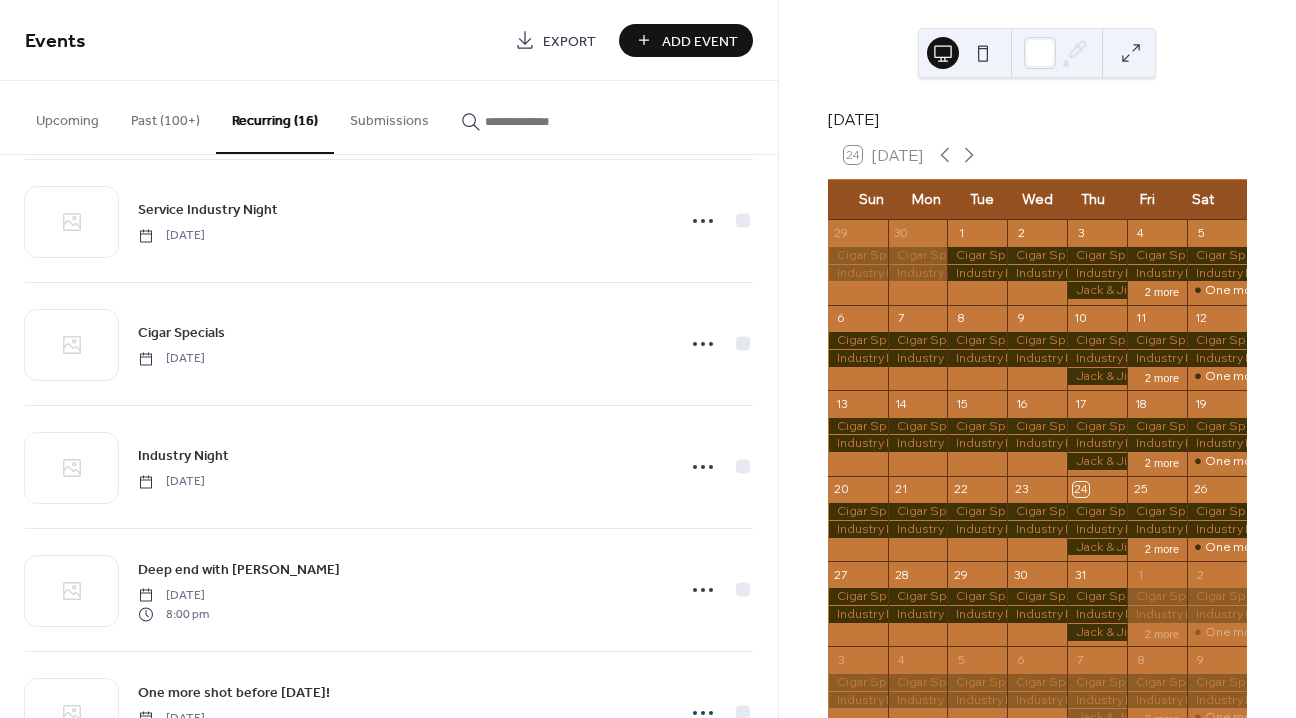 scroll, scrollTop: 748, scrollLeft: 0, axis: vertical 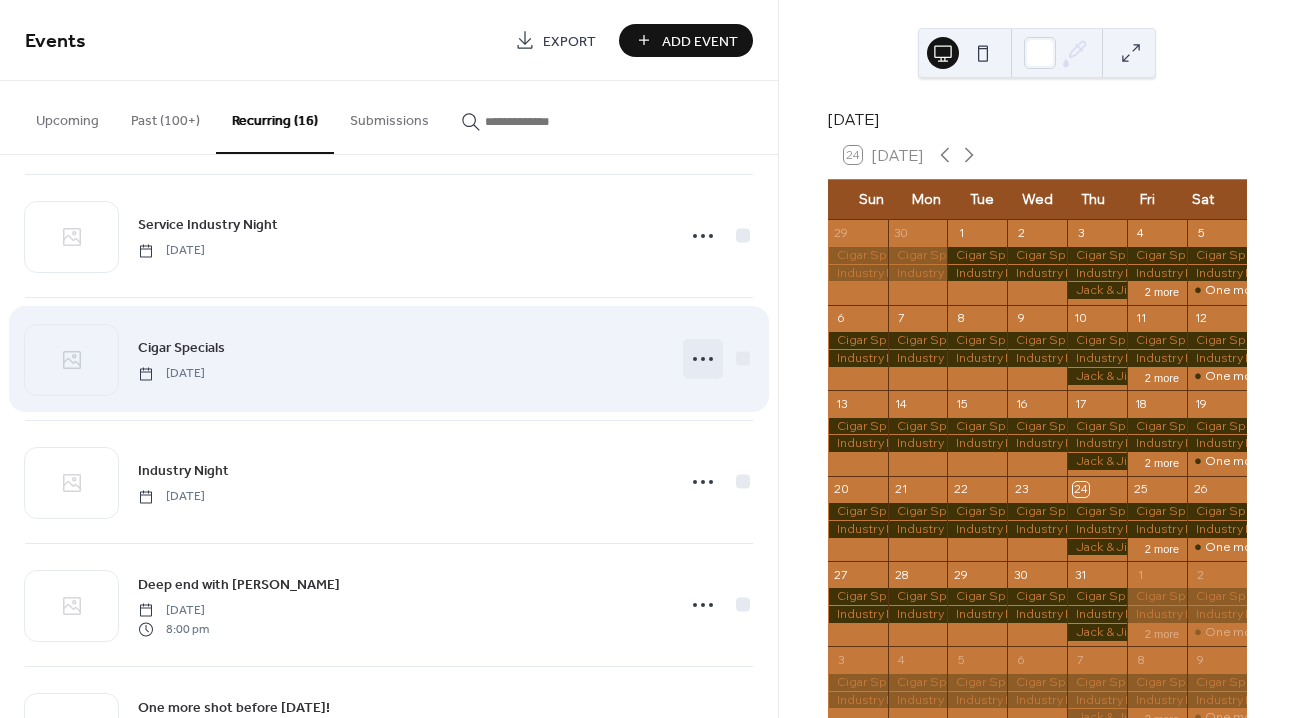 click 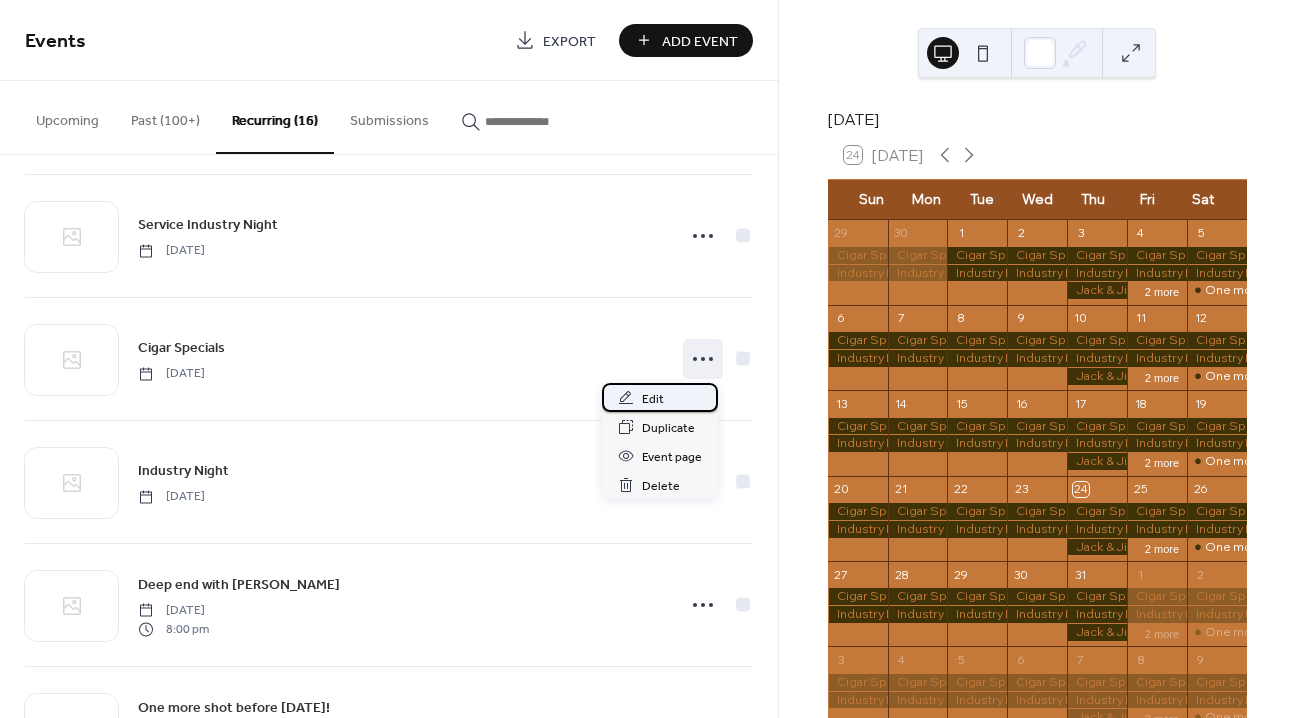 click on "Edit" at bounding box center (660, 397) 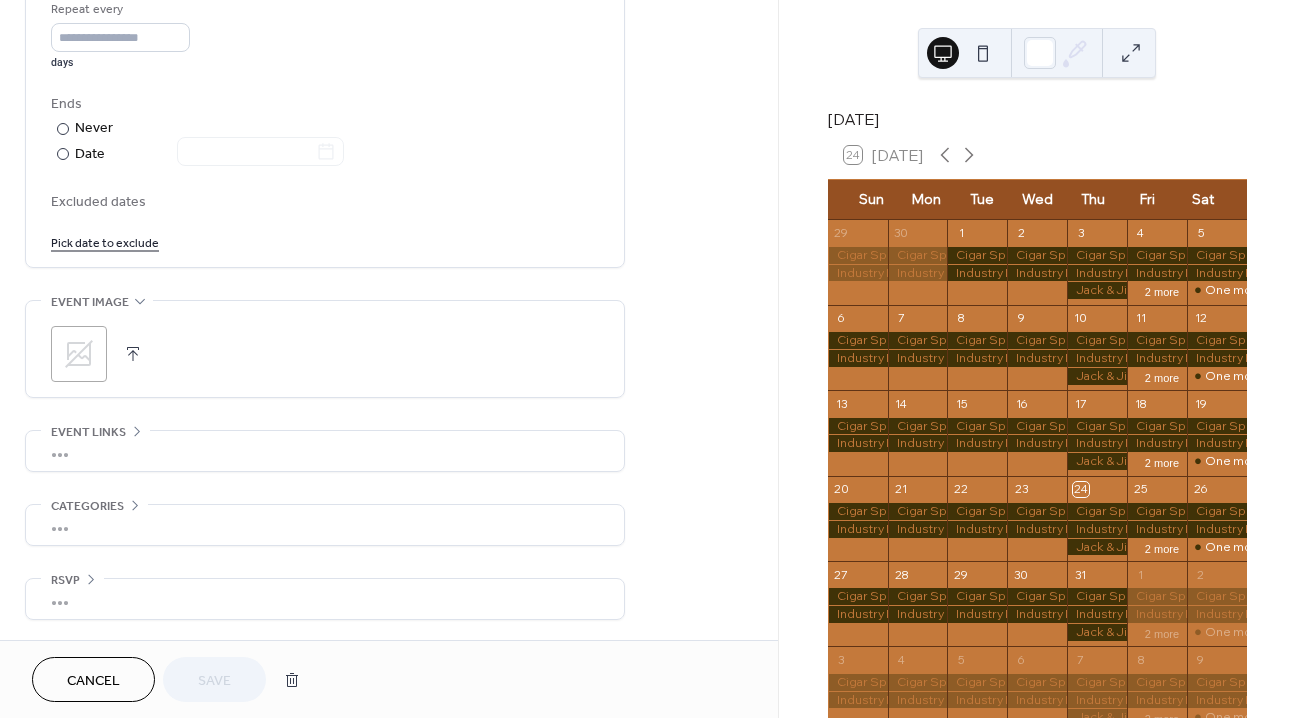 scroll, scrollTop: 815, scrollLeft: 0, axis: vertical 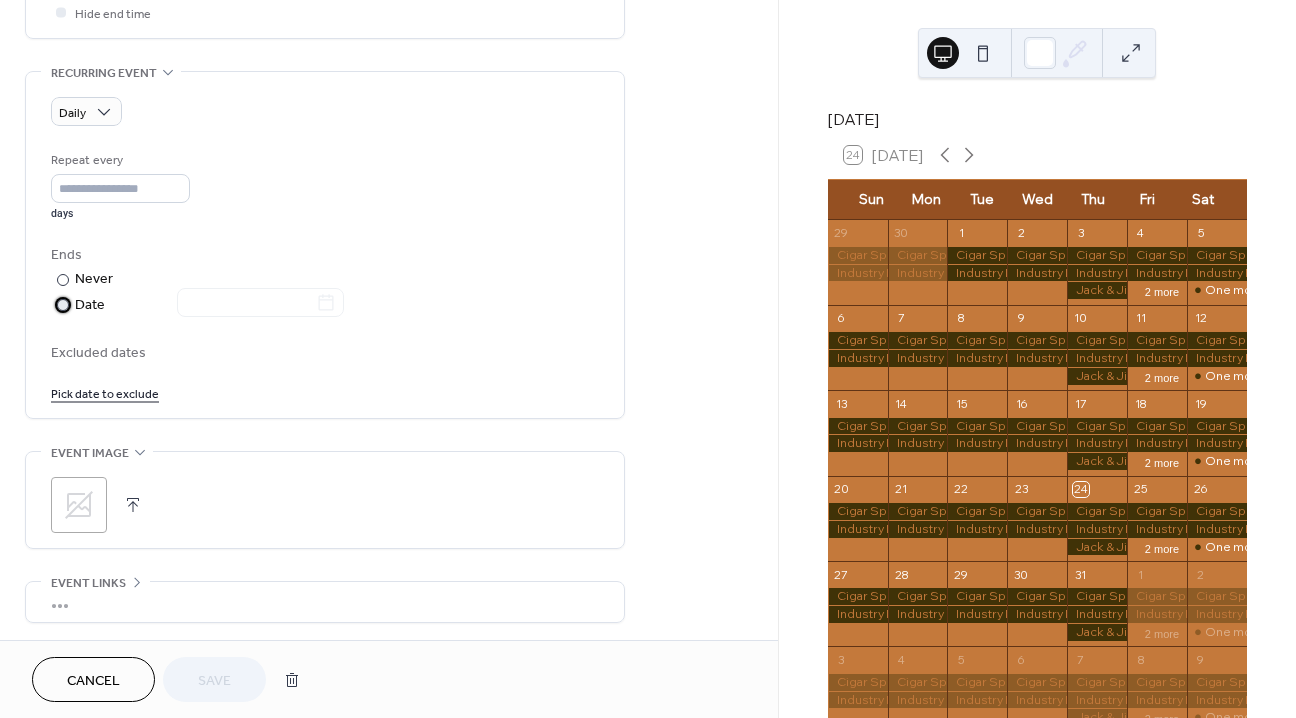 click on "Date" at bounding box center (209, 305) 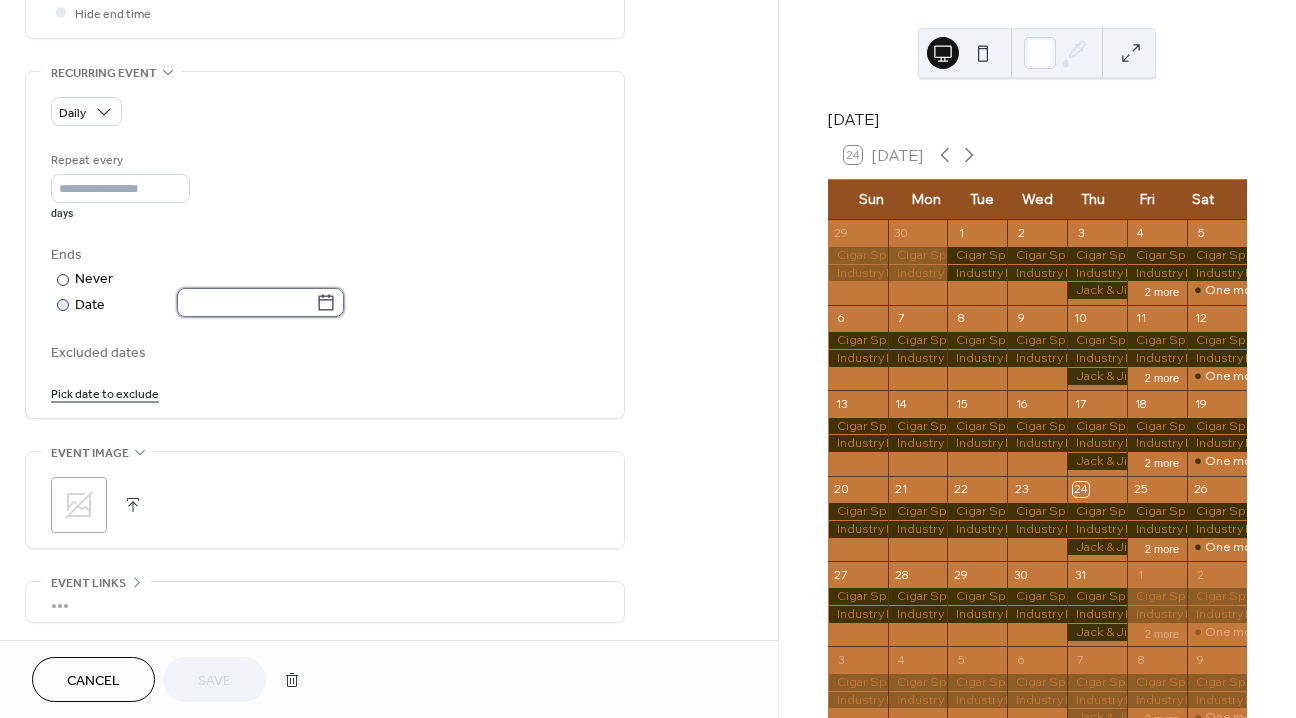 click at bounding box center (246, 302) 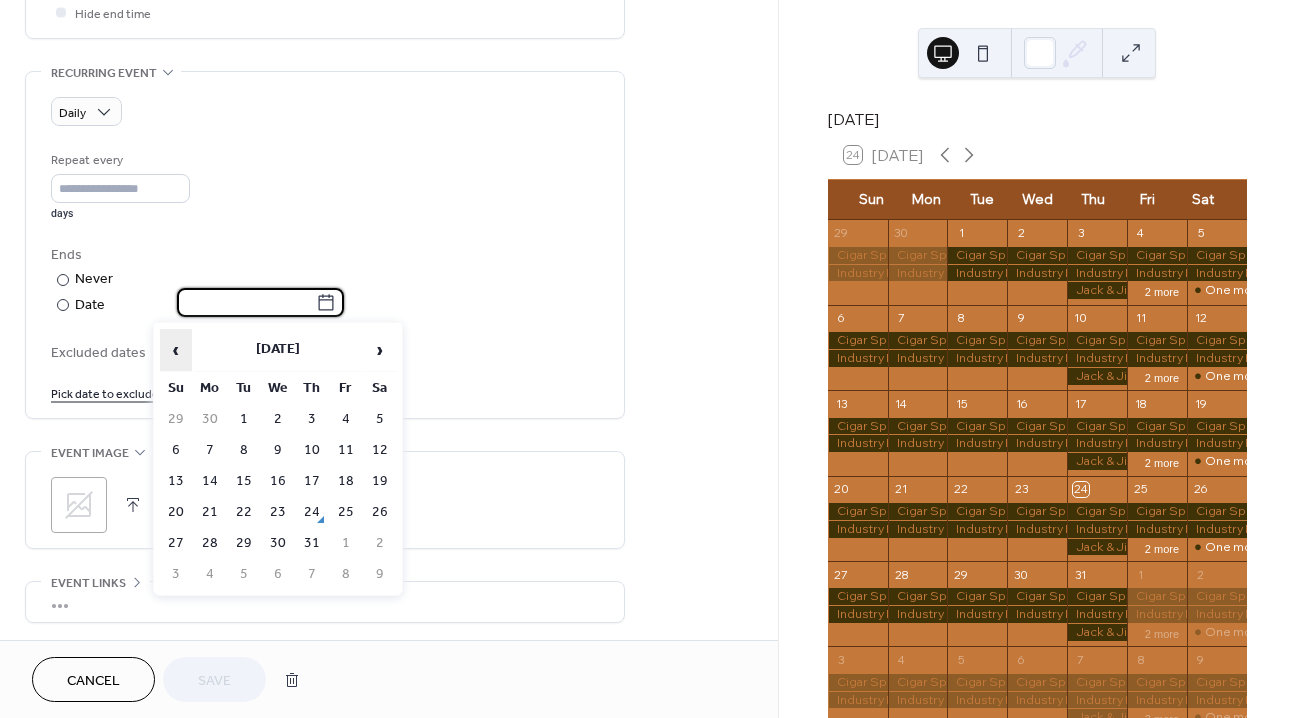 click on "‹" at bounding box center (176, 350) 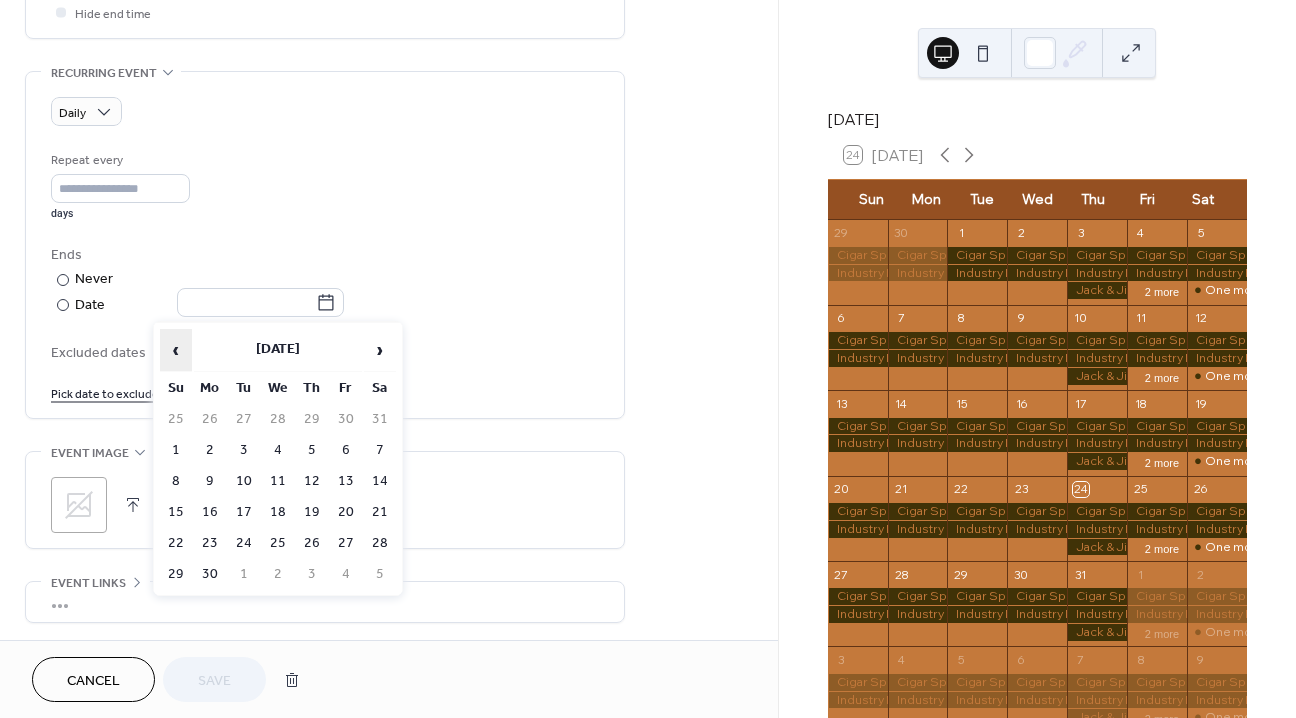 click on "‹" at bounding box center (176, 350) 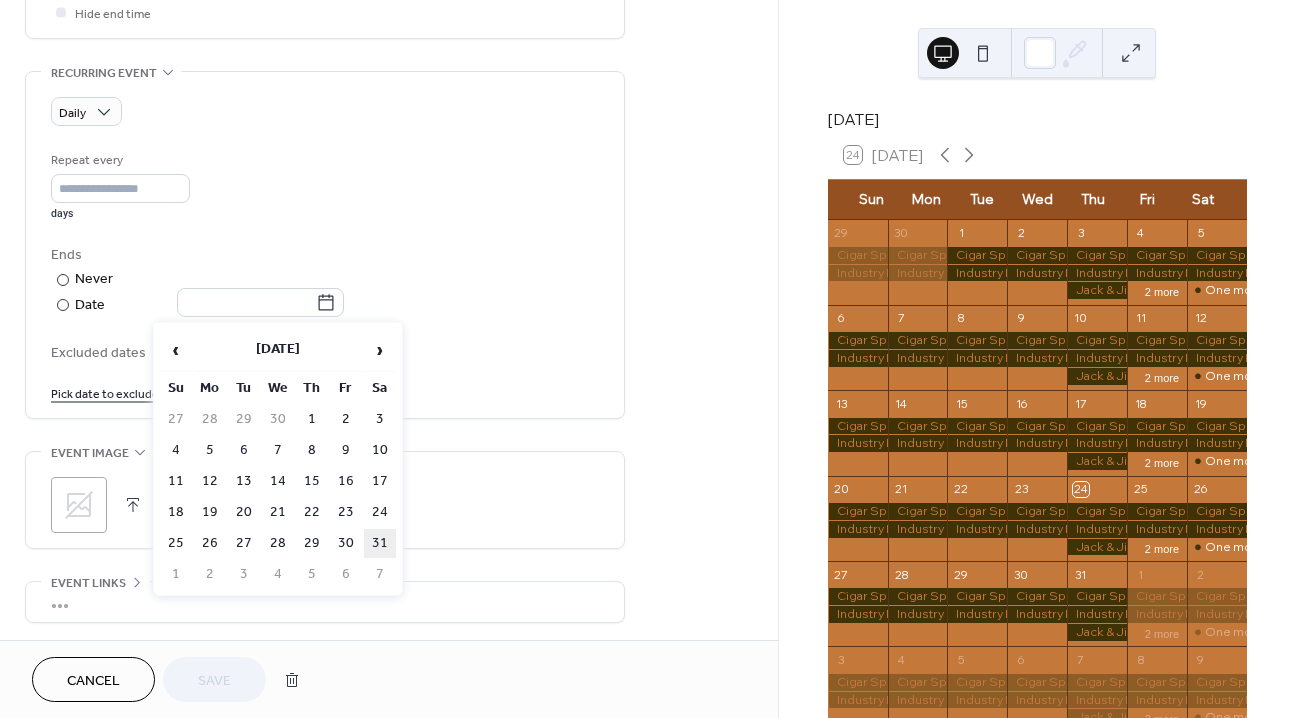 click on "31" at bounding box center [380, 543] 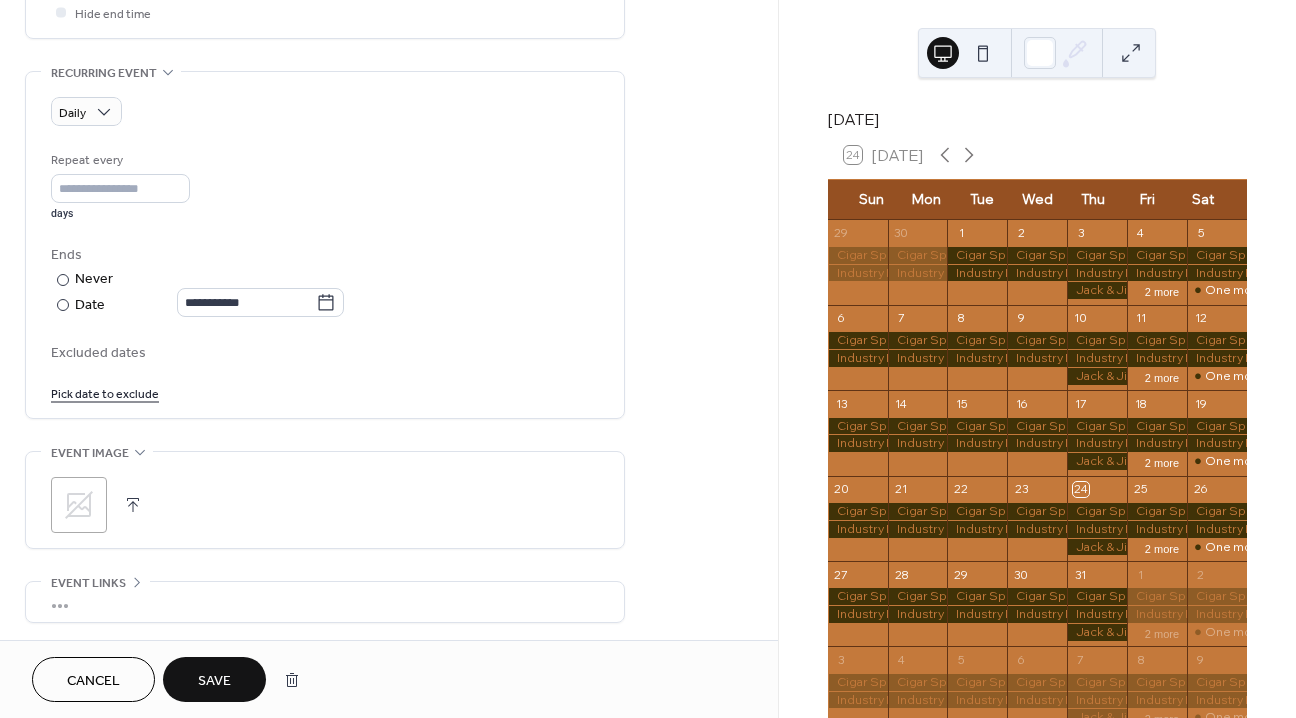 click on "Save" at bounding box center (214, 681) 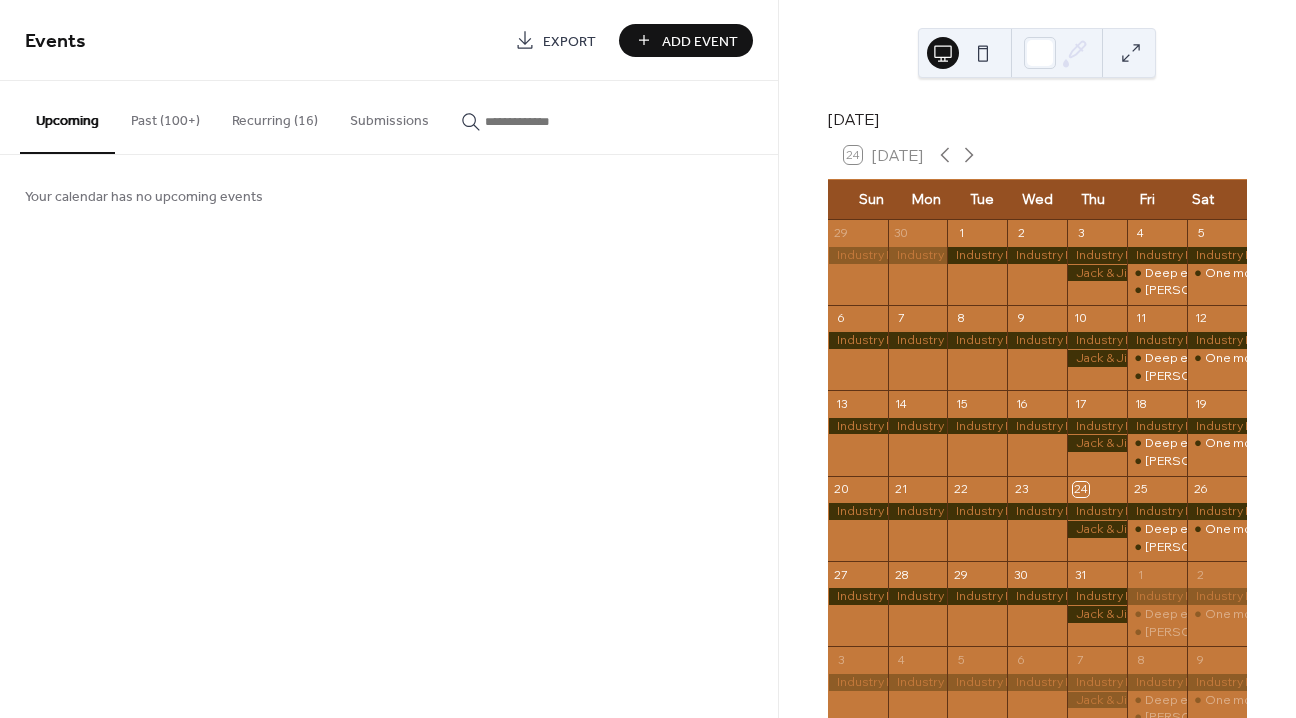 click on "Submissions" at bounding box center [389, 116] 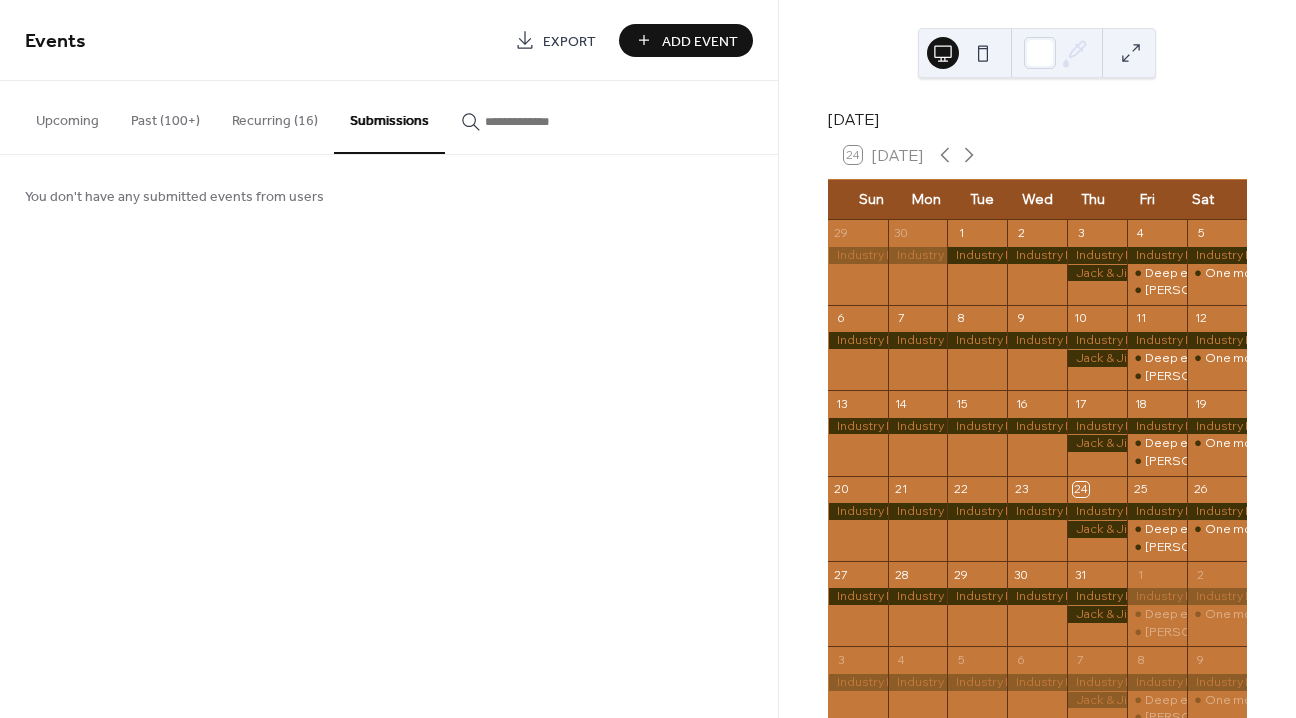click on "Recurring (16)" at bounding box center (275, 116) 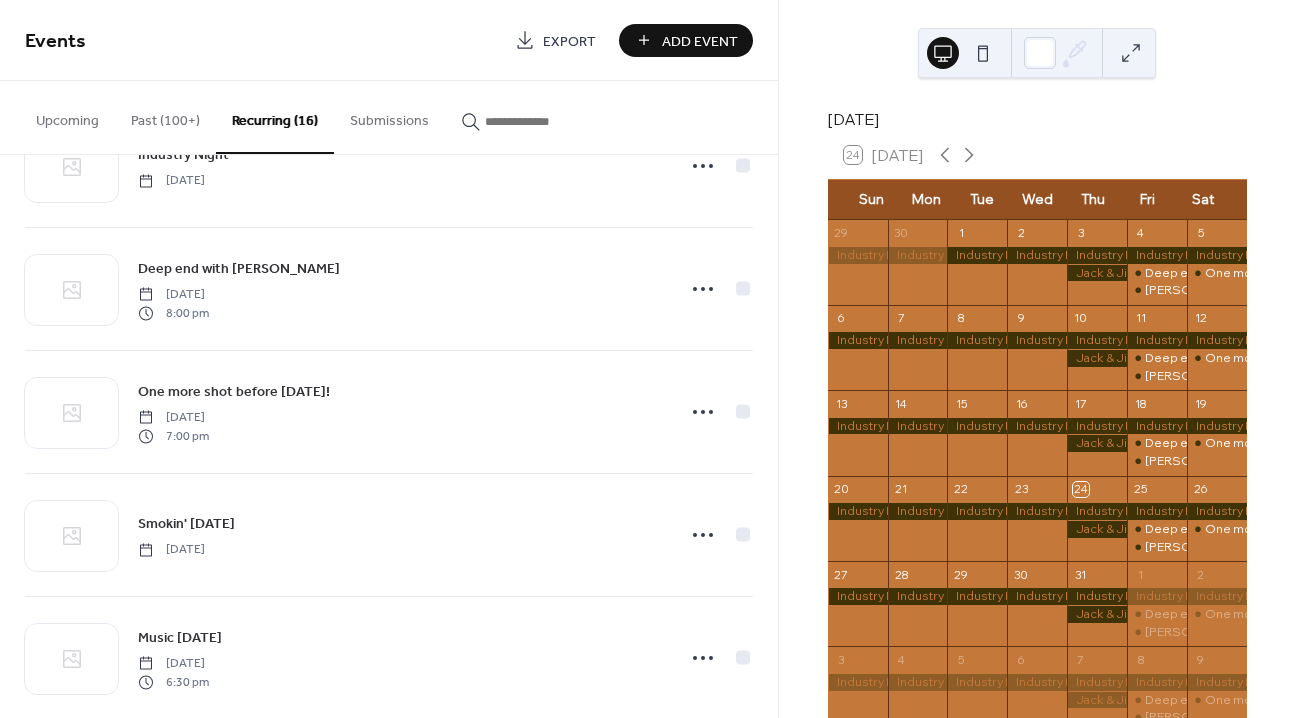 scroll, scrollTop: 927, scrollLeft: 0, axis: vertical 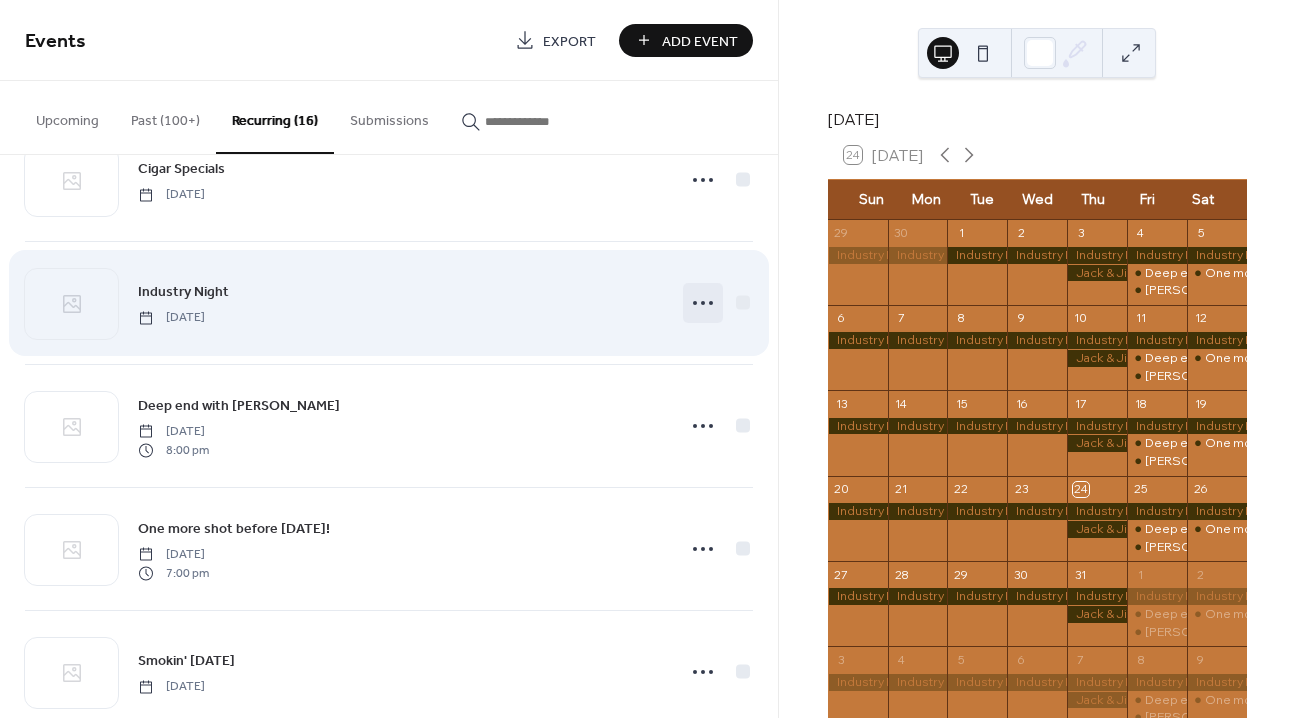 click 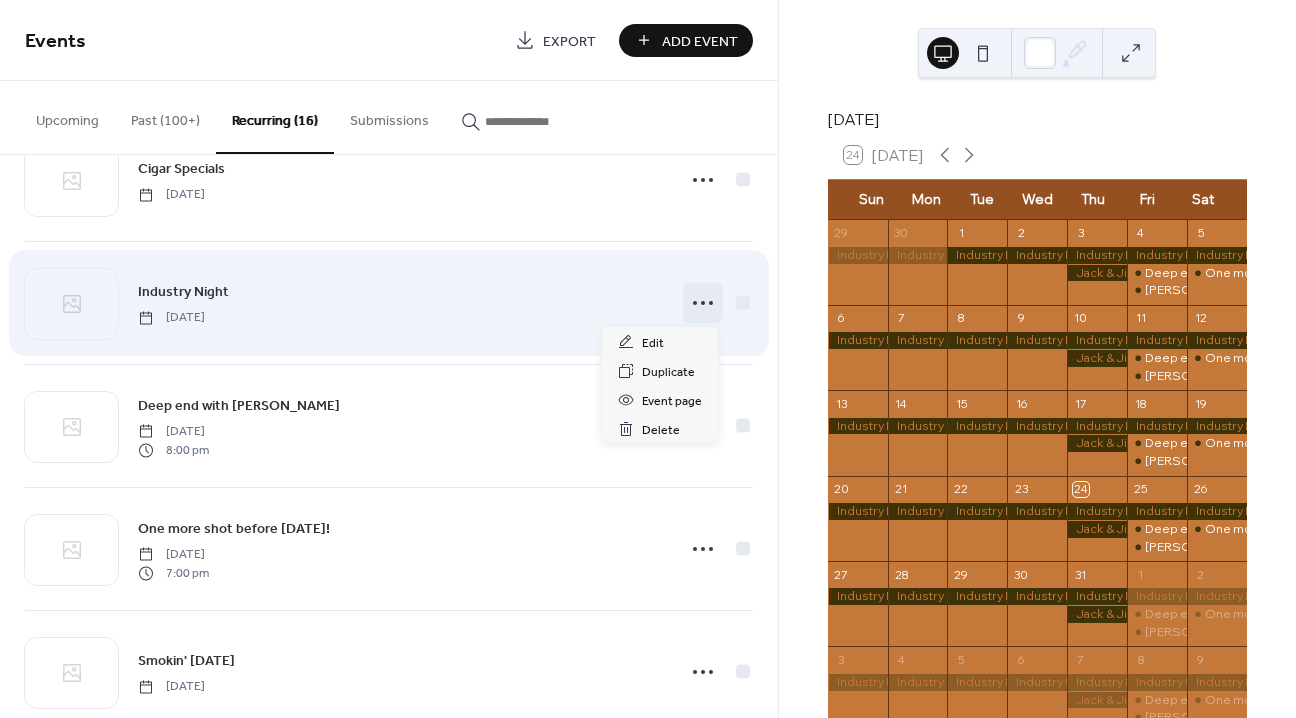 click 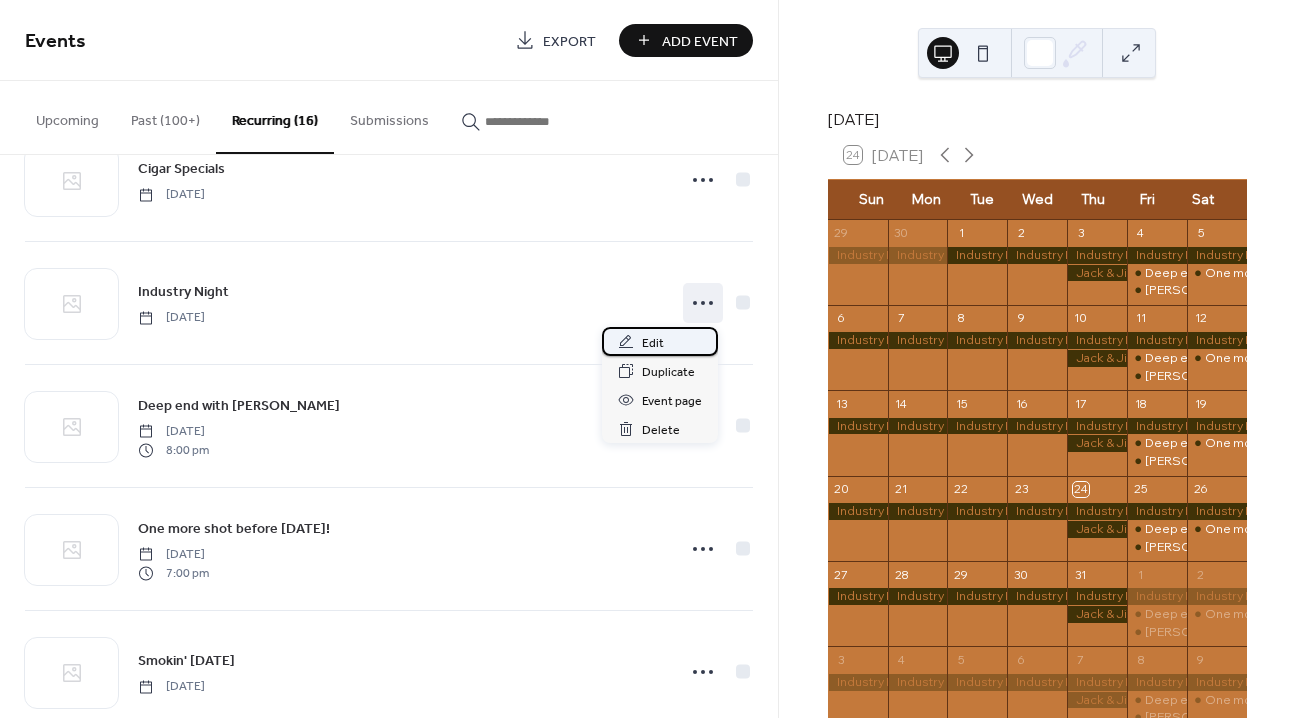 click on "Edit" at bounding box center [660, 341] 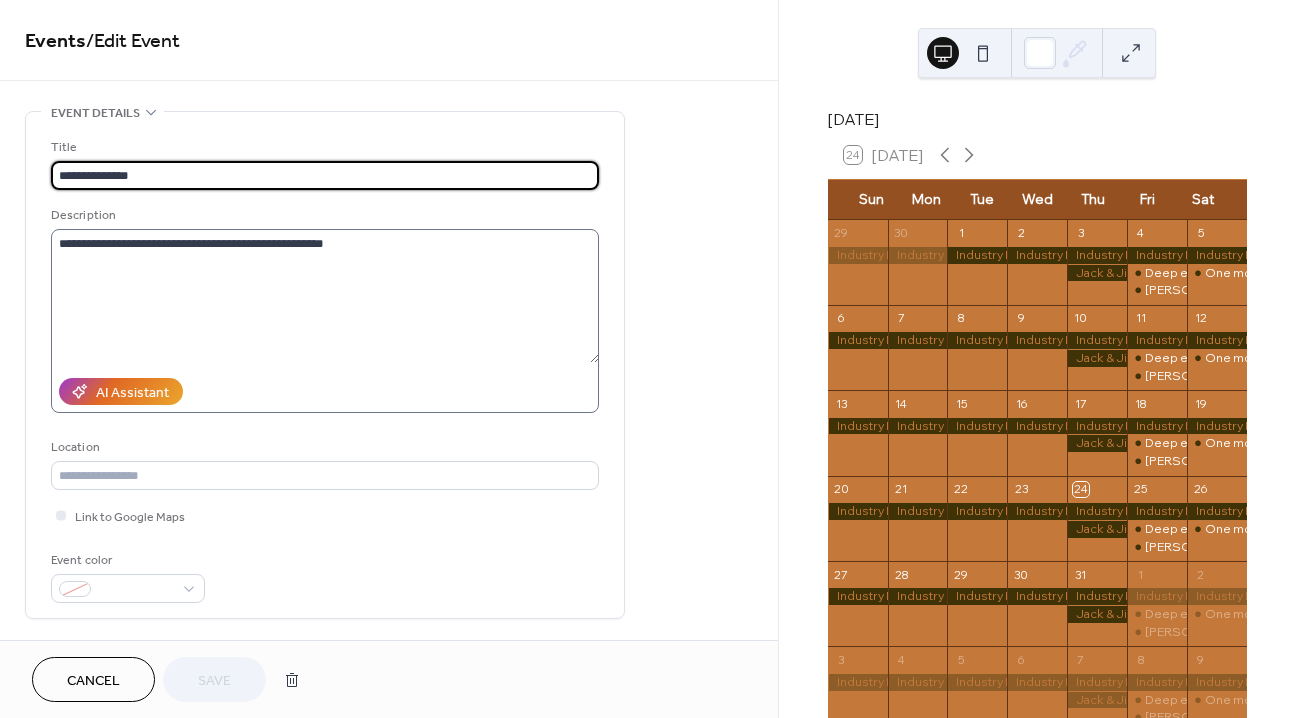 scroll, scrollTop: 966, scrollLeft: 0, axis: vertical 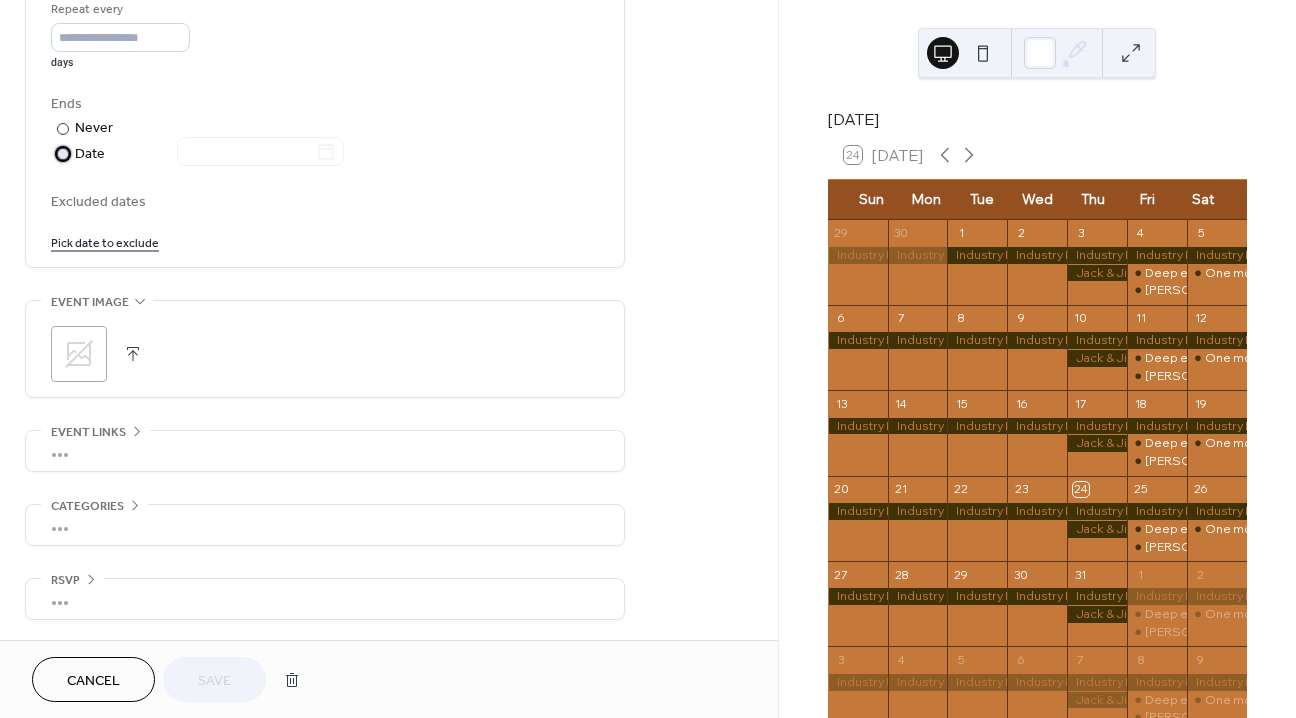 click on "Date" at bounding box center [209, 154] 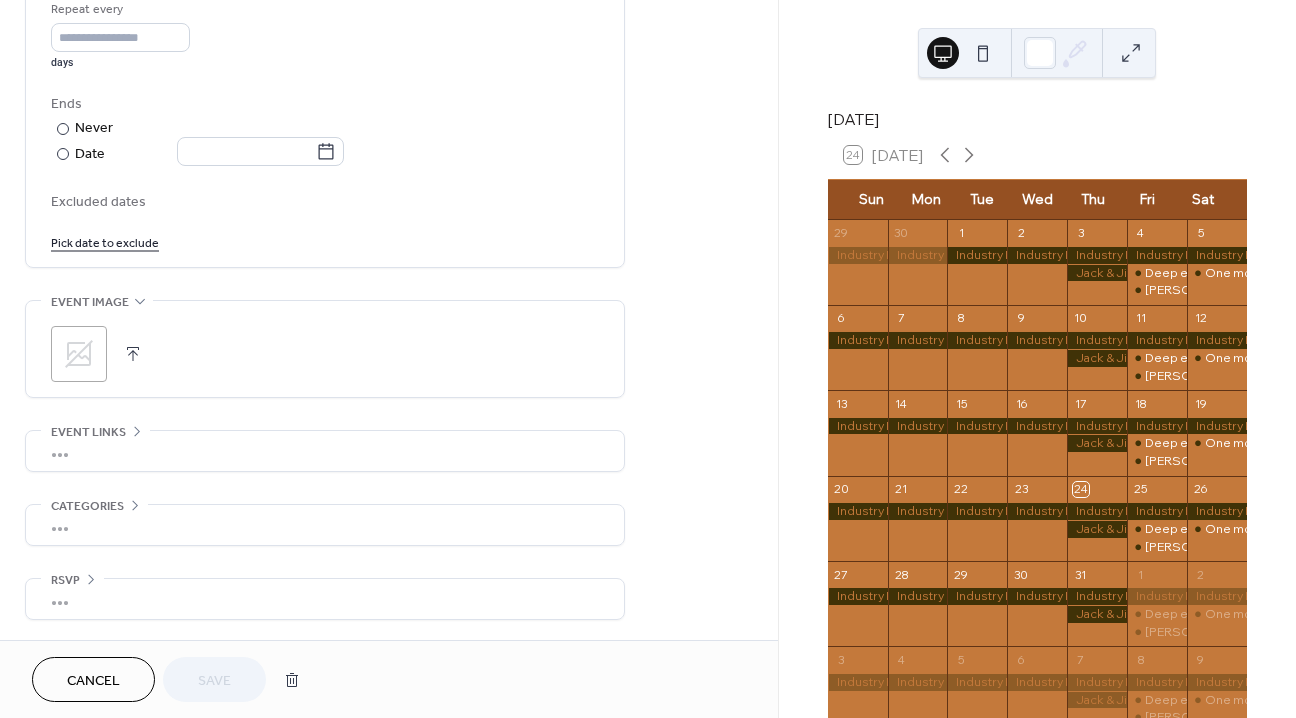 click on "Repeat every * days Ends ​ Never ​ Date Excluded dates   Pick date to exclude" at bounding box center [325, 125] 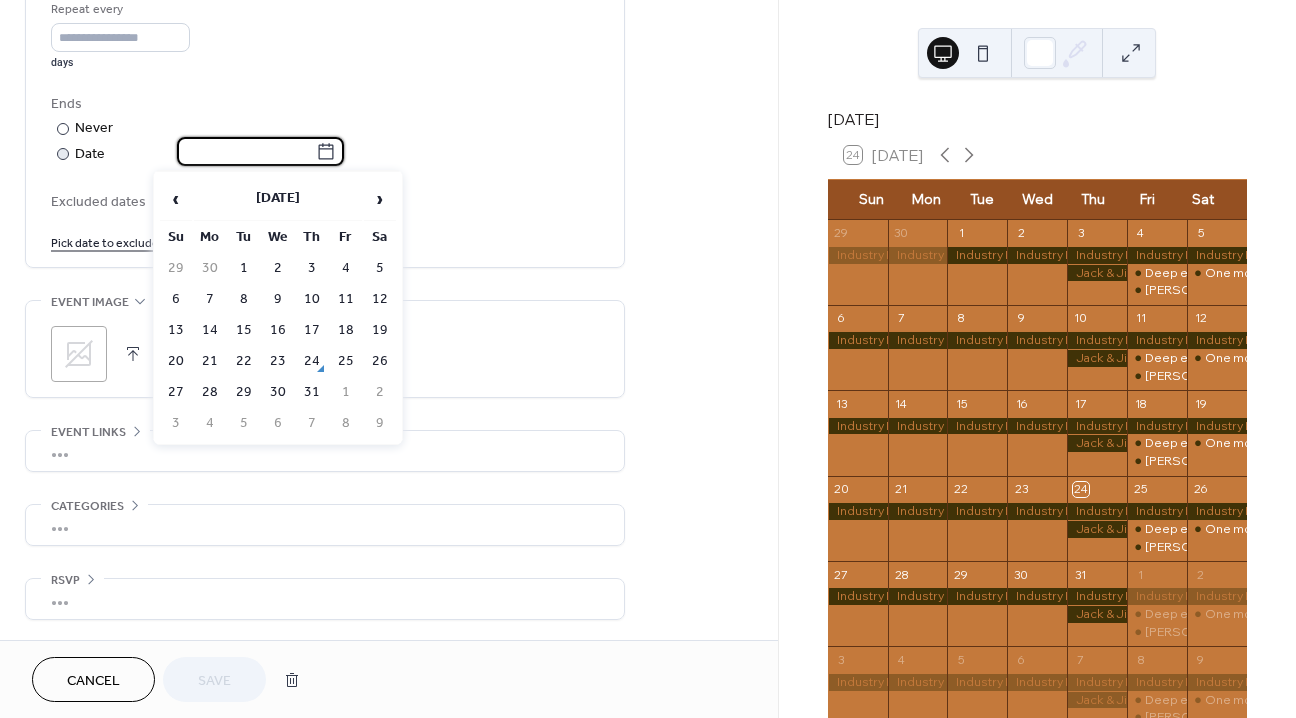 click at bounding box center [246, 151] 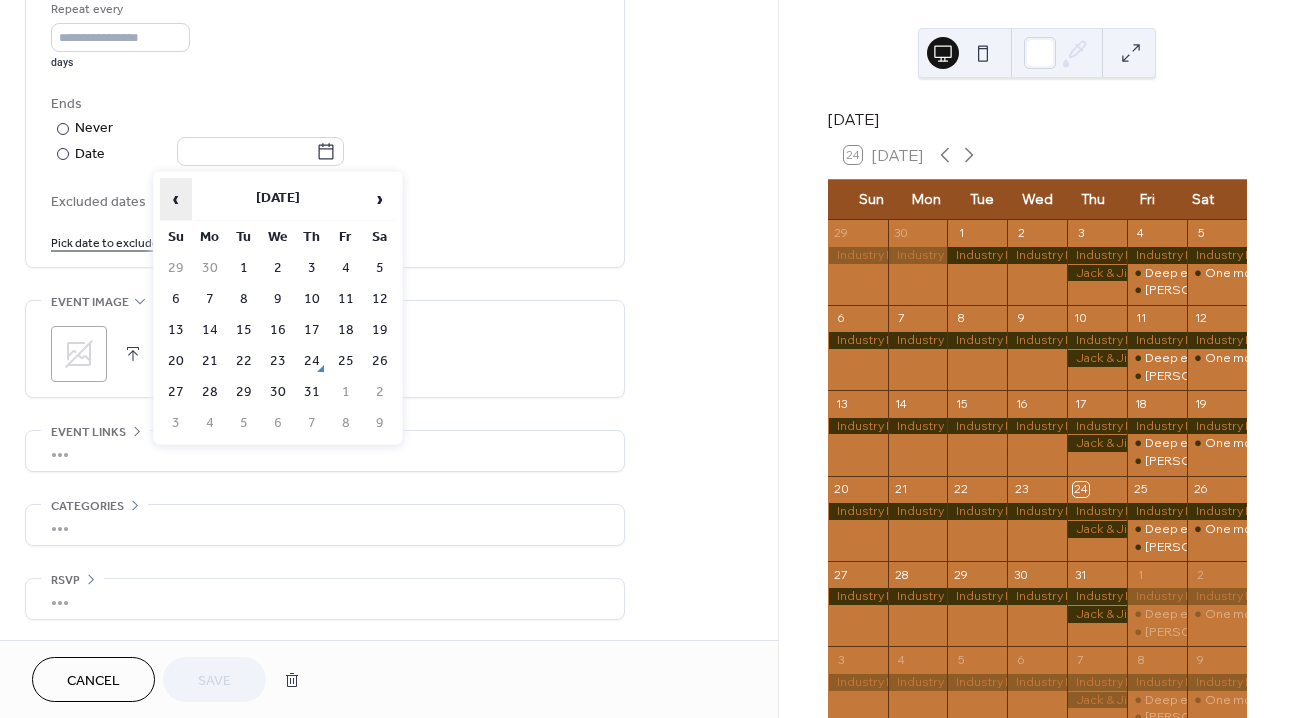click on "‹" at bounding box center (176, 199) 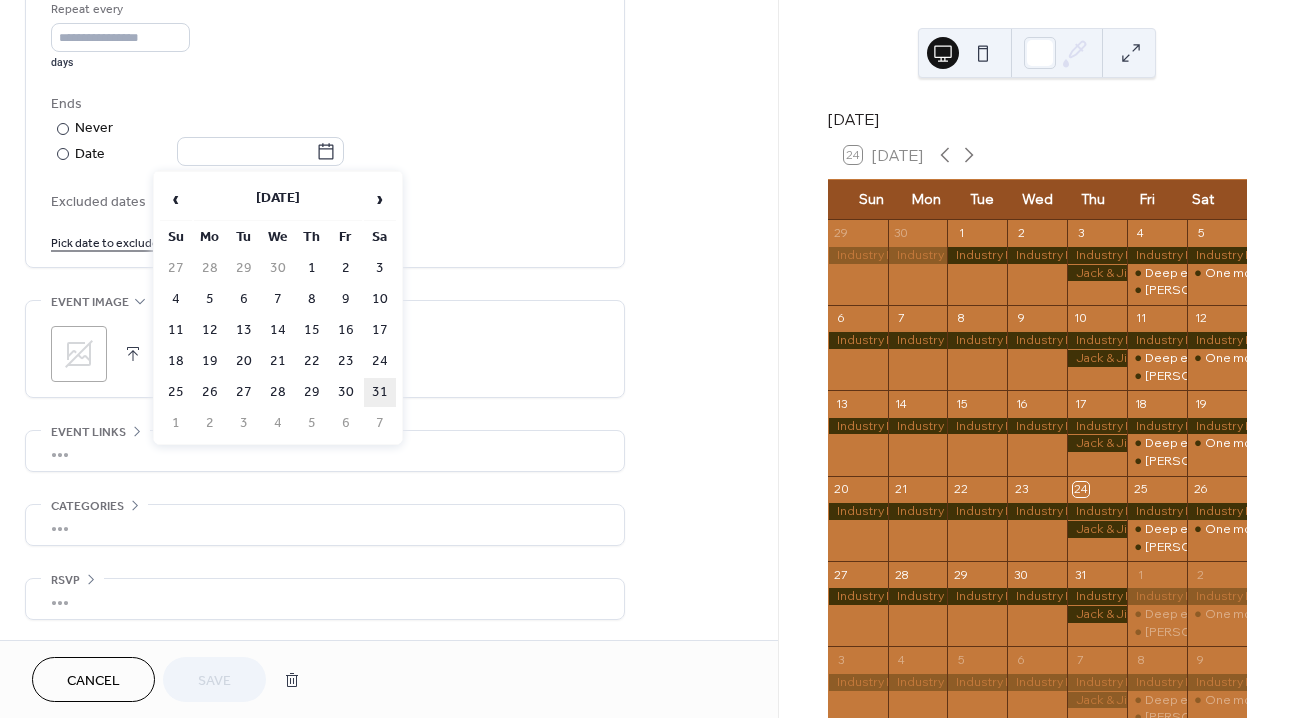 click on "31" at bounding box center (380, 392) 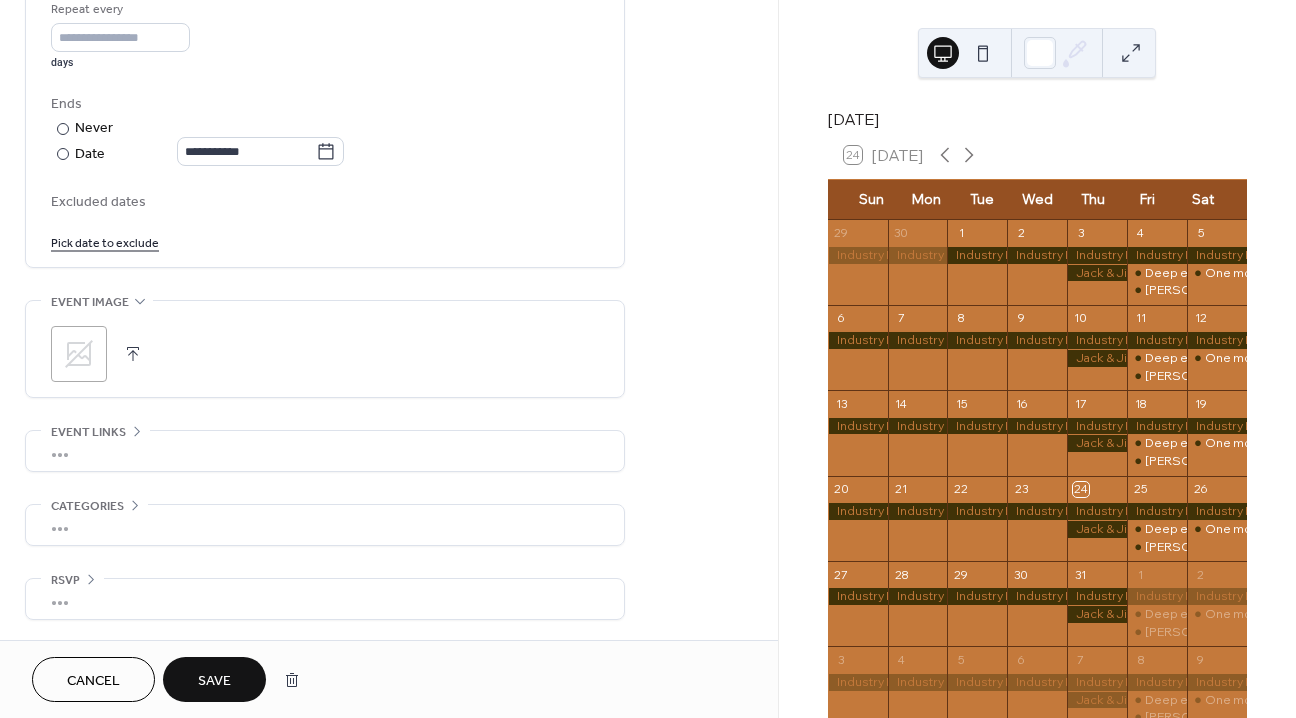 click on "Save" at bounding box center [214, 681] 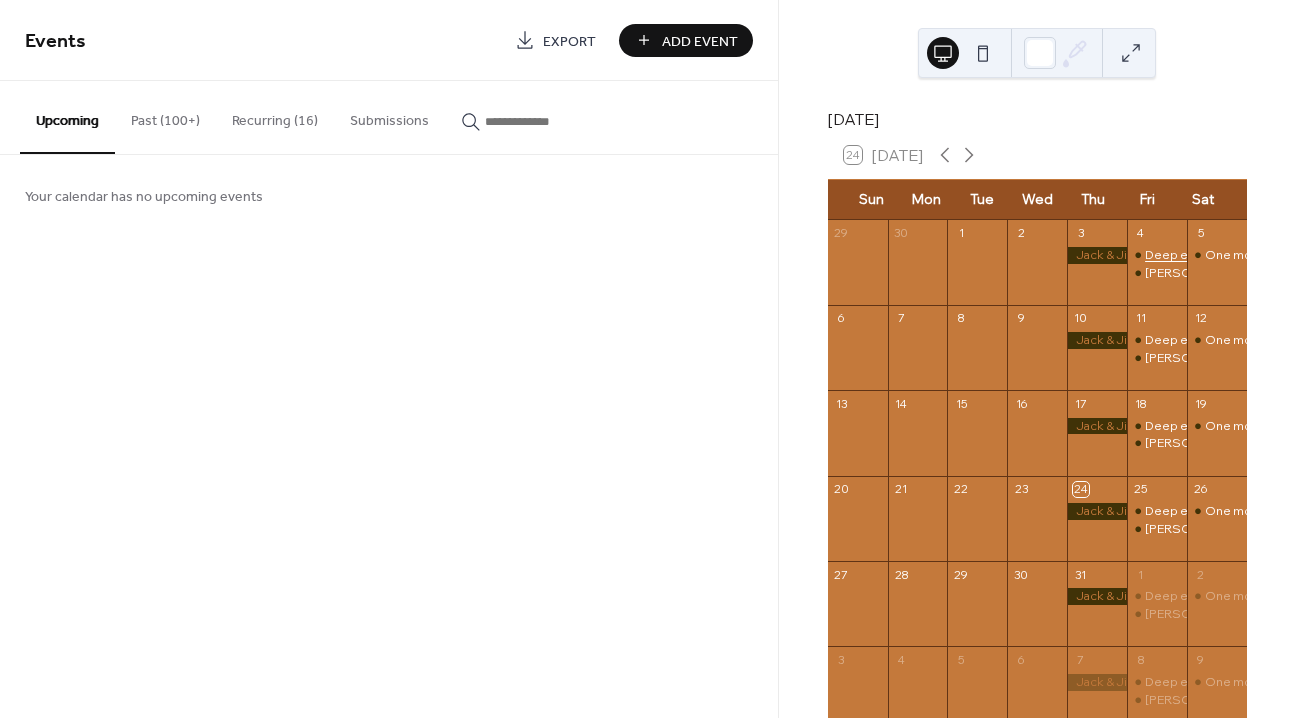 click on "Deep end with [PERSON_NAME]" at bounding box center (1239, 255) 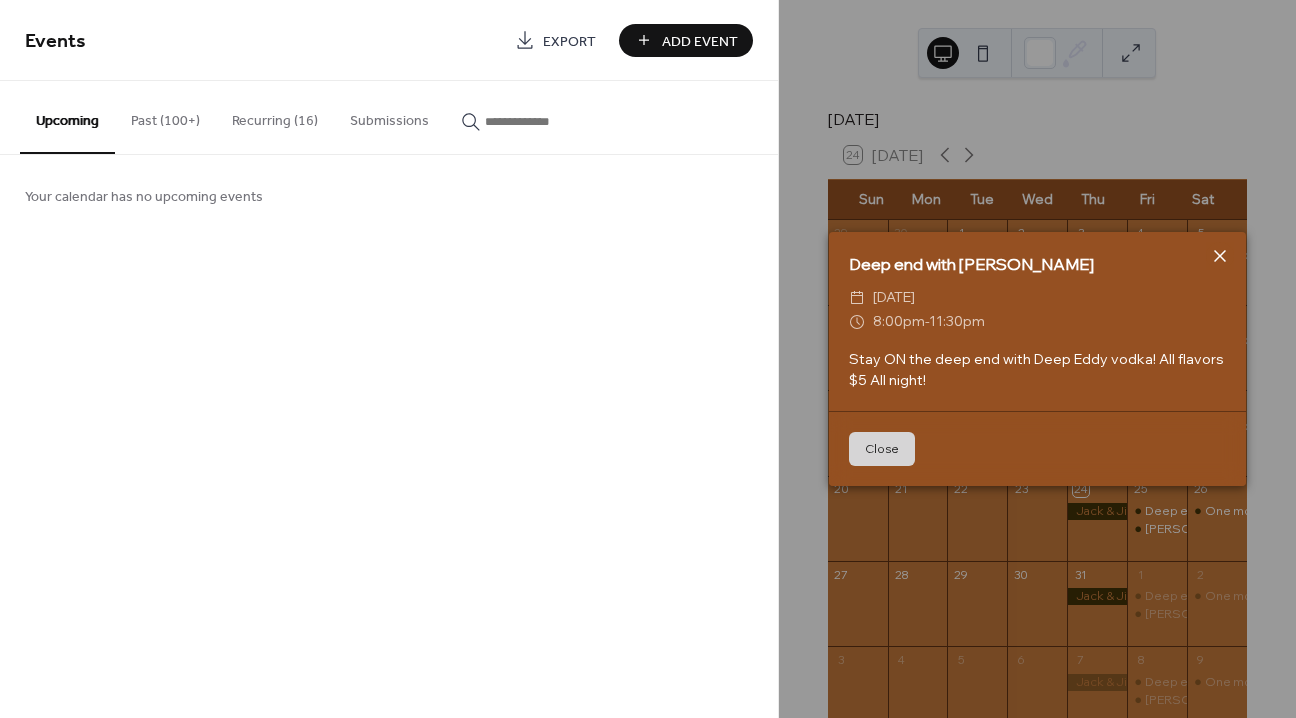 click 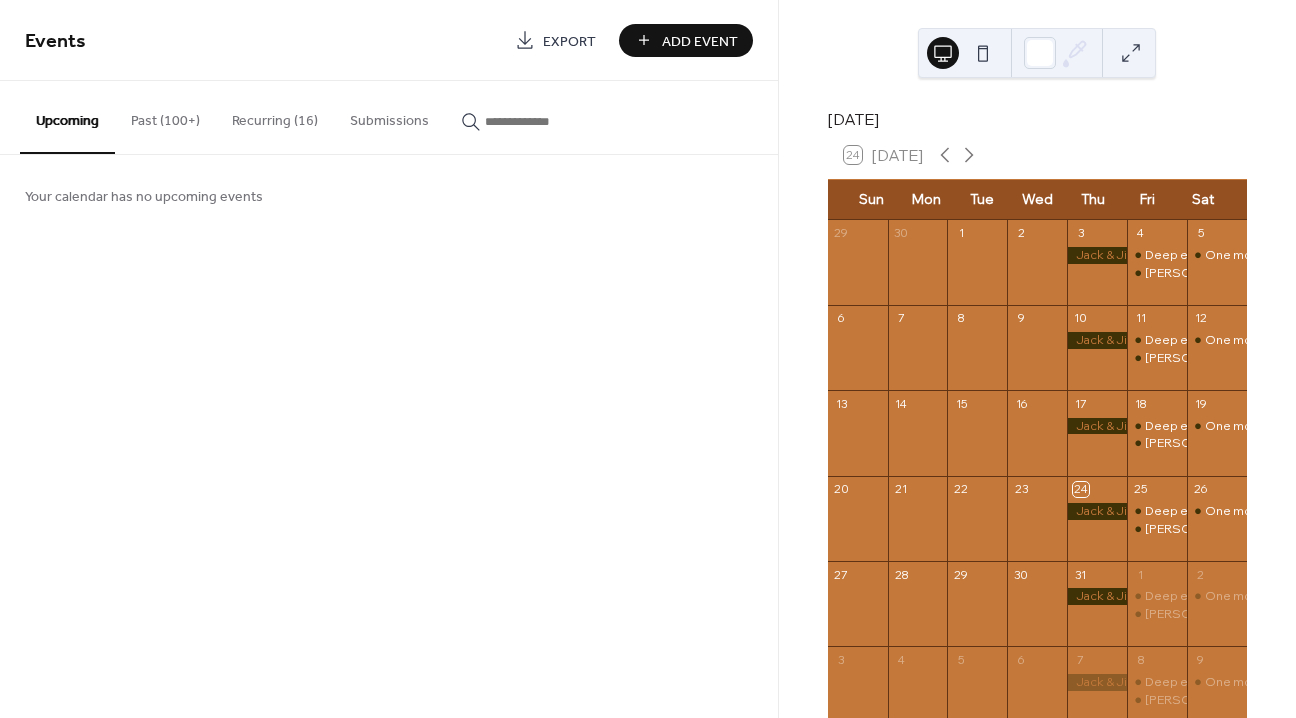 click on "Recurring (16)" at bounding box center [275, 116] 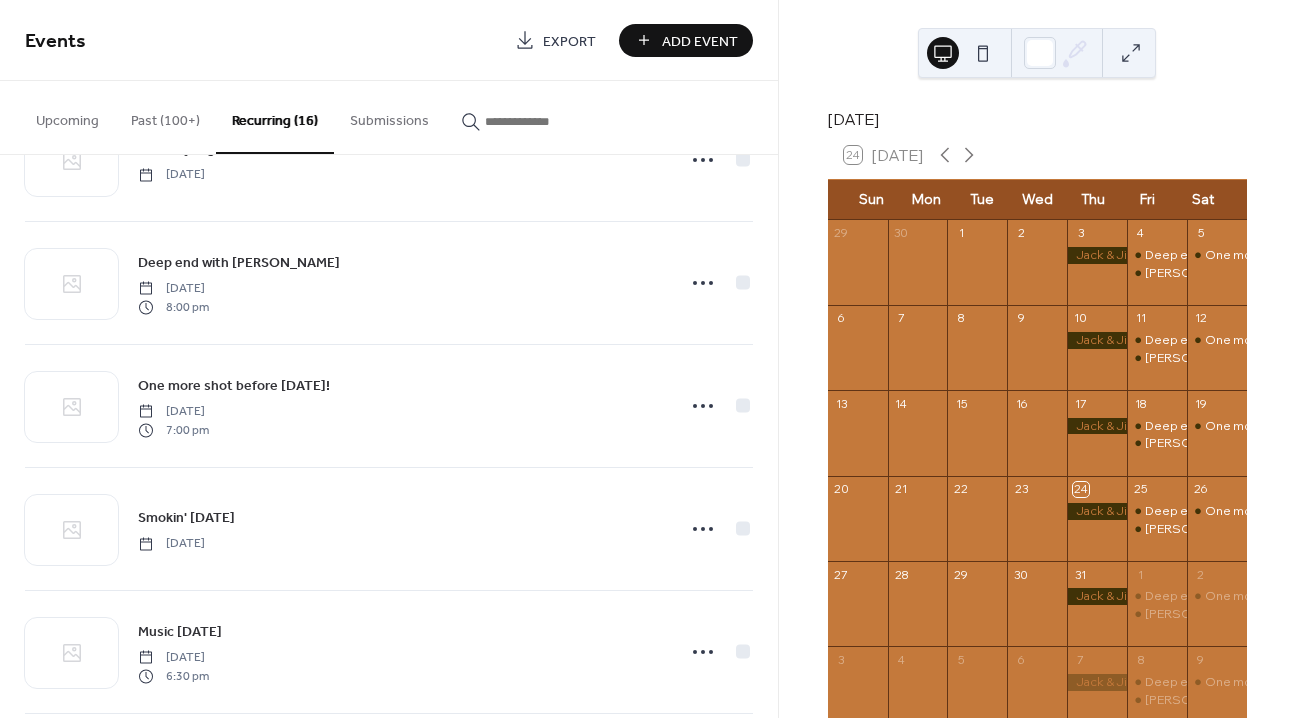 scroll, scrollTop: 1024, scrollLeft: 0, axis: vertical 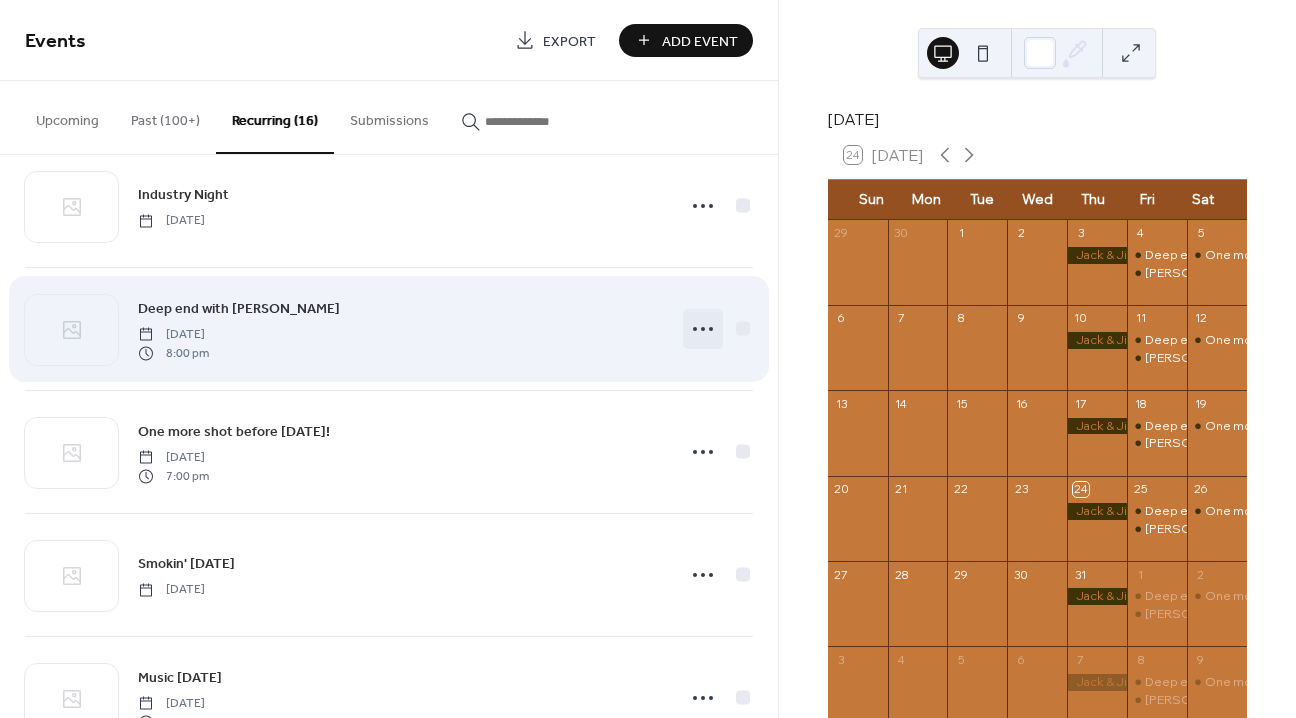 click 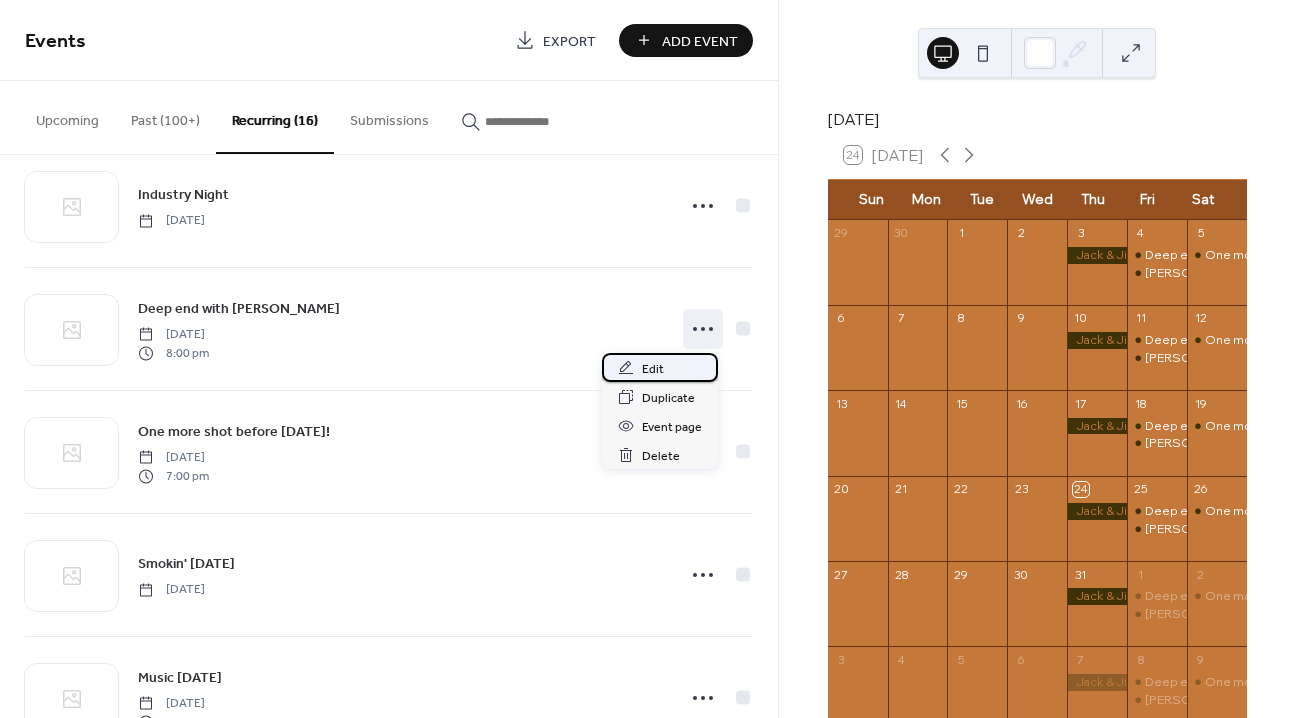 click on "Edit" at bounding box center [660, 367] 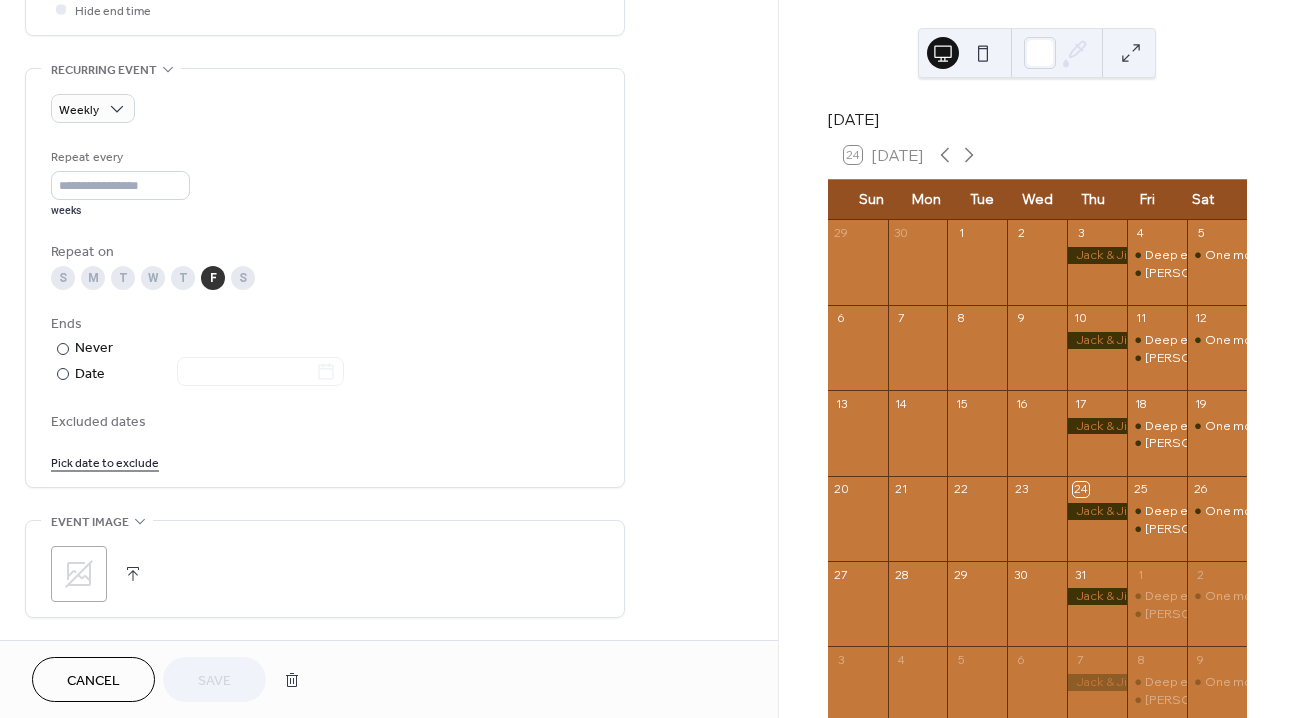 scroll, scrollTop: 820, scrollLeft: 0, axis: vertical 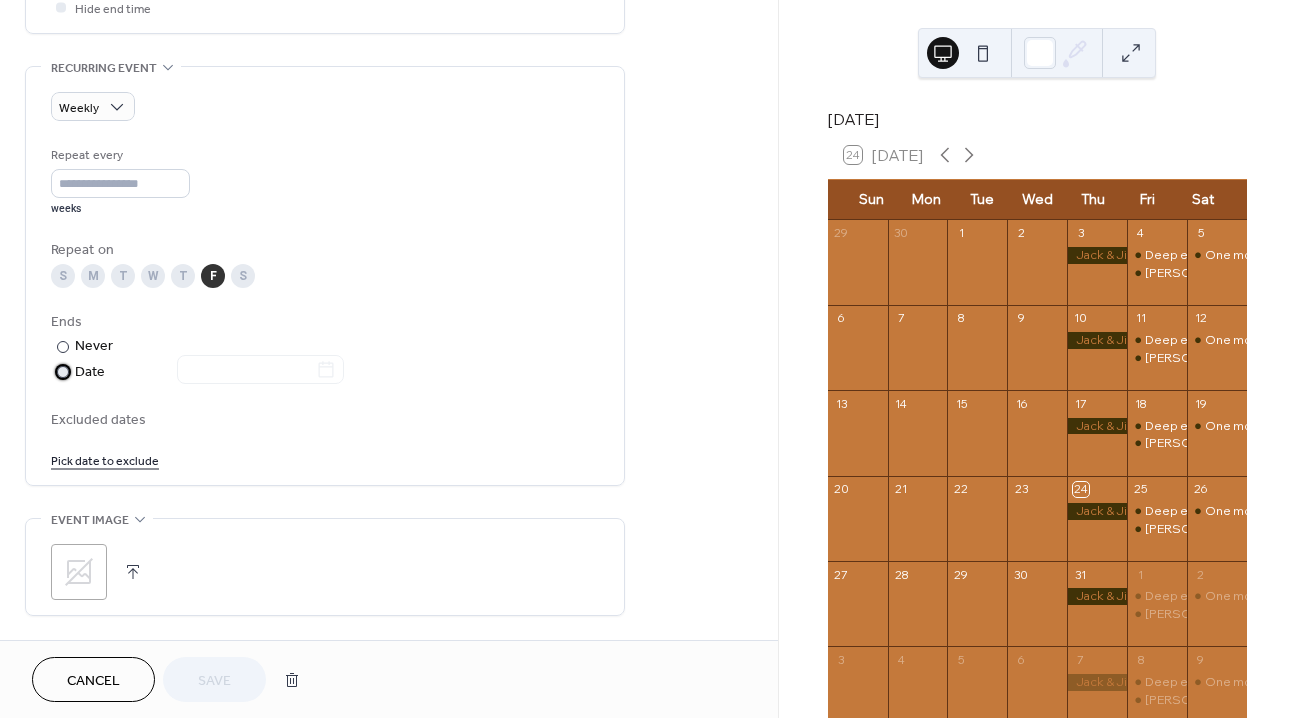 click on "Date" at bounding box center (209, 372) 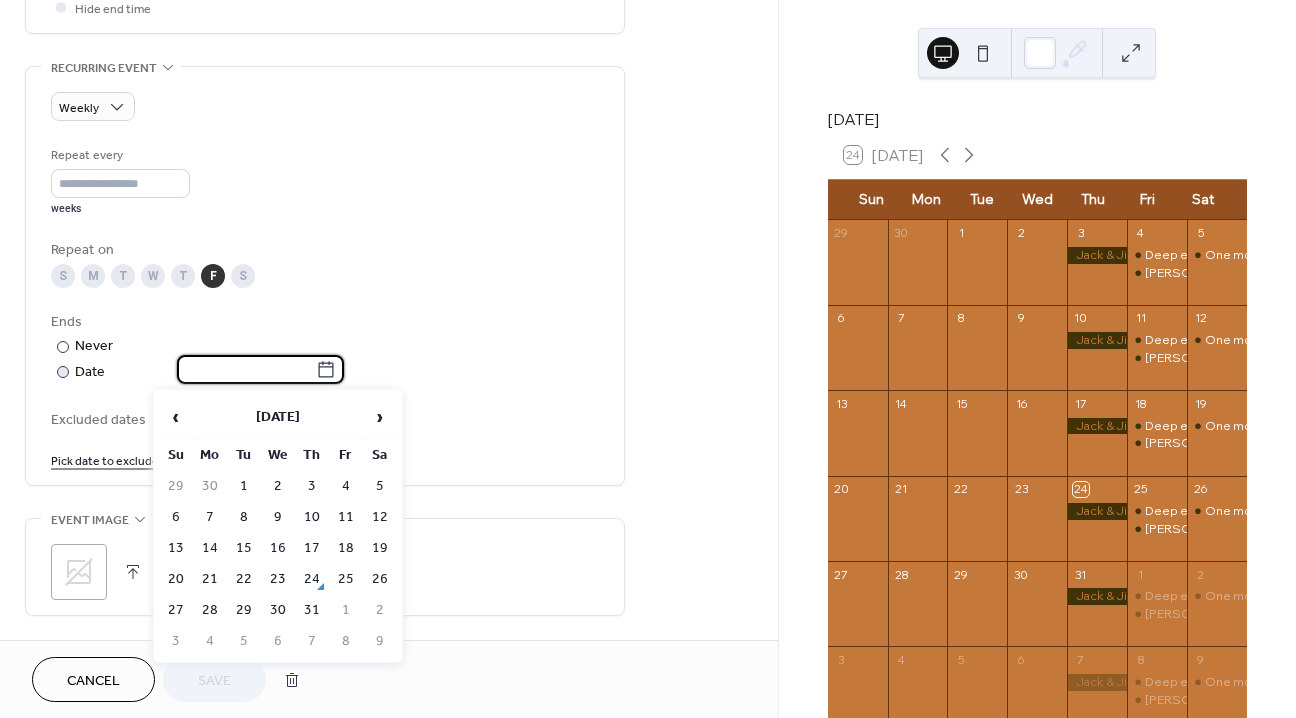 click at bounding box center (246, 369) 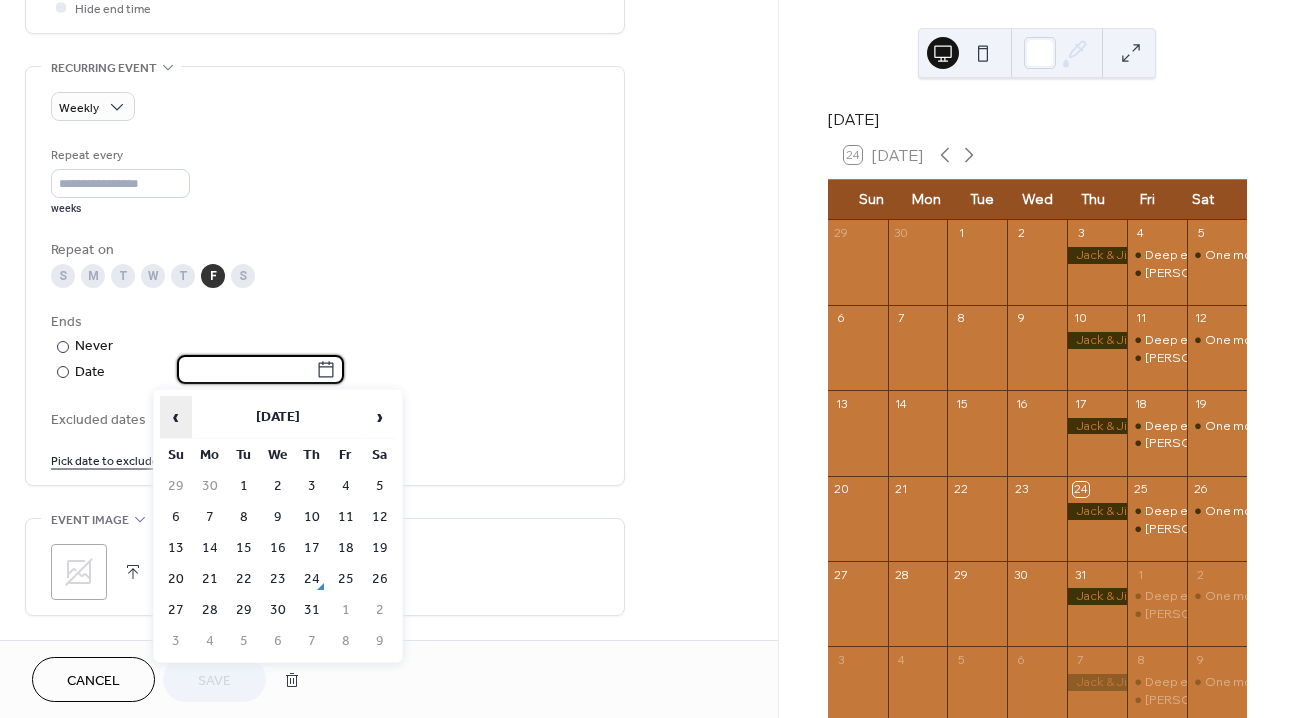 click on "‹" at bounding box center (176, 417) 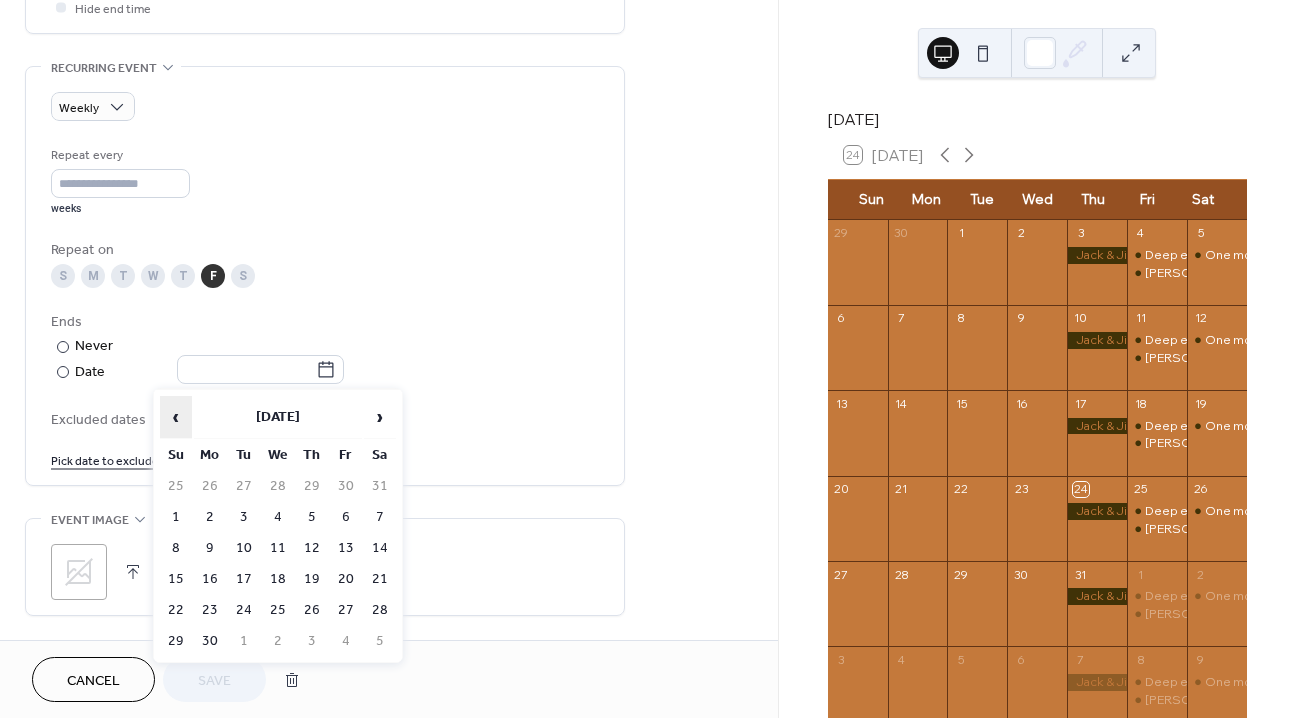 click on "‹" at bounding box center [176, 417] 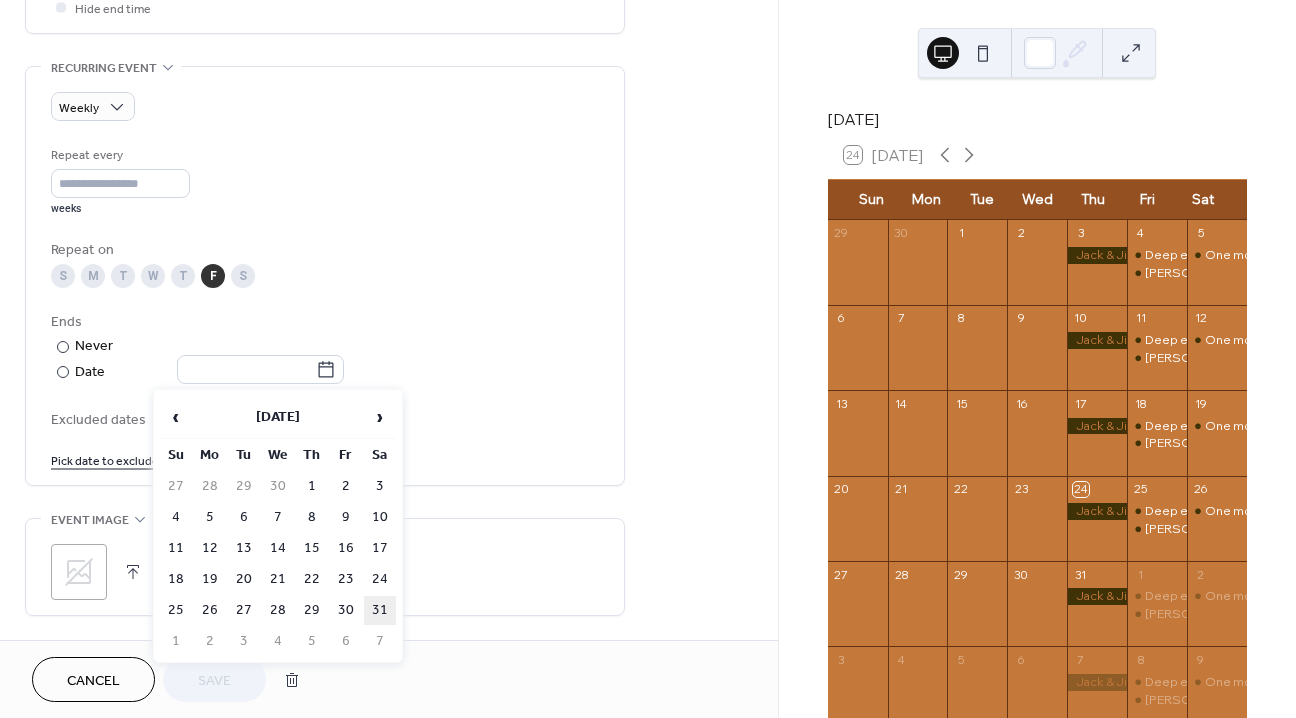 click on "31" at bounding box center (380, 610) 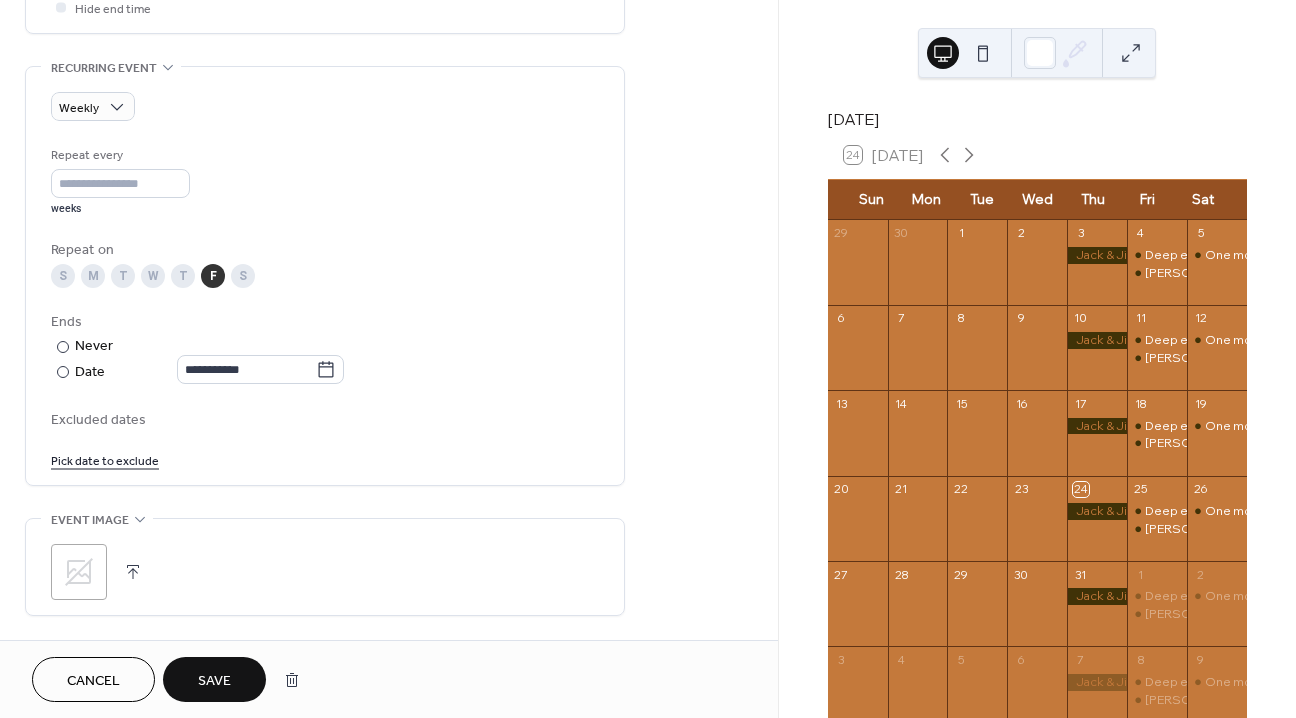 click on "Save" at bounding box center (214, 681) 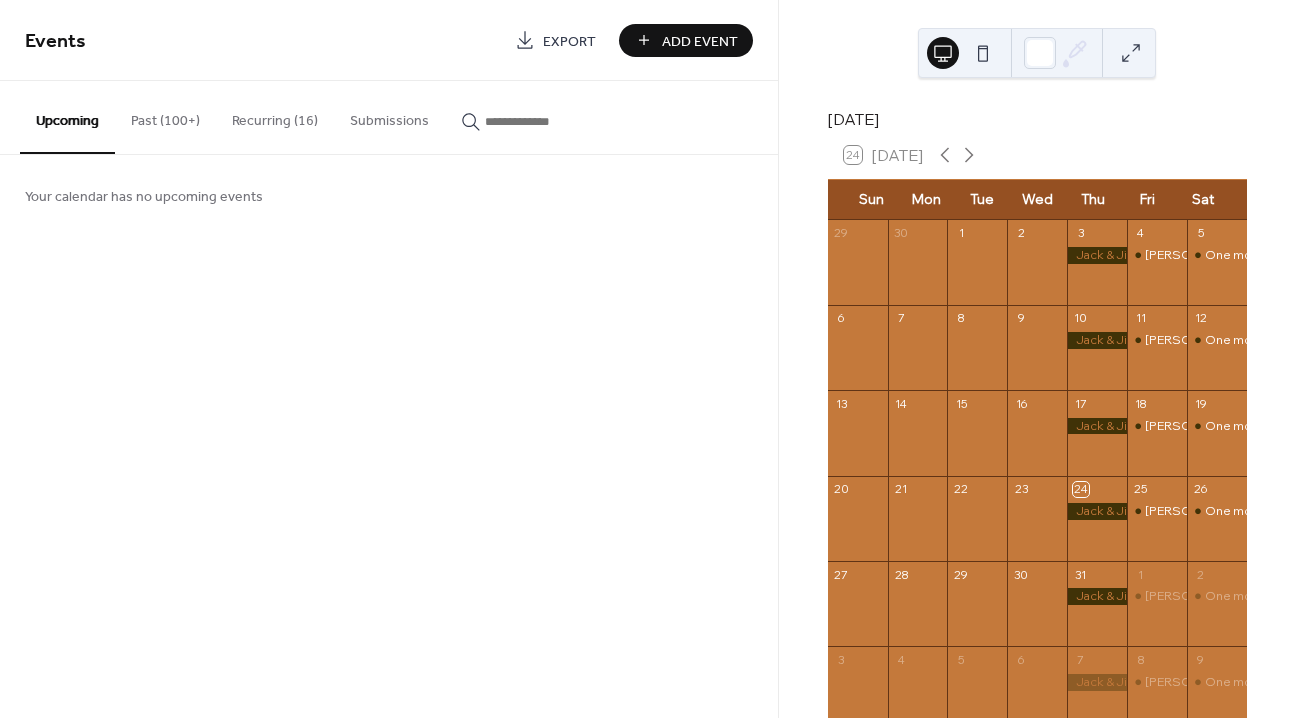 click on "Recurring (16)" at bounding box center [275, 116] 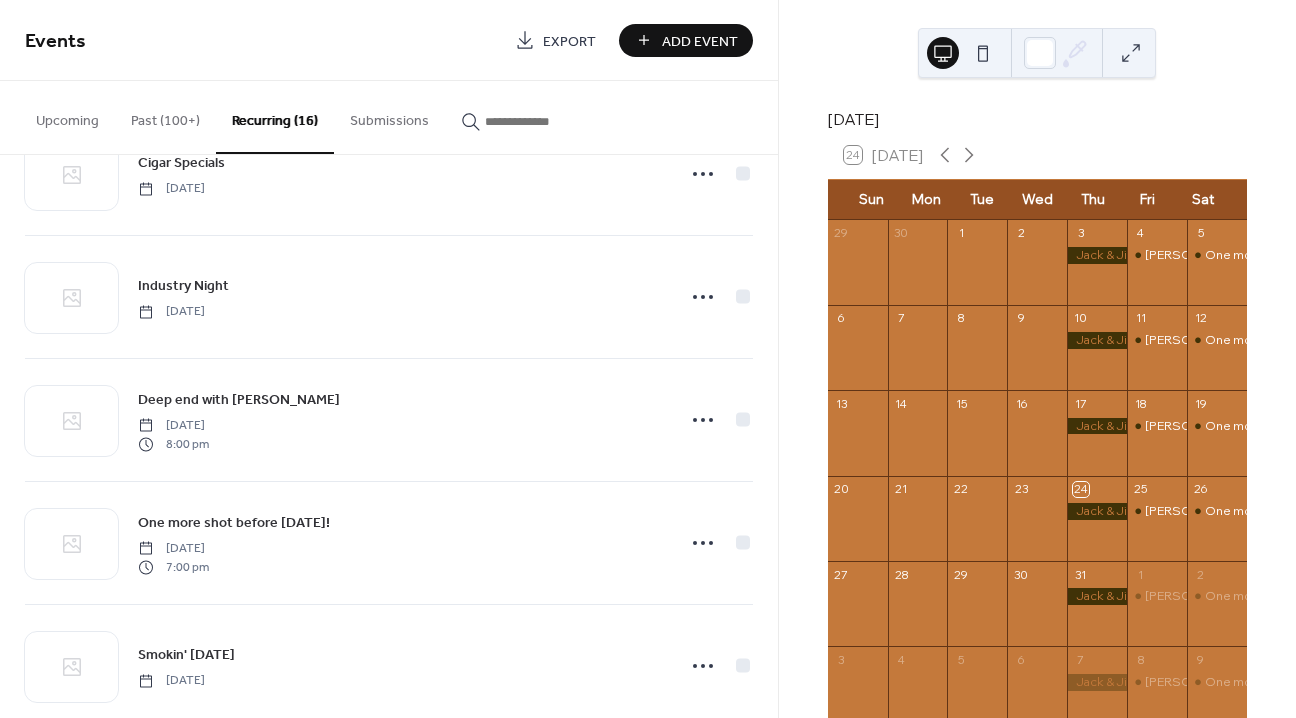 scroll, scrollTop: 808, scrollLeft: 0, axis: vertical 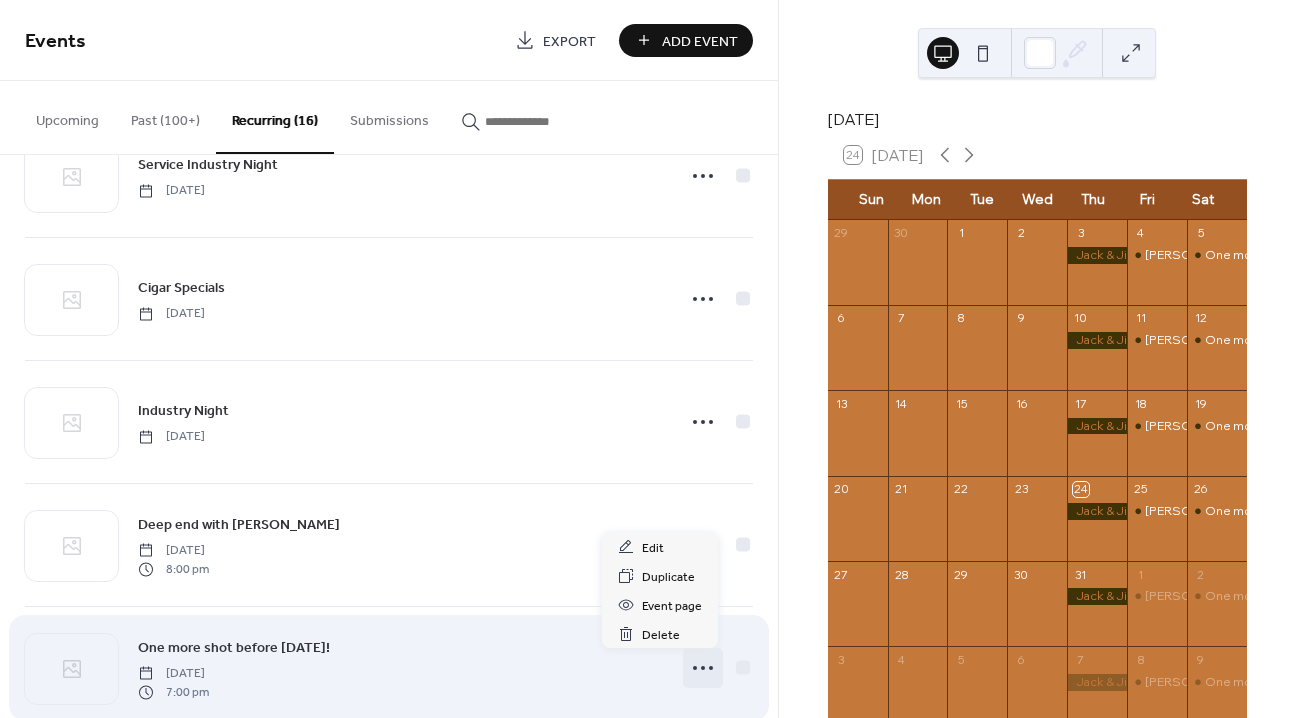 click 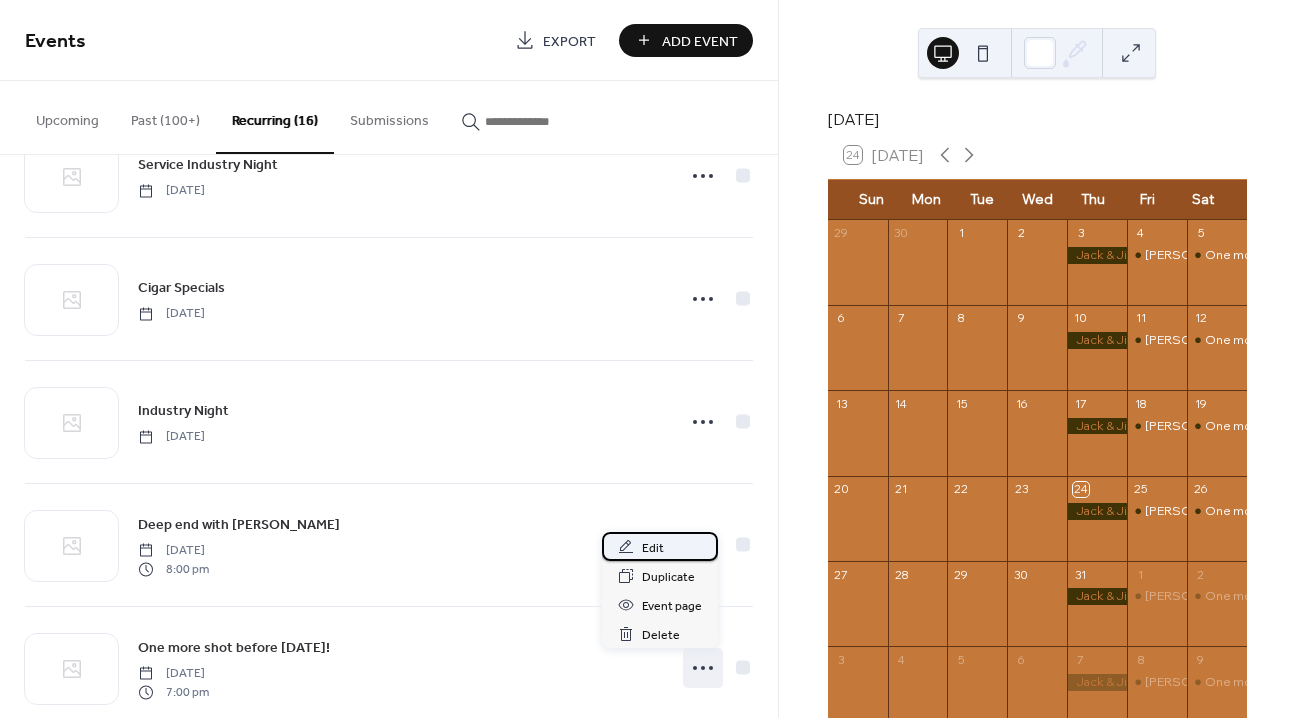 click on "Edit" at bounding box center (660, 546) 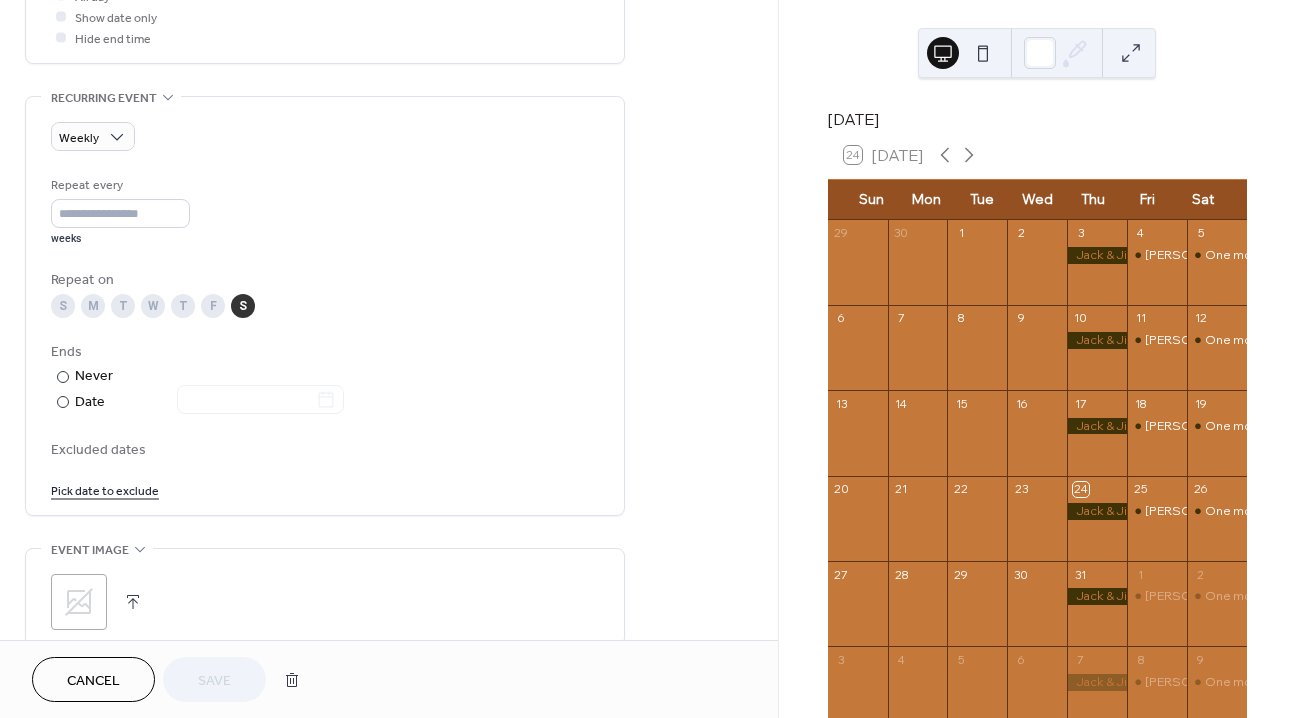 scroll, scrollTop: 843, scrollLeft: 0, axis: vertical 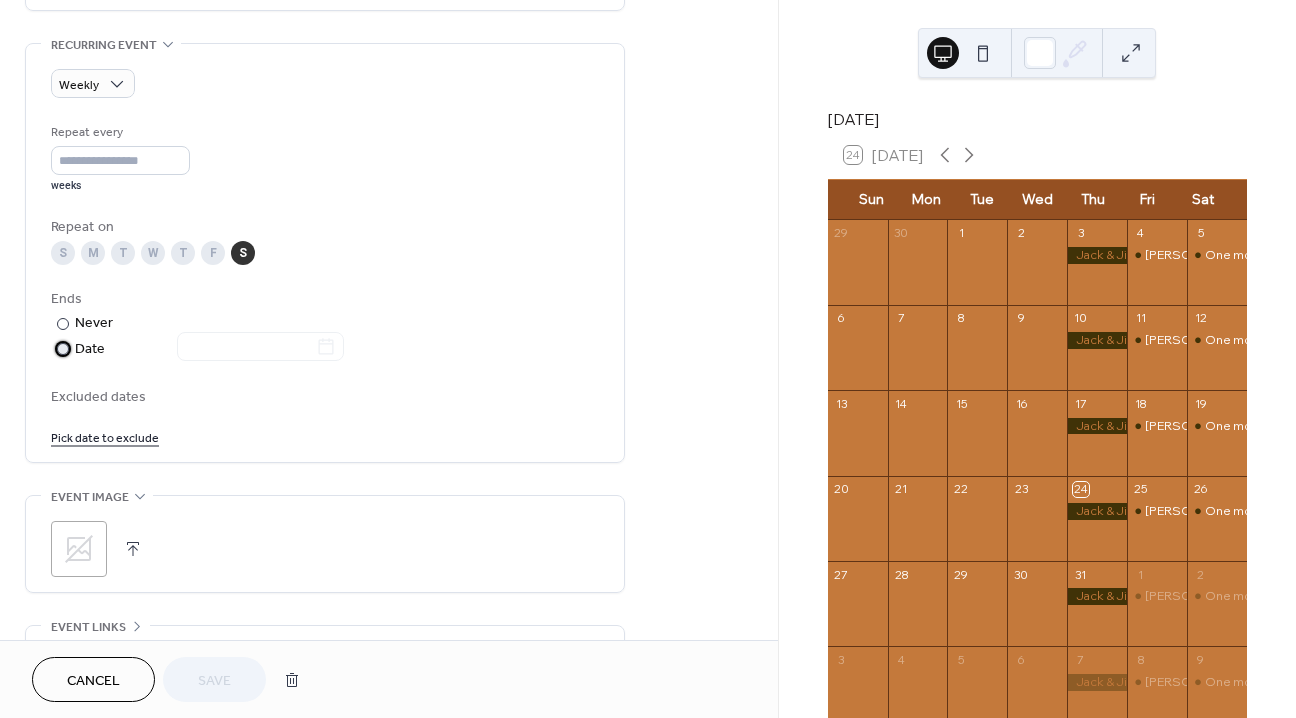 click on "Date" at bounding box center (209, 349) 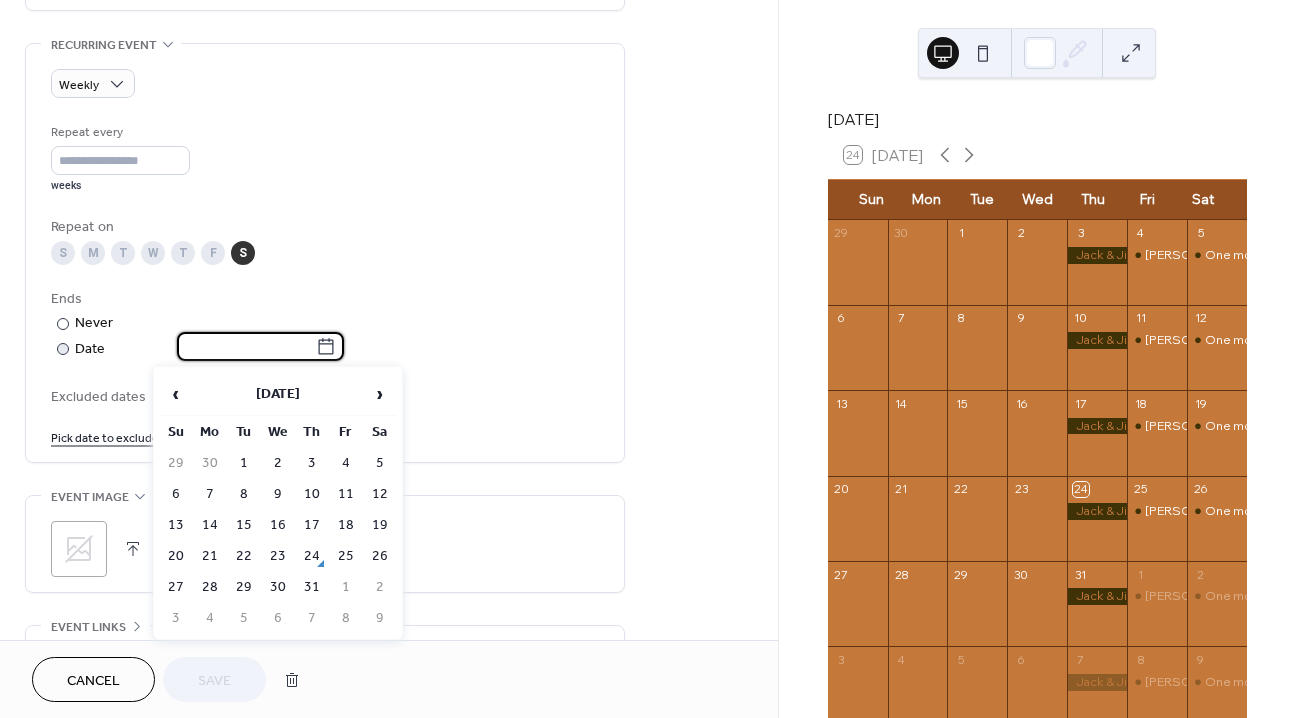 click at bounding box center [246, 346] 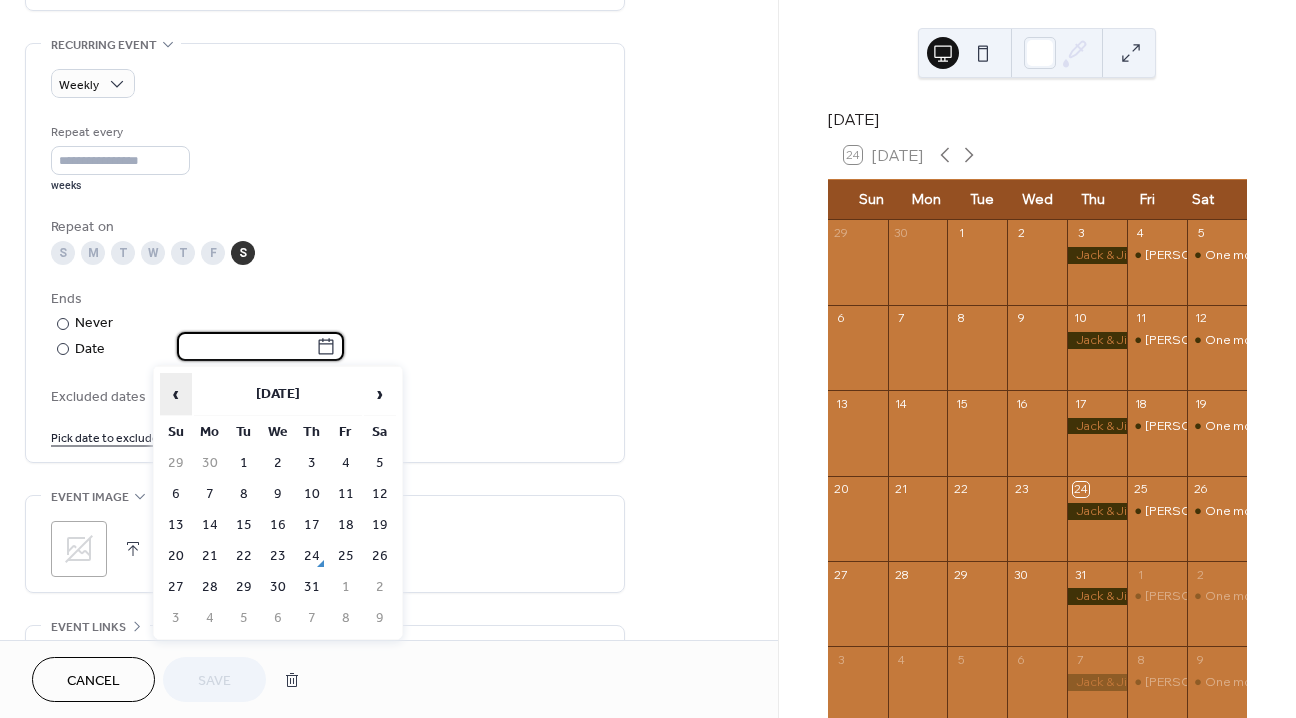 click on "‹" at bounding box center [176, 394] 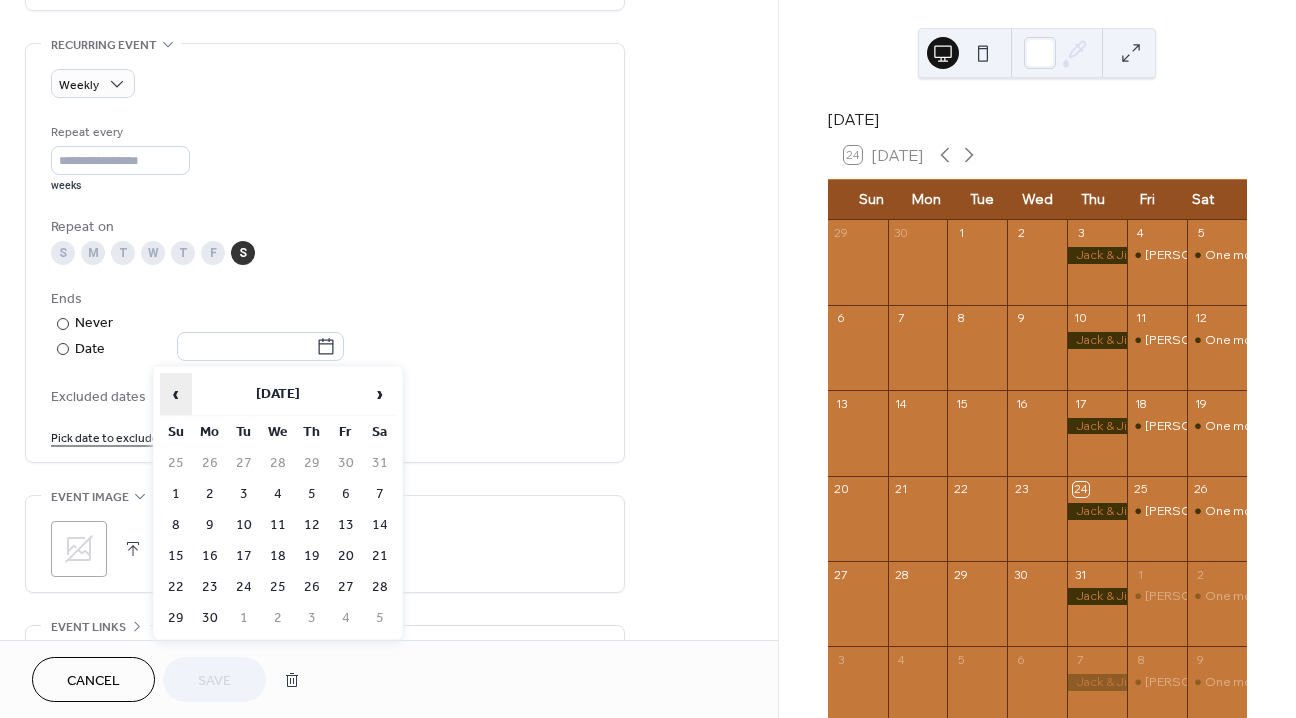 click on "‹" at bounding box center [176, 394] 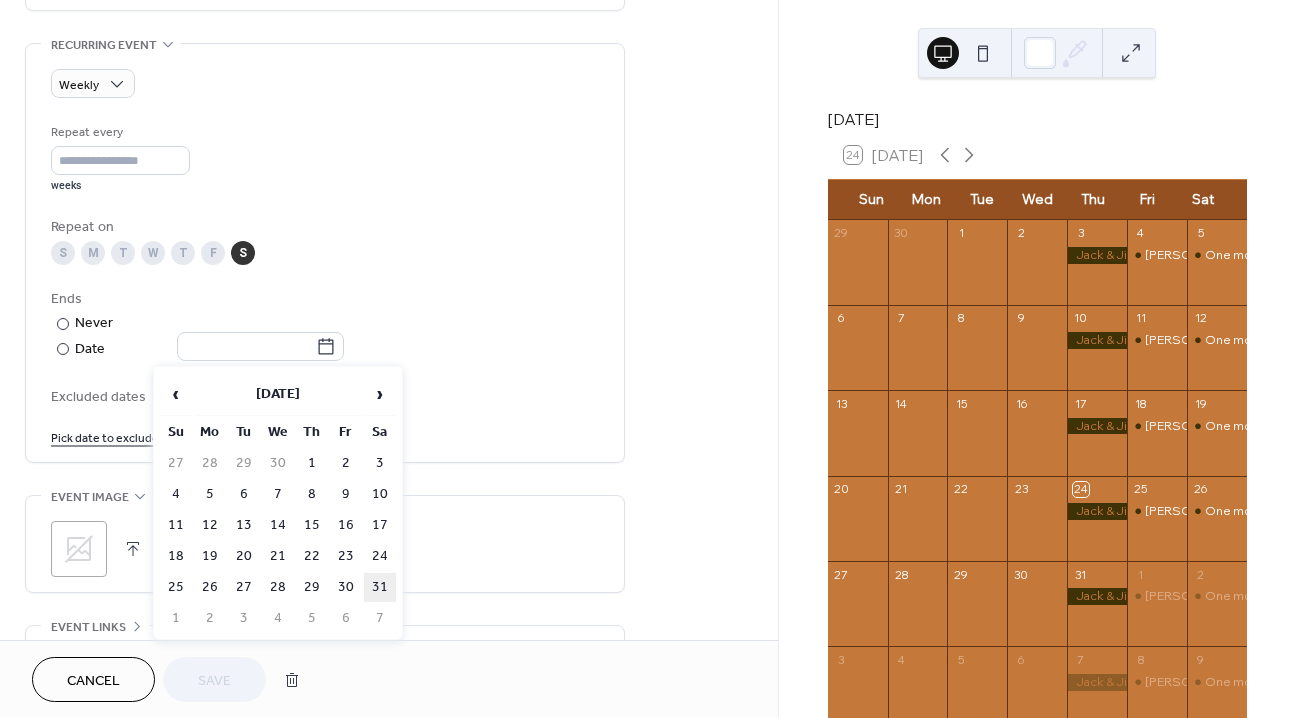 click on "31" at bounding box center [380, 587] 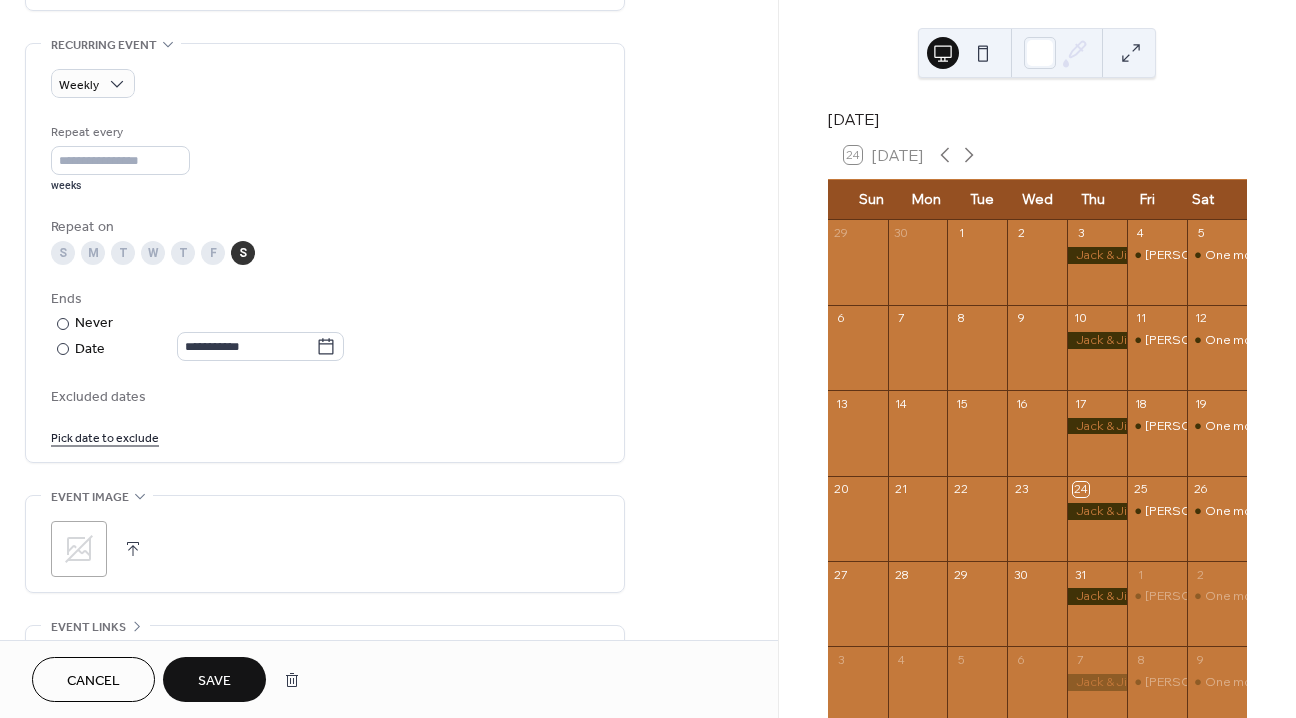 click on "Save" at bounding box center [214, 679] 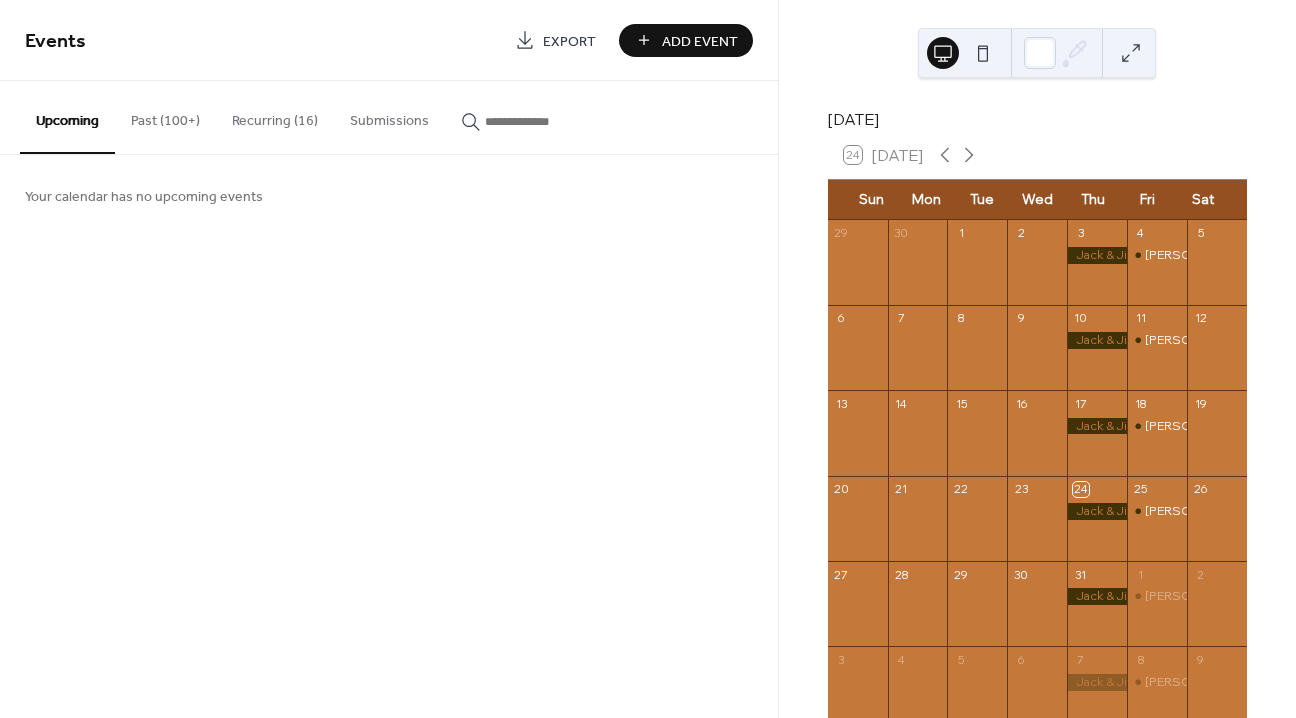 click on "Recurring (16)" at bounding box center [275, 116] 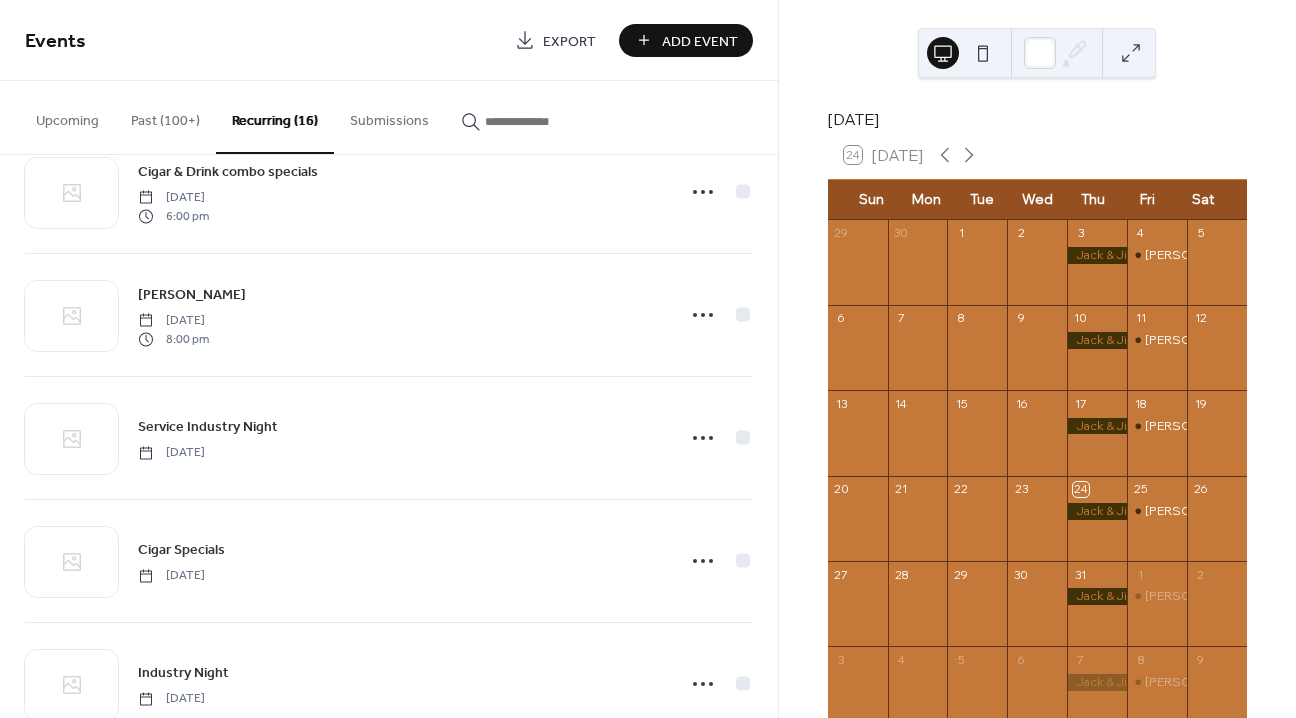 scroll, scrollTop: 405, scrollLeft: 0, axis: vertical 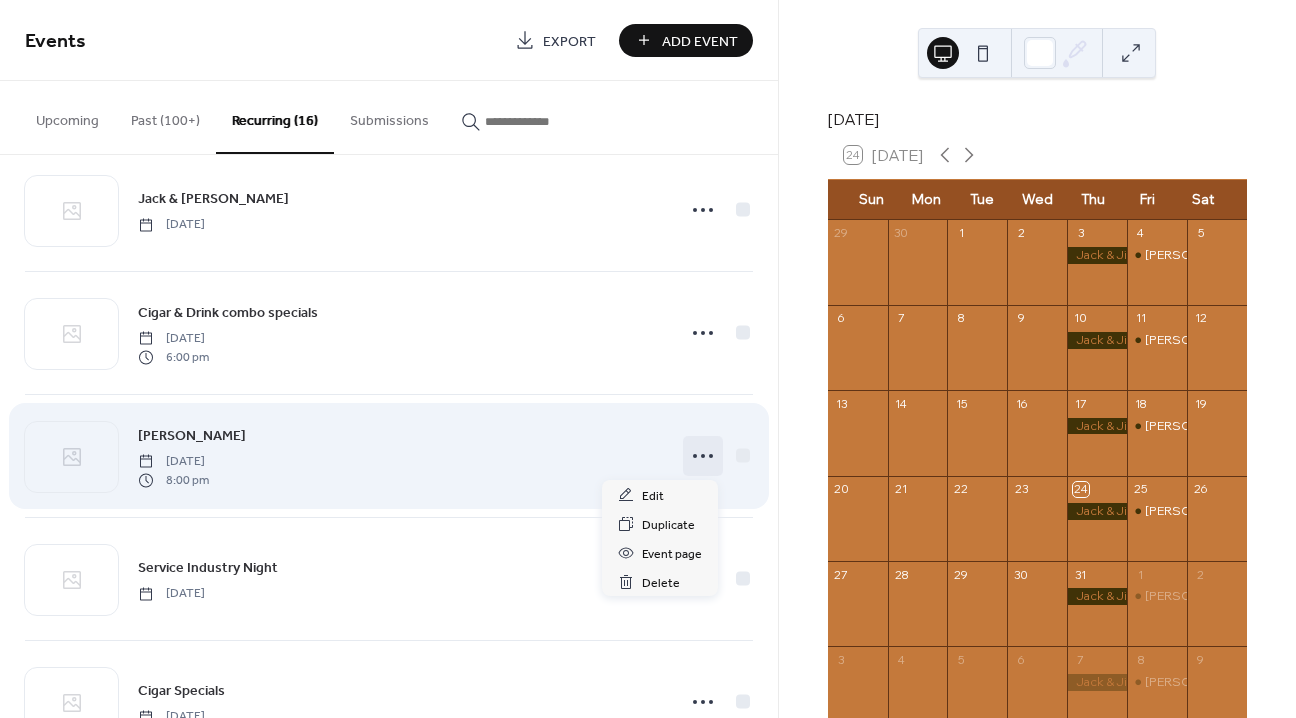 click 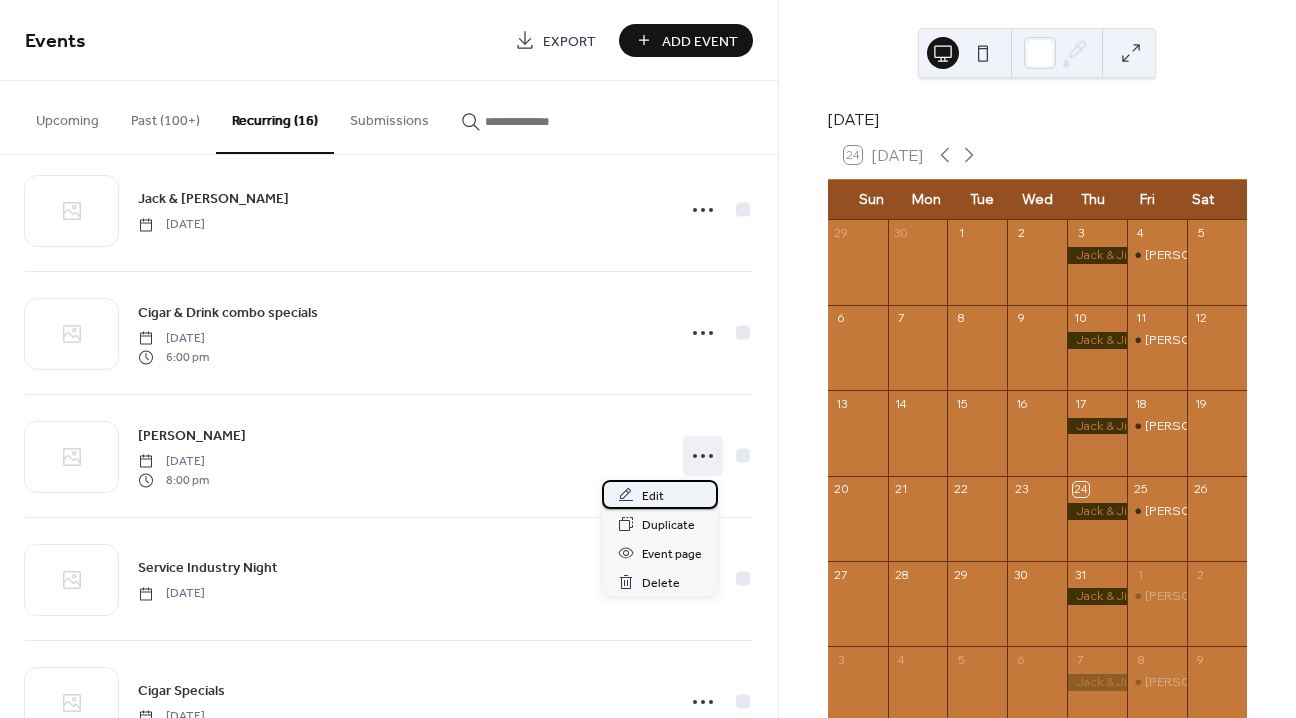 click on "Edit" at bounding box center [660, 494] 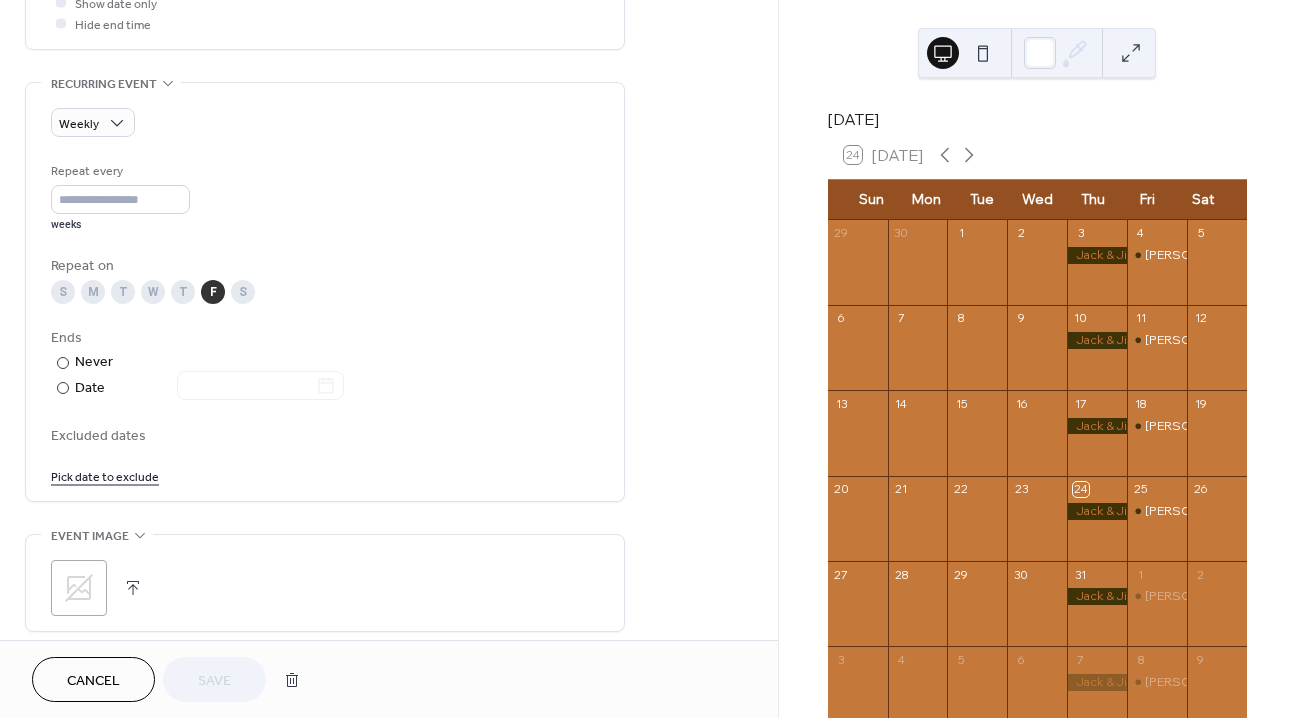 scroll, scrollTop: 1038, scrollLeft: 0, axis: vertical 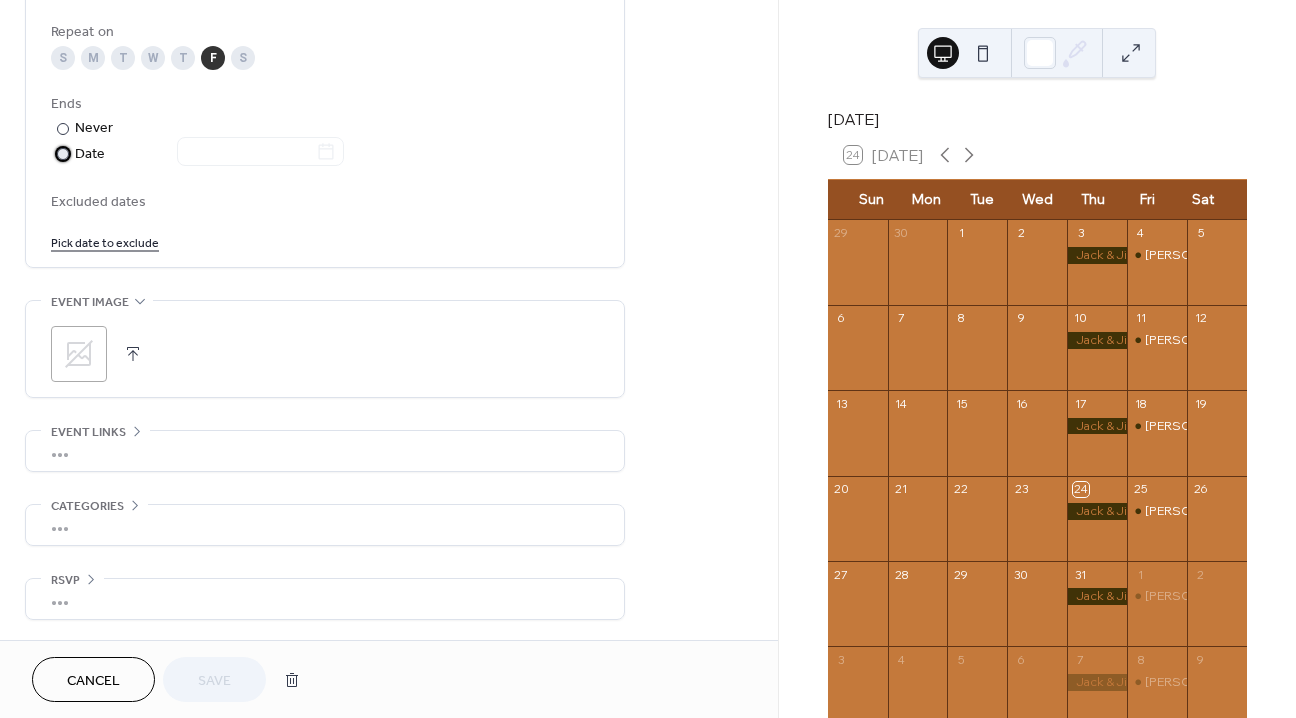 click on "Date" at bounding box center (209, 154) 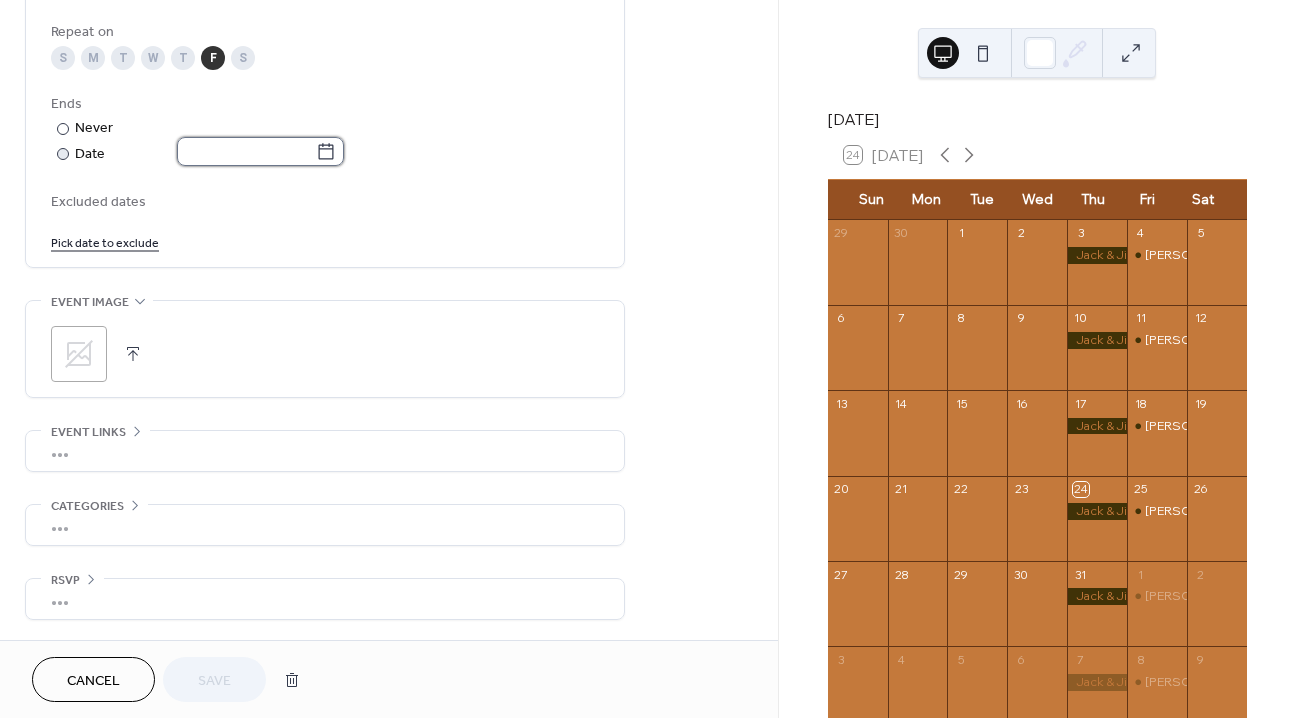 click at bounding box center (246, 151) 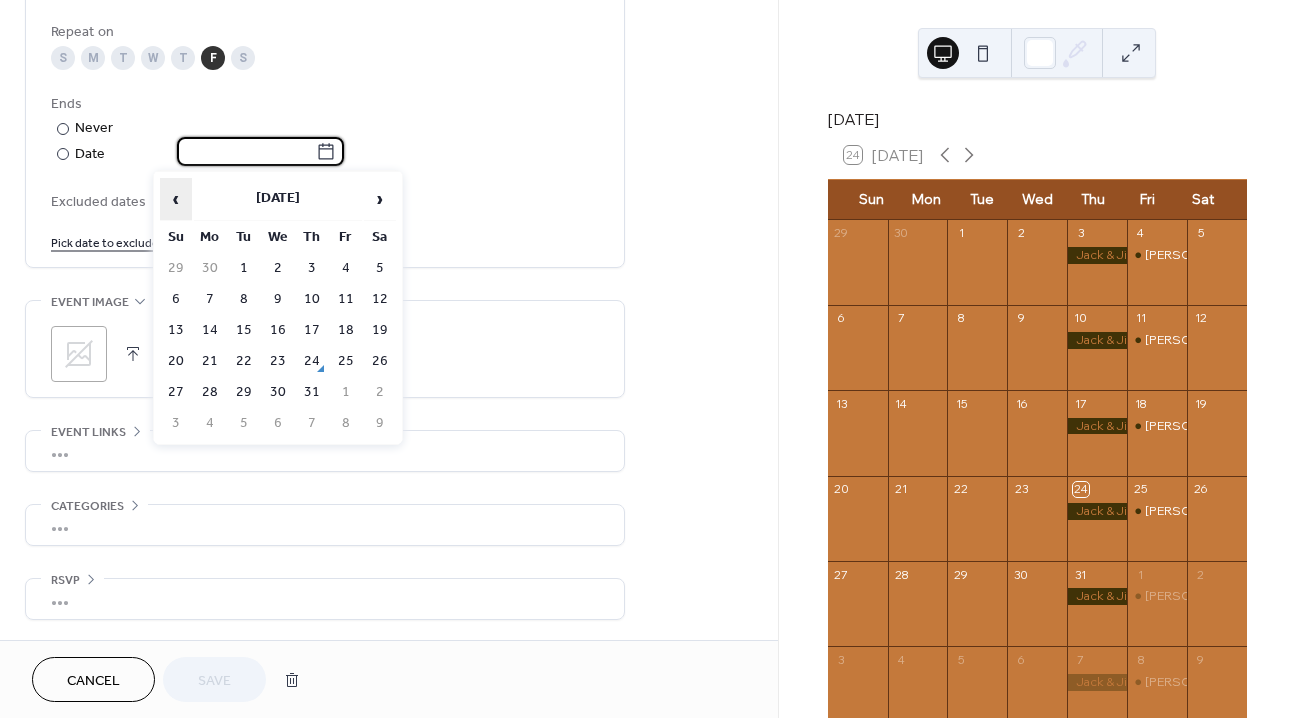 click on "‹" at bounding box center [176, 199] 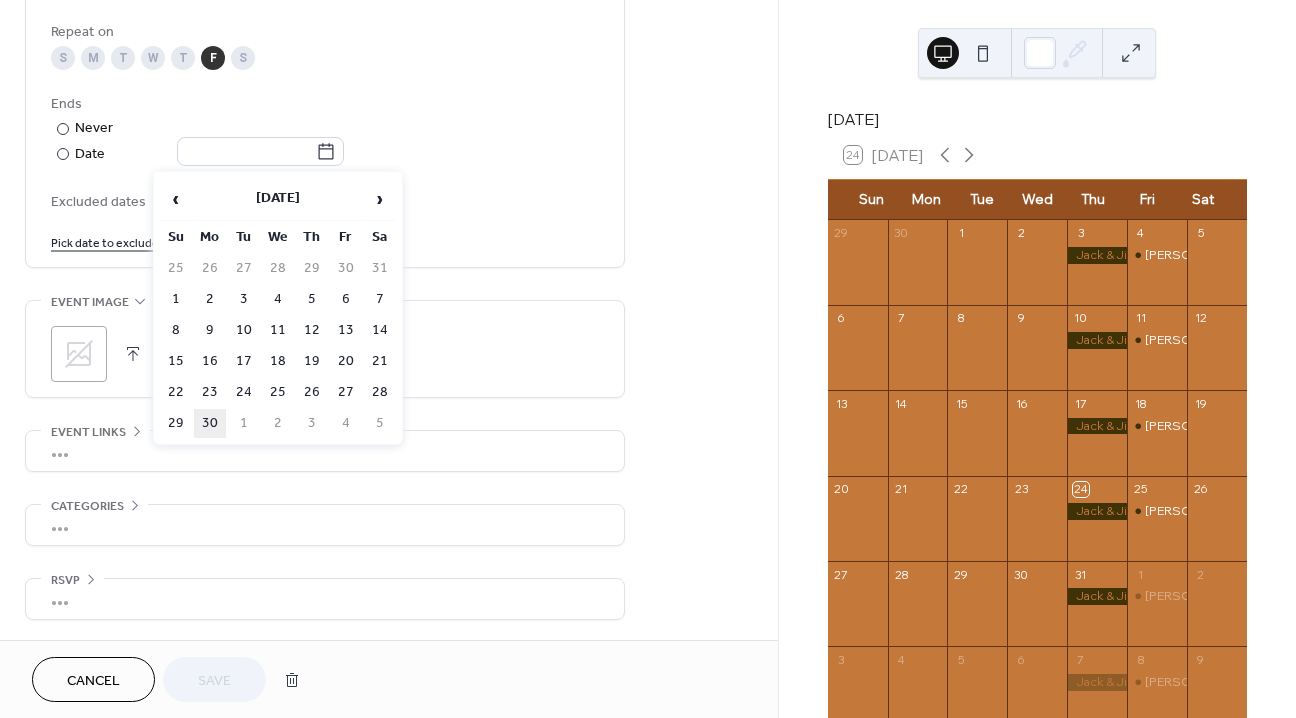 click on "30" at bounding box center [210, 423] 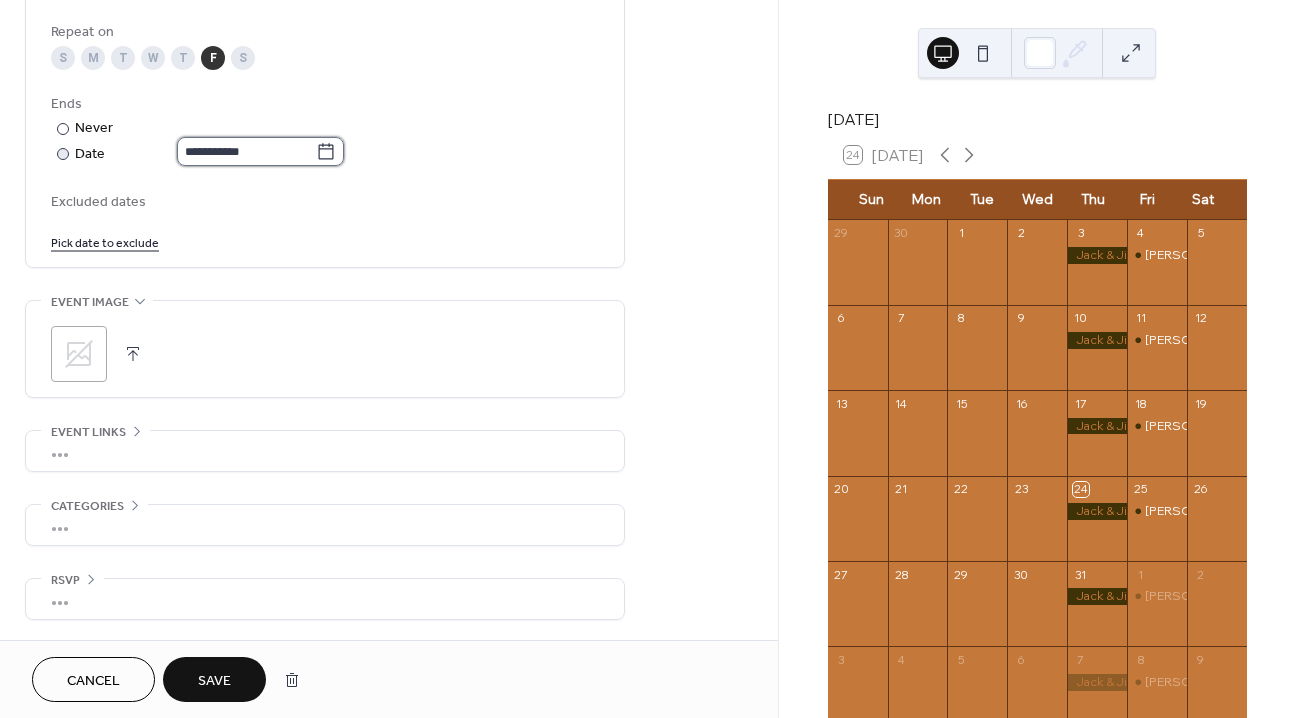 click on "**********" at bounding box center (246, 151) 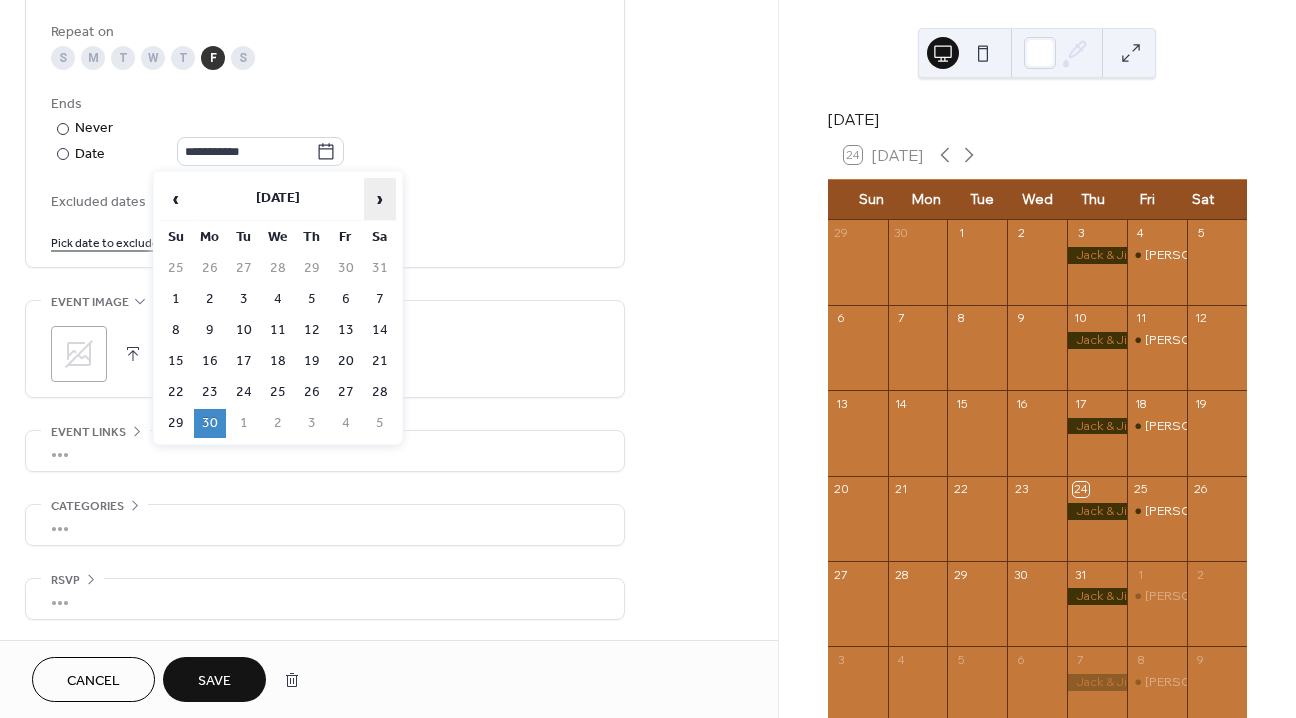 click on "›" at bounding box center [380, 199] 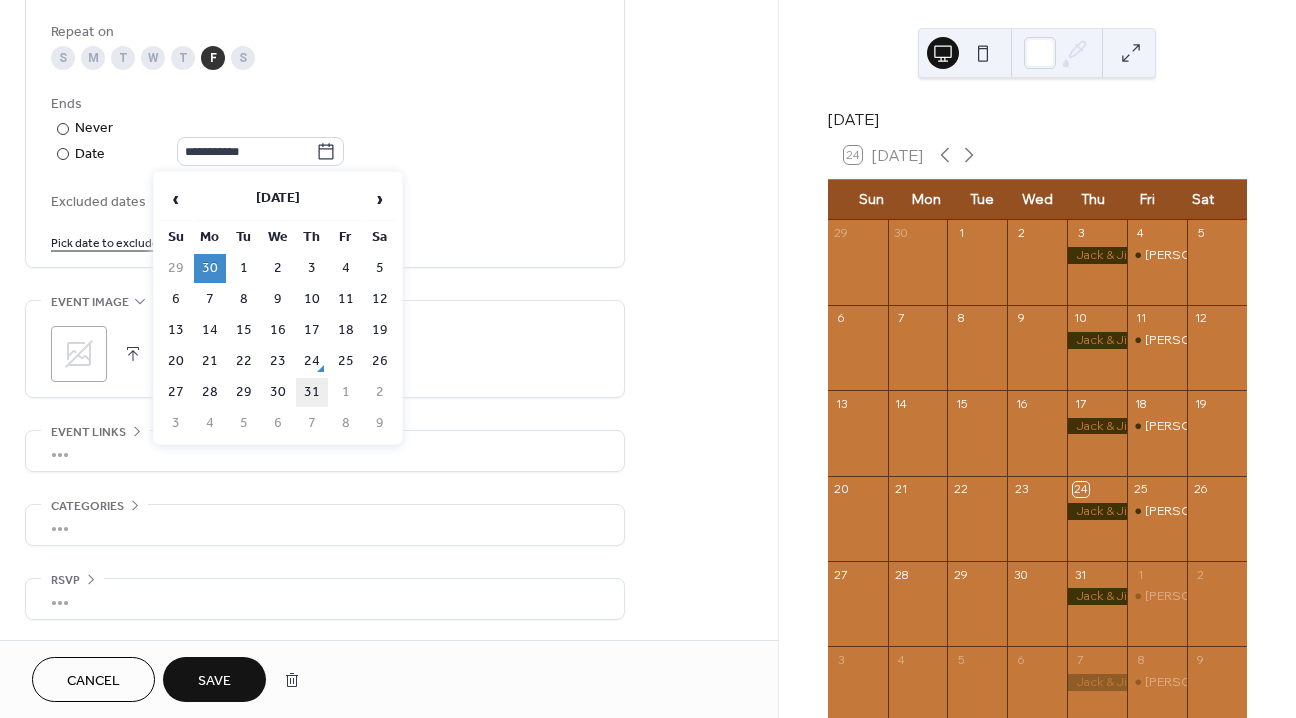 click on "31" at bounding box center [312, 392] 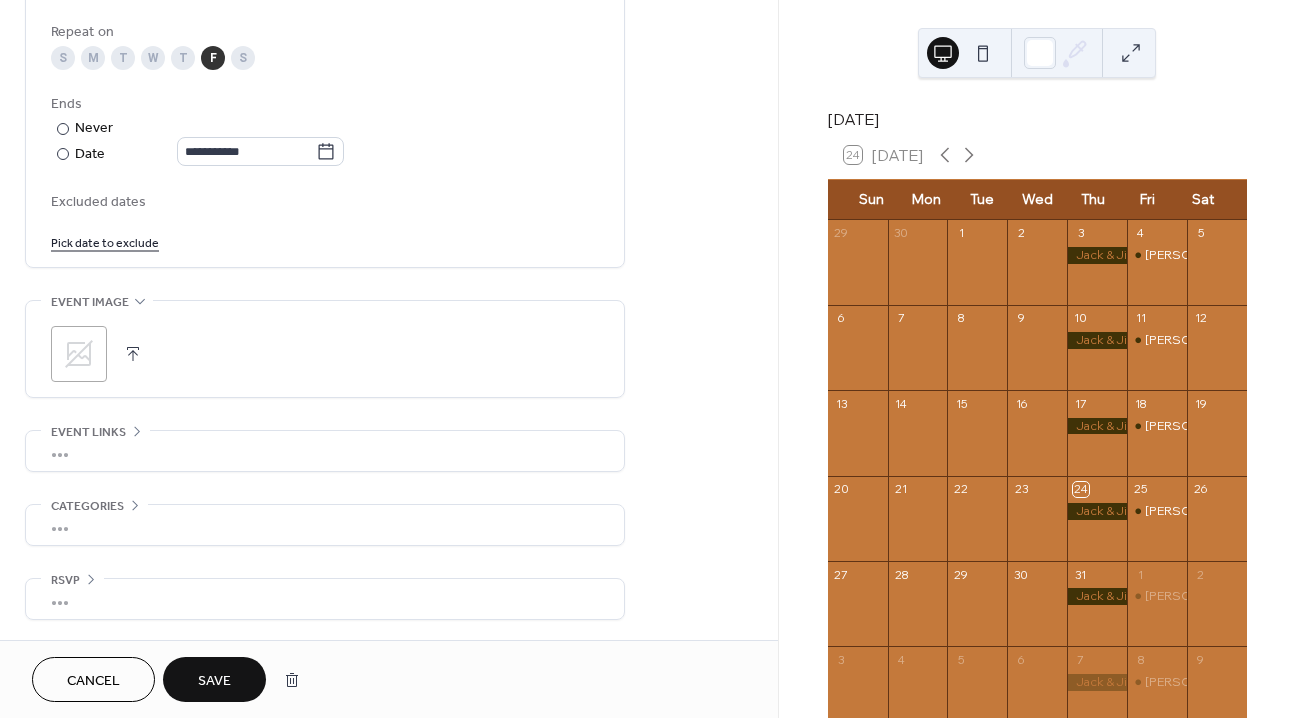 click on "Save" at bounding box center (214, 681) 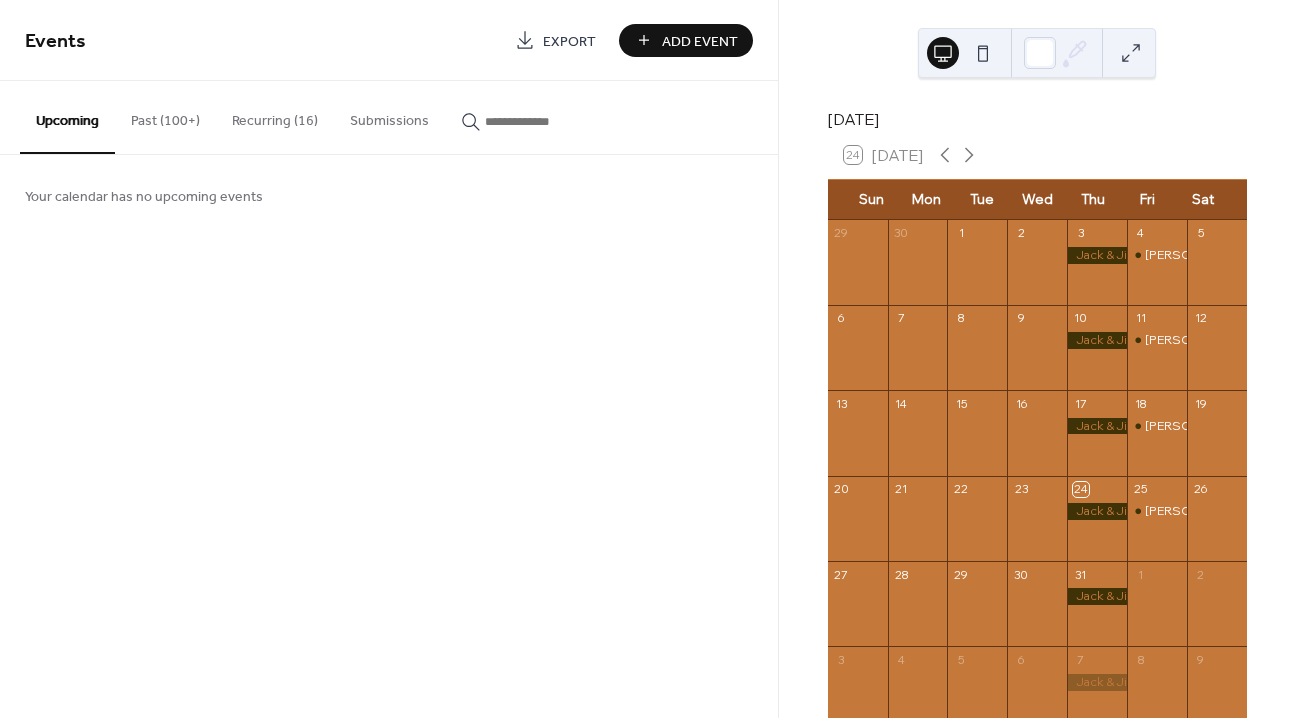 click on "Add Event" at bounding box center [700, 41] 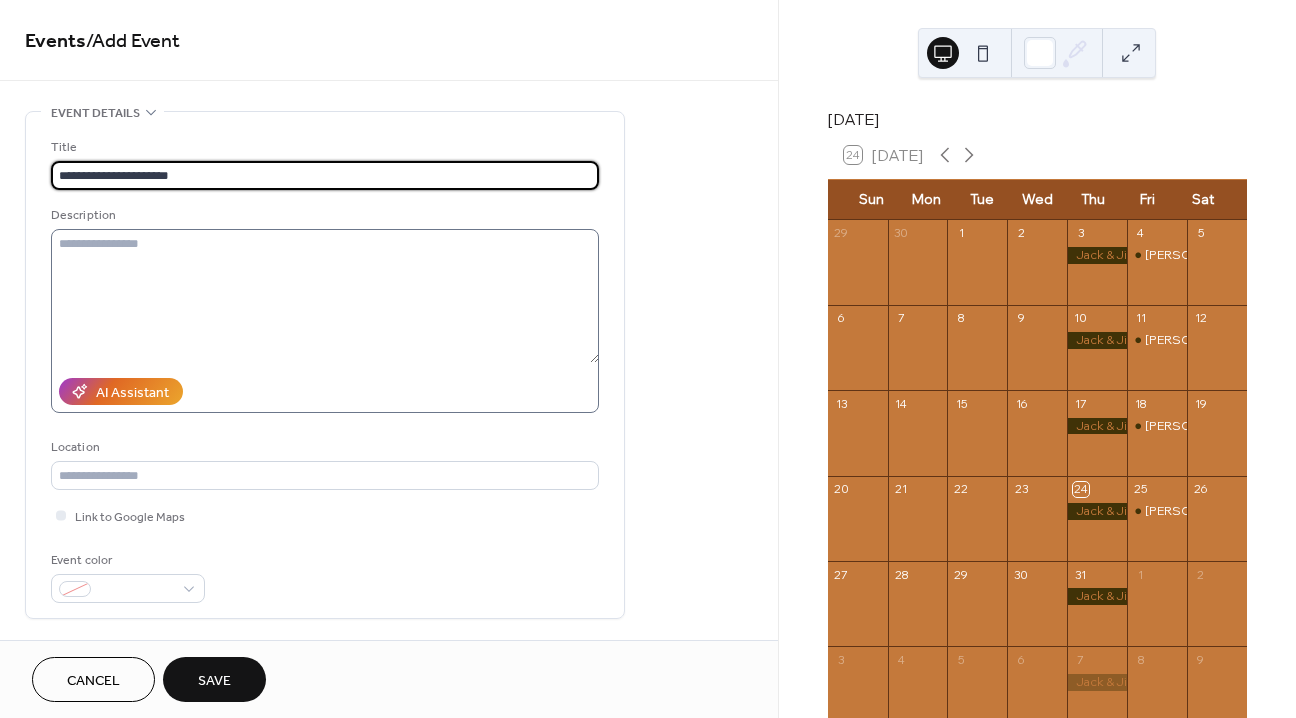 type on "**********" 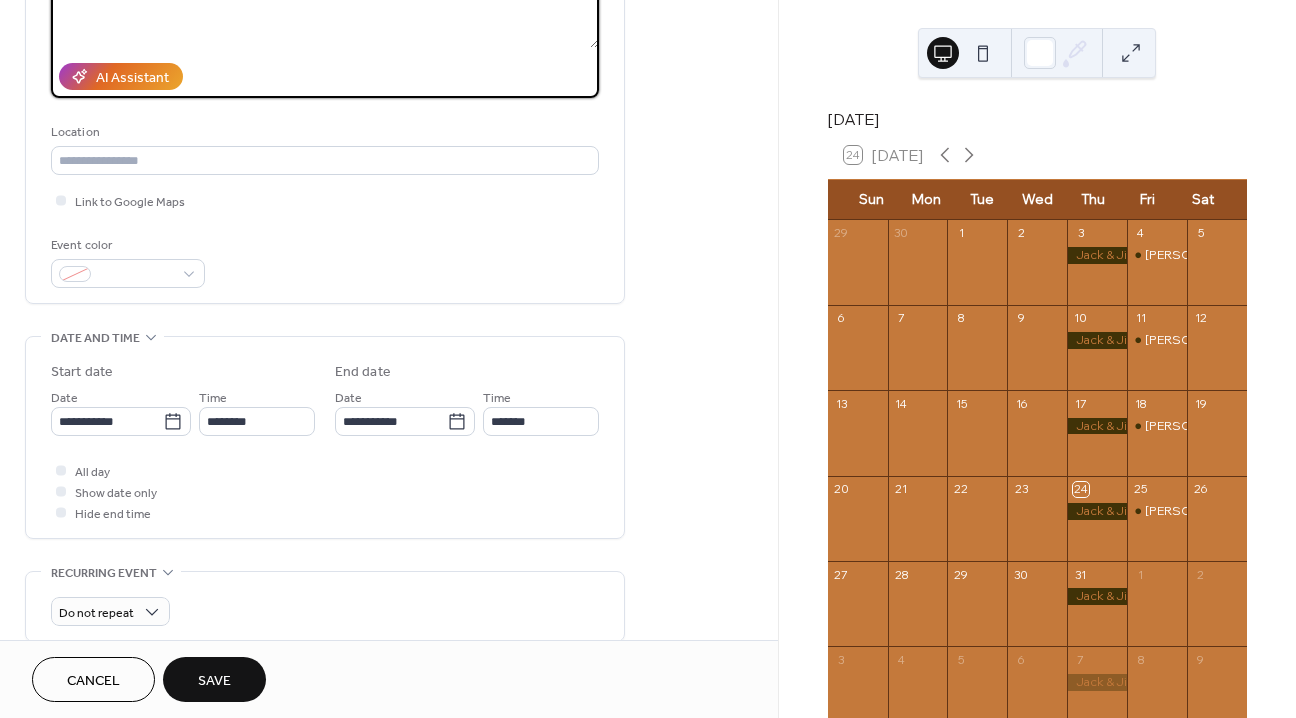 scroll, scrollTop: 336, scrollLeft: 0, axis: vertical 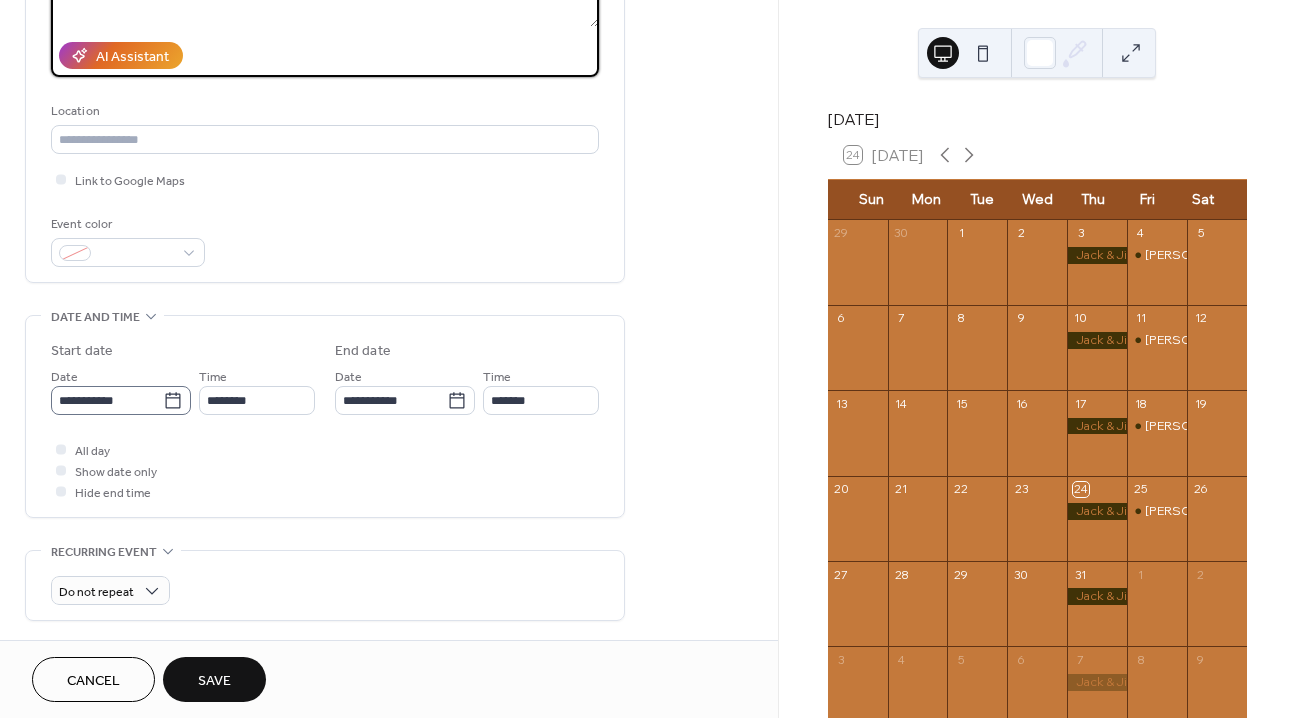 type on "**********" 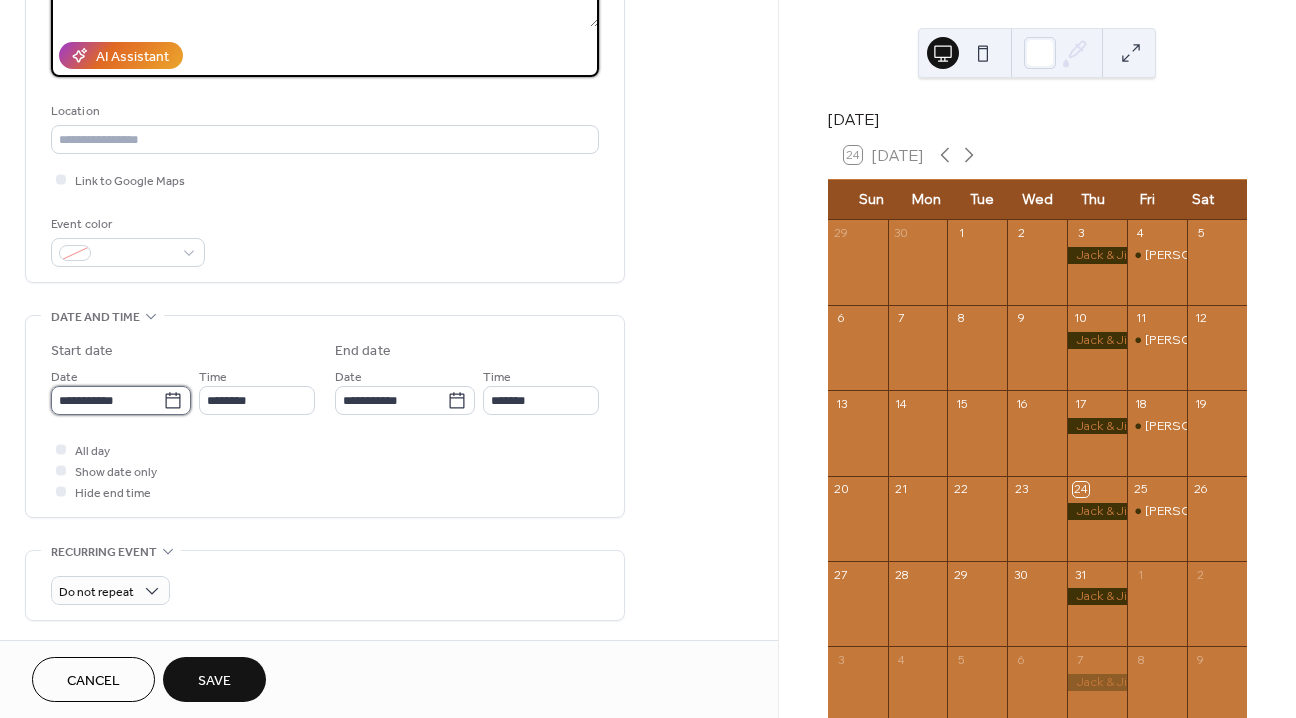 click on "**********" at bounding box center (107, 400) 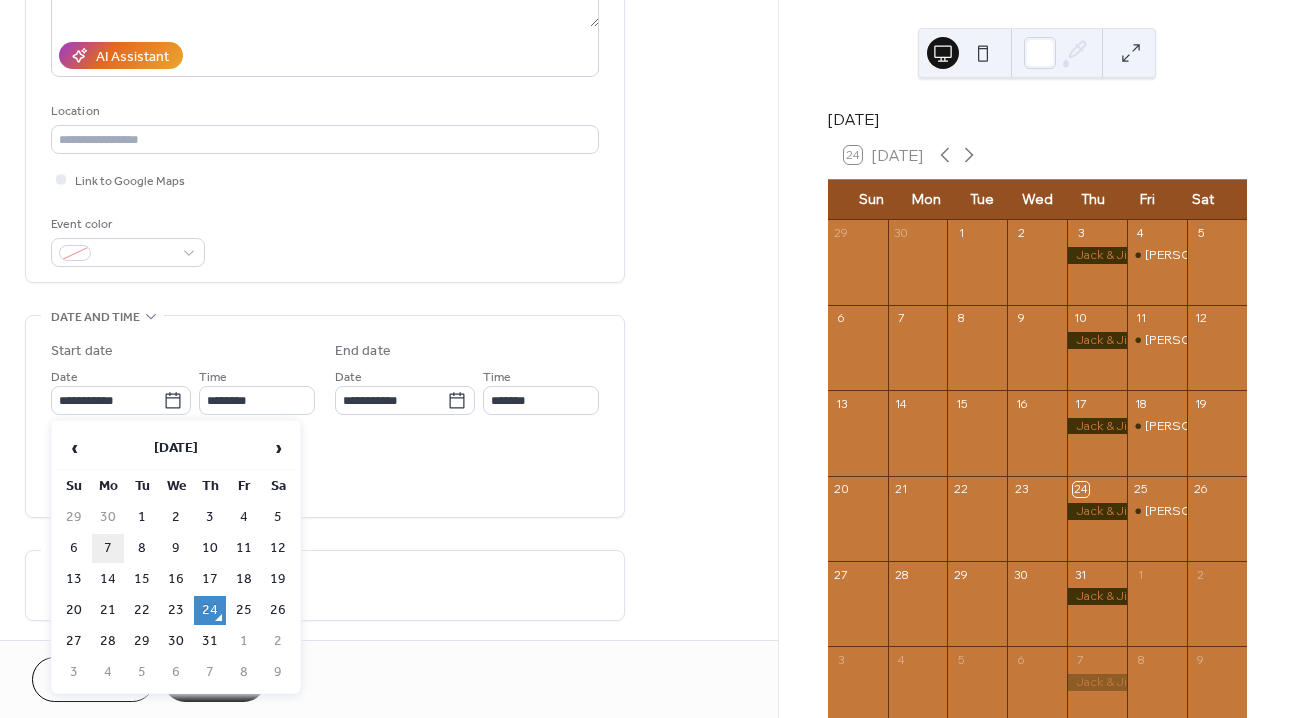 click on "7" at bounding box center (108, 548) 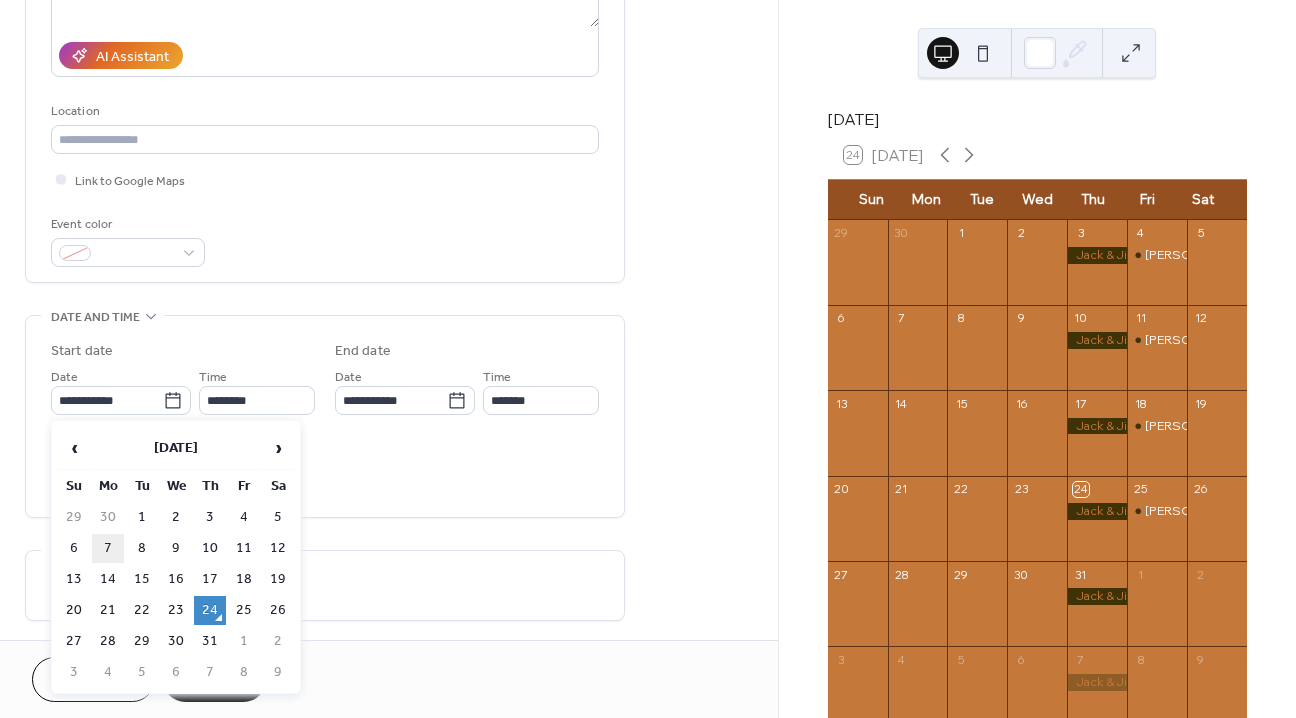 type on "**********" 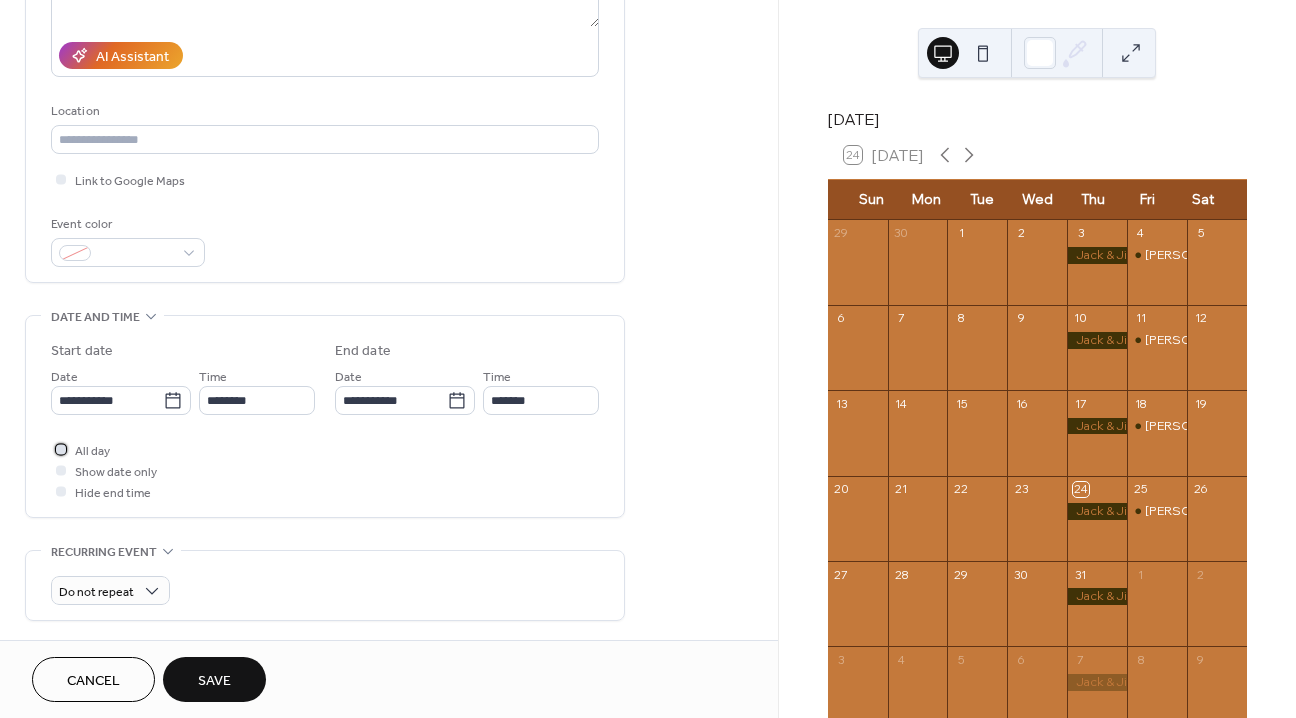 click on "All day" at bounding box center [92, 451] 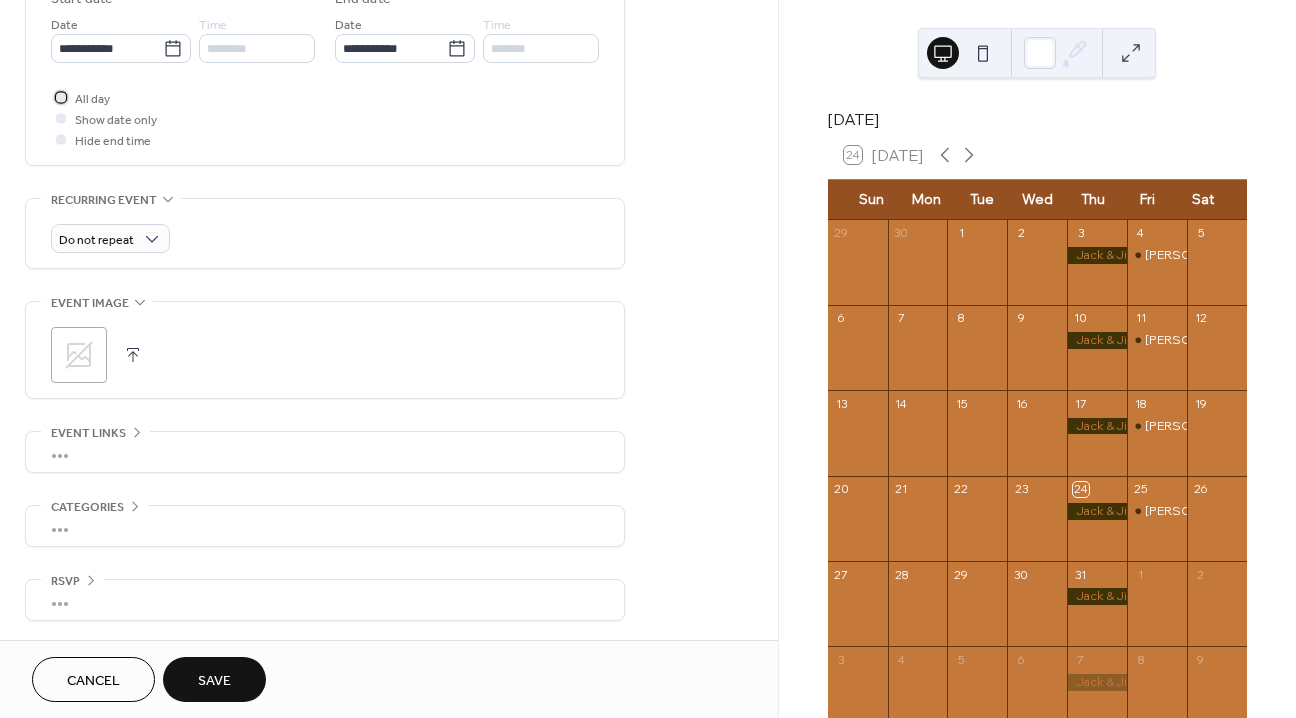 scroll, scrollTop: 689, scrollLeft: 0, axis: vertical 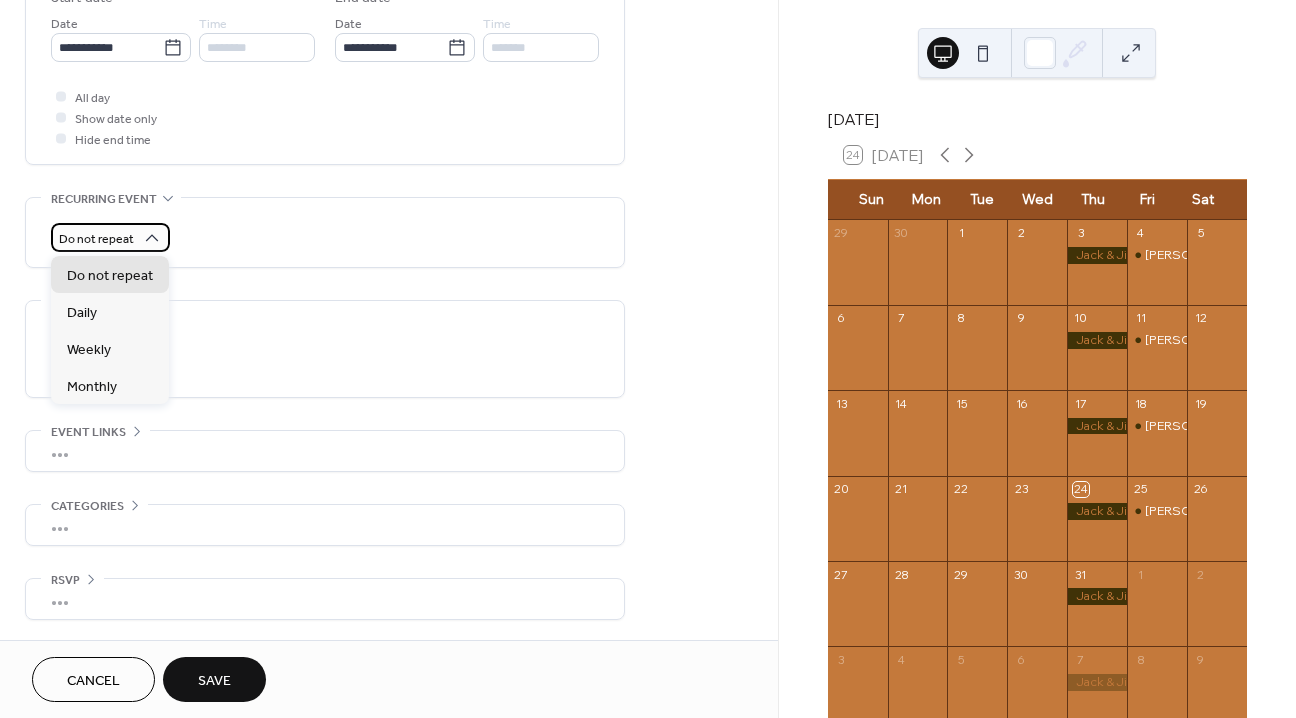 click on "Do not repeat" at bounding box center [96, 239] 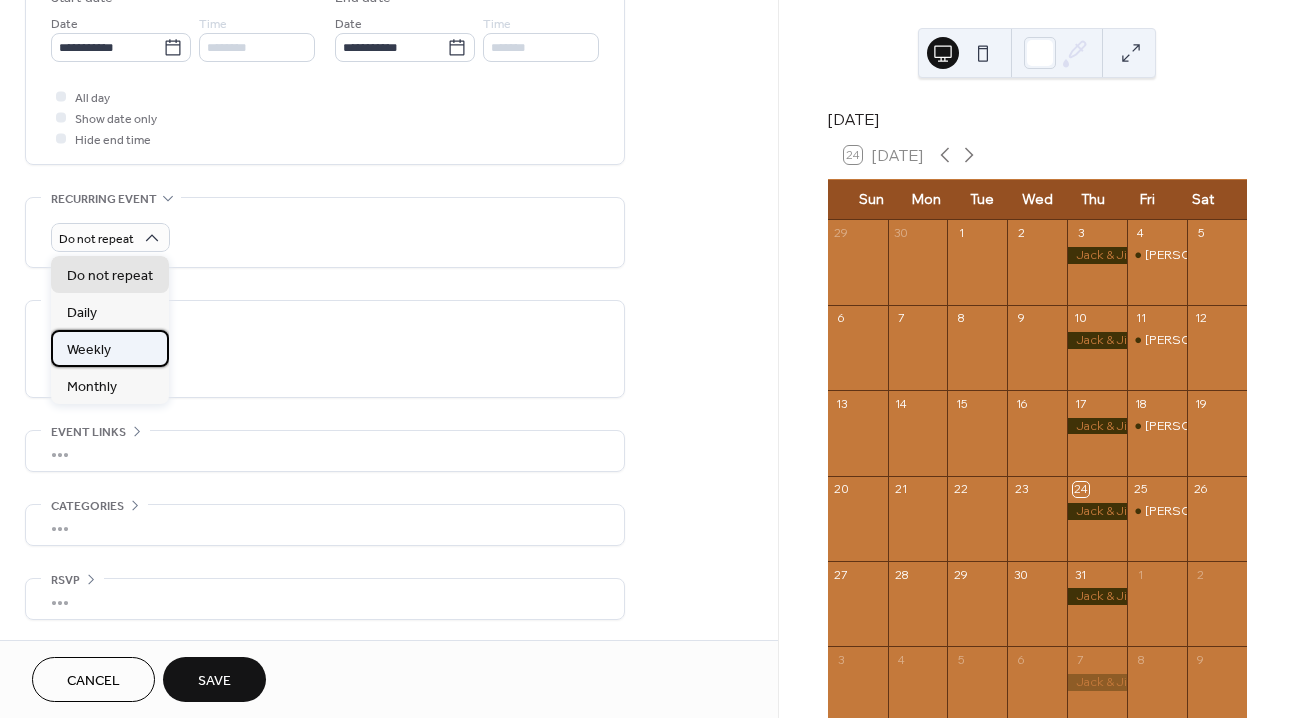 click on "Weekly" at bounding box center (110, 348) 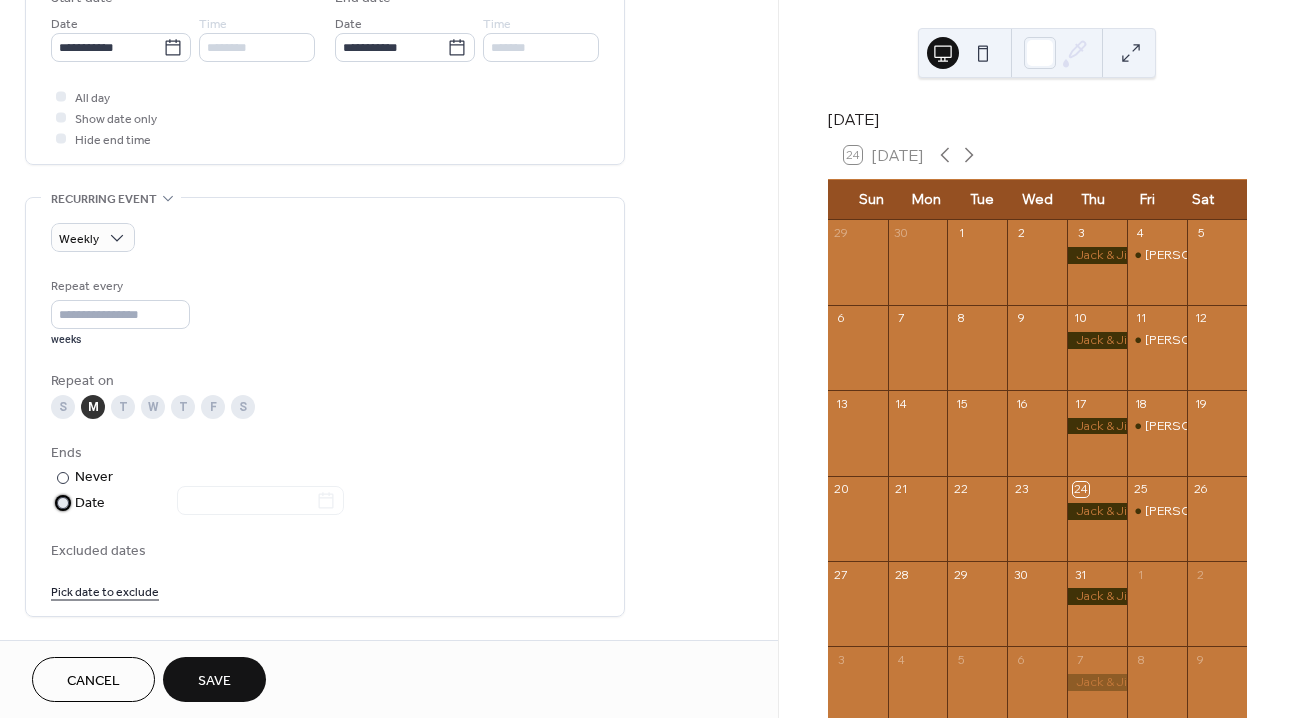 click on "Date" at bounding box center [209, 503] 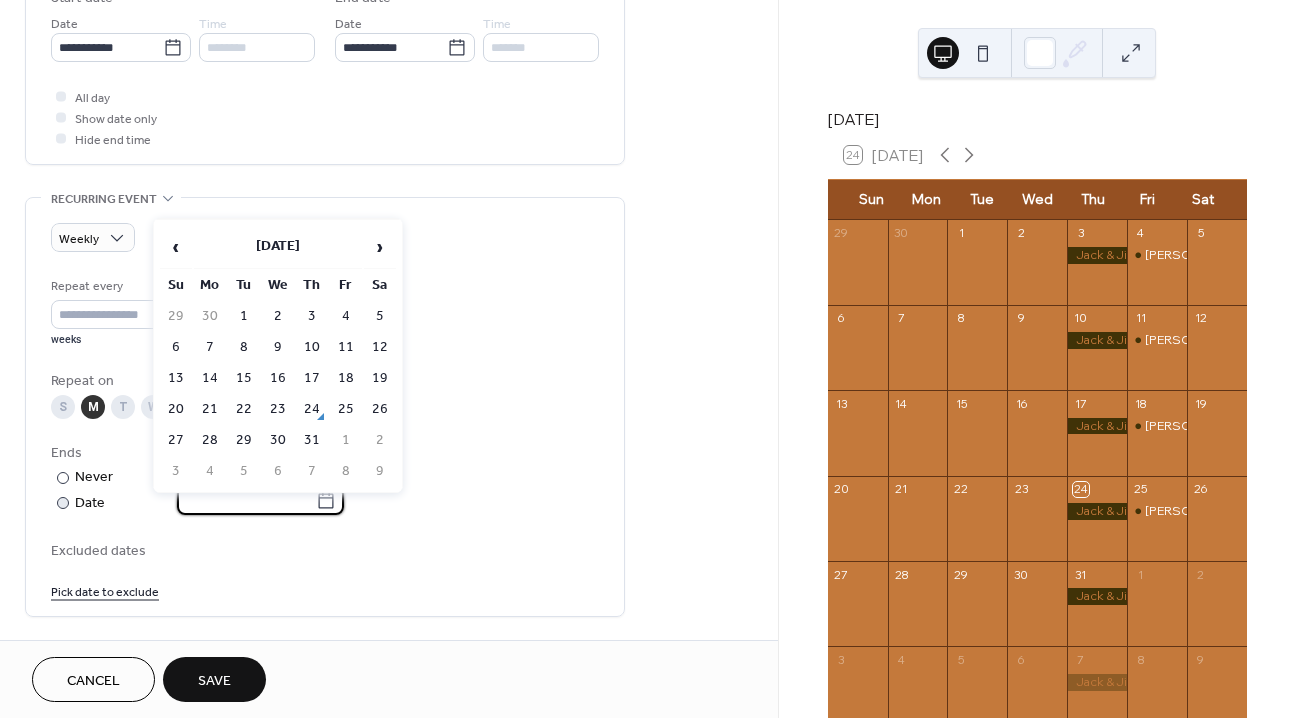 click at bounding box center [246, 500] 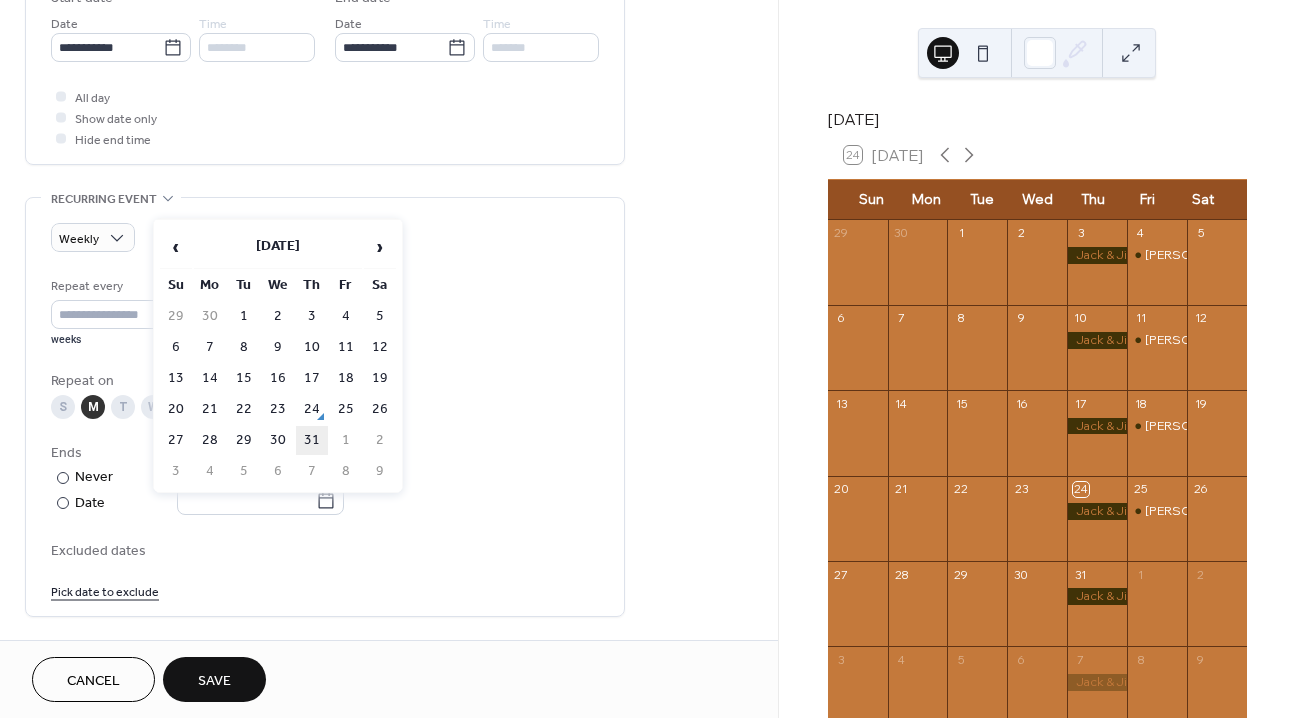 click on "31" at bounding box center (312, 440) 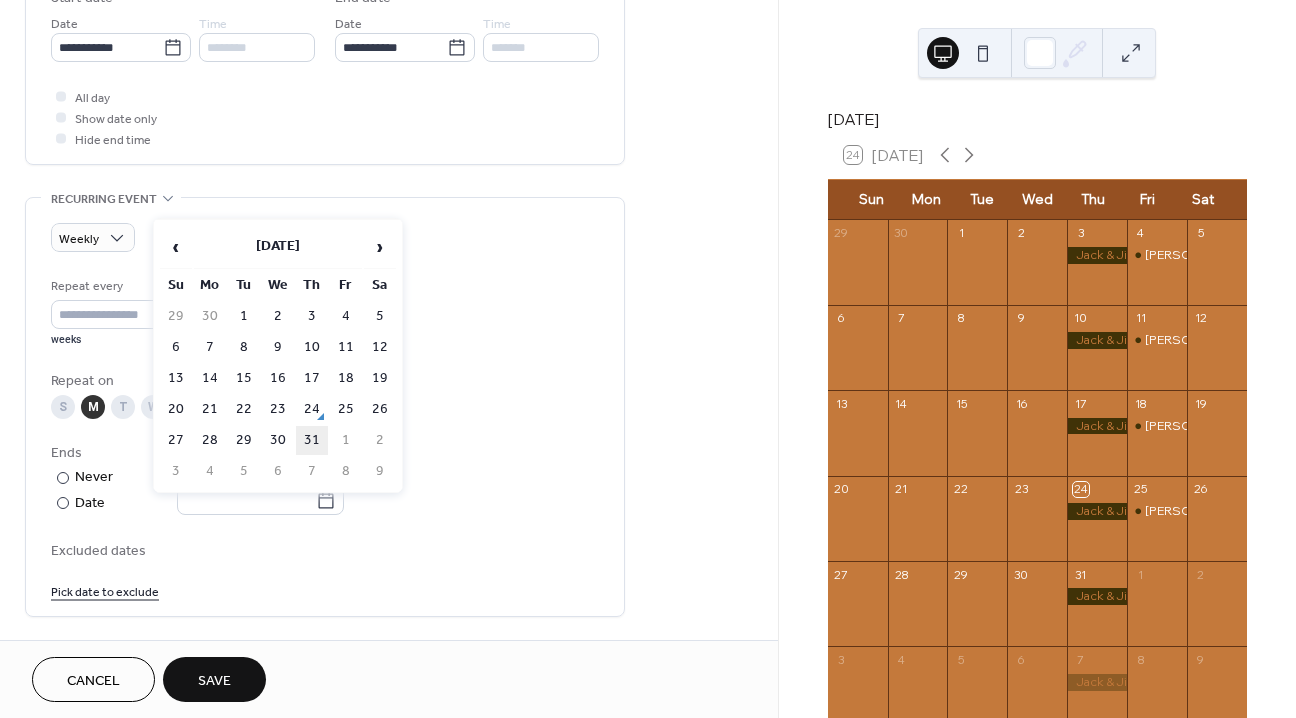 type on "**********" 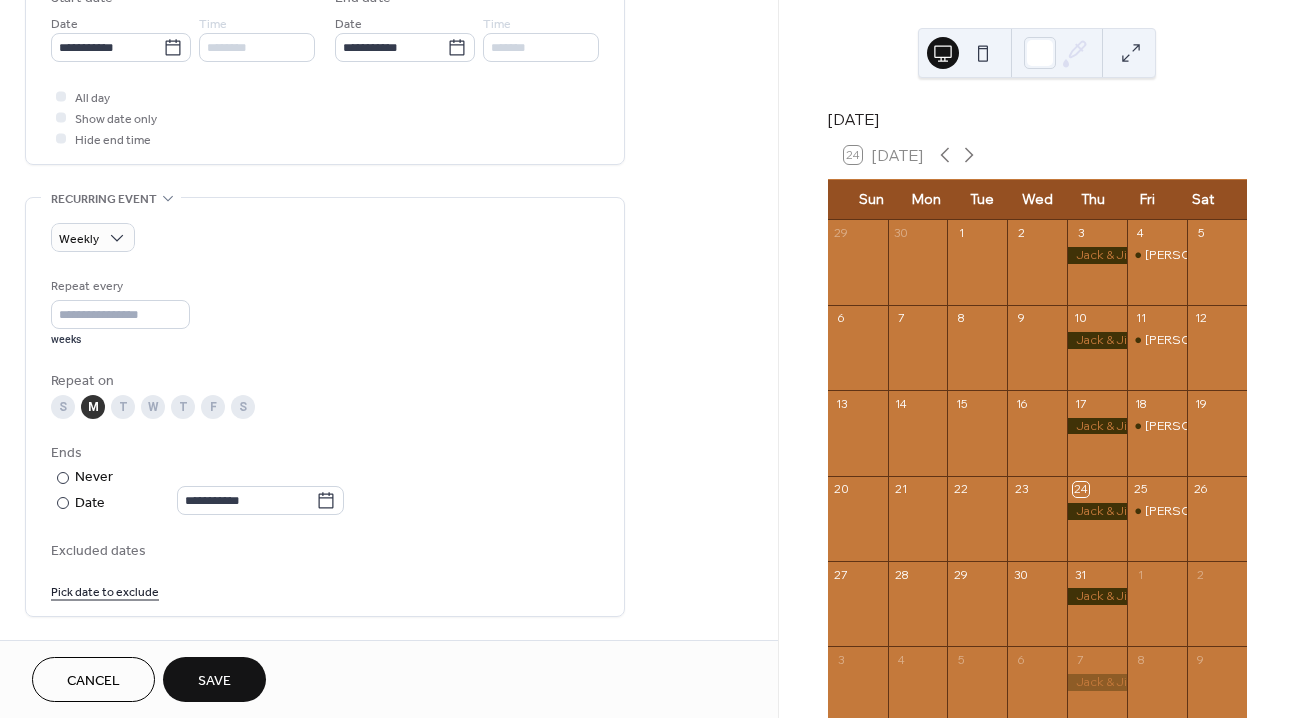 click on "Save" at bounding box center [214, 681] 